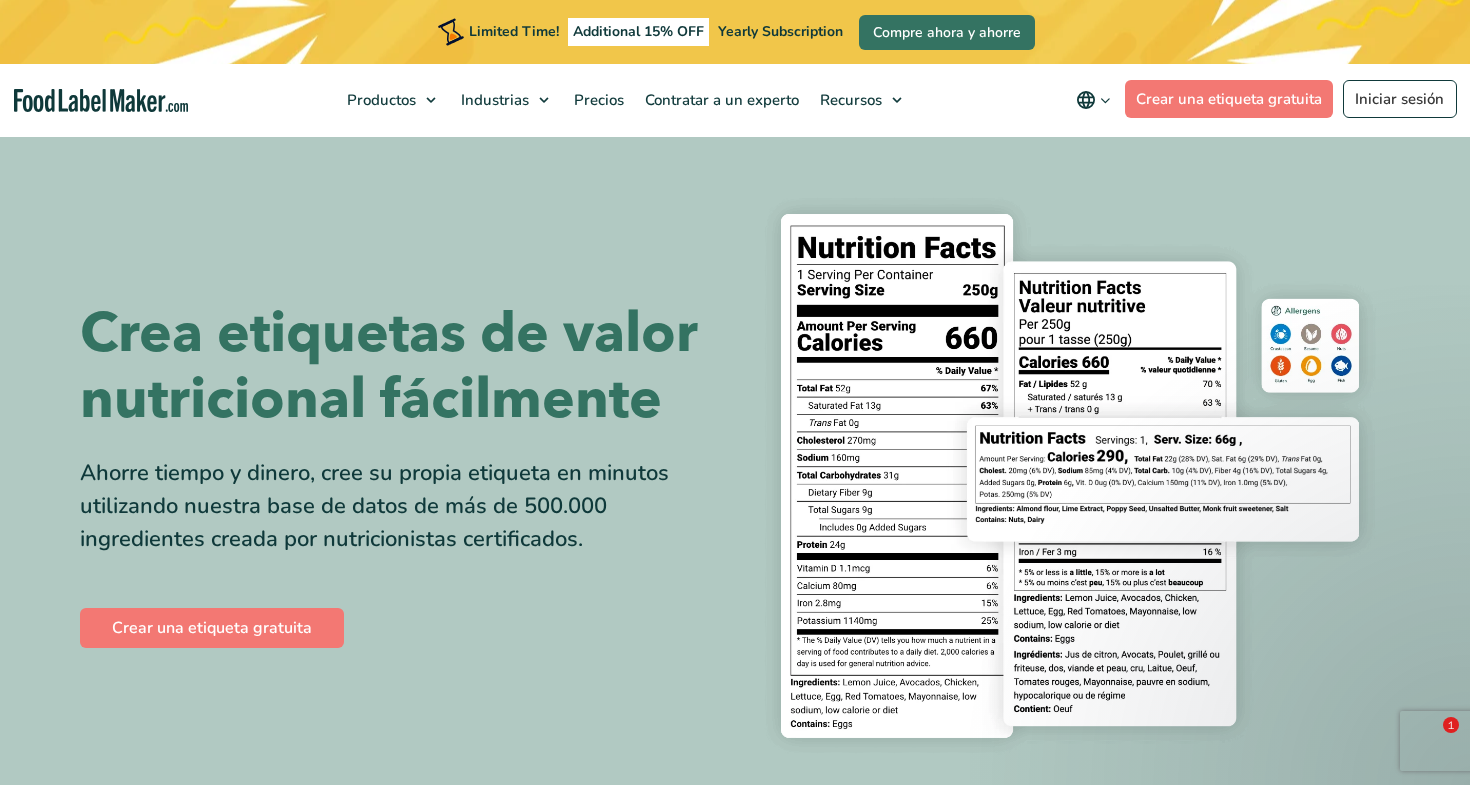 scroll, scrollTop: 0, scrollLeft: 0, axis: both 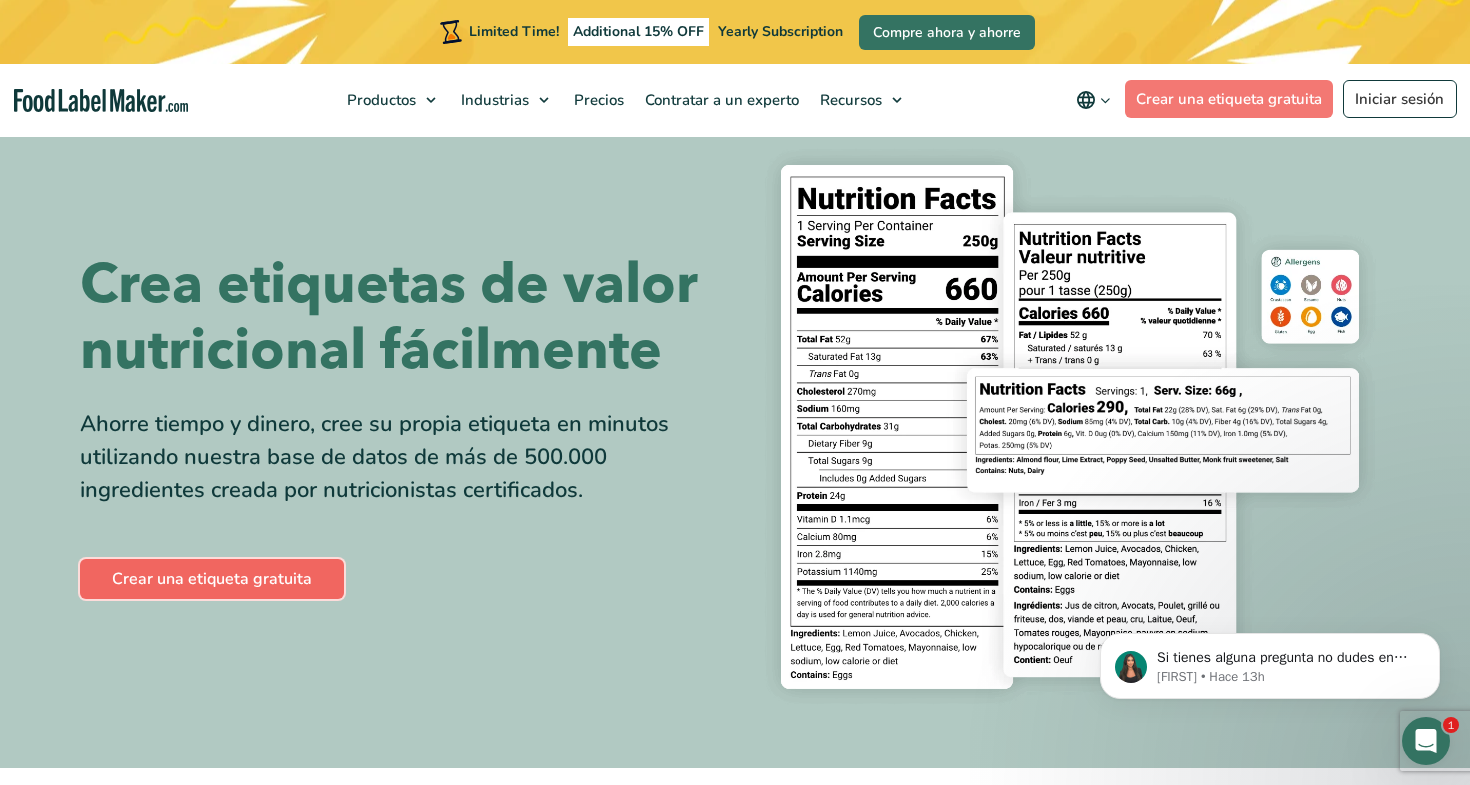 click on "Crear una etiqueta gratuita" at bounding box center (212, 579) 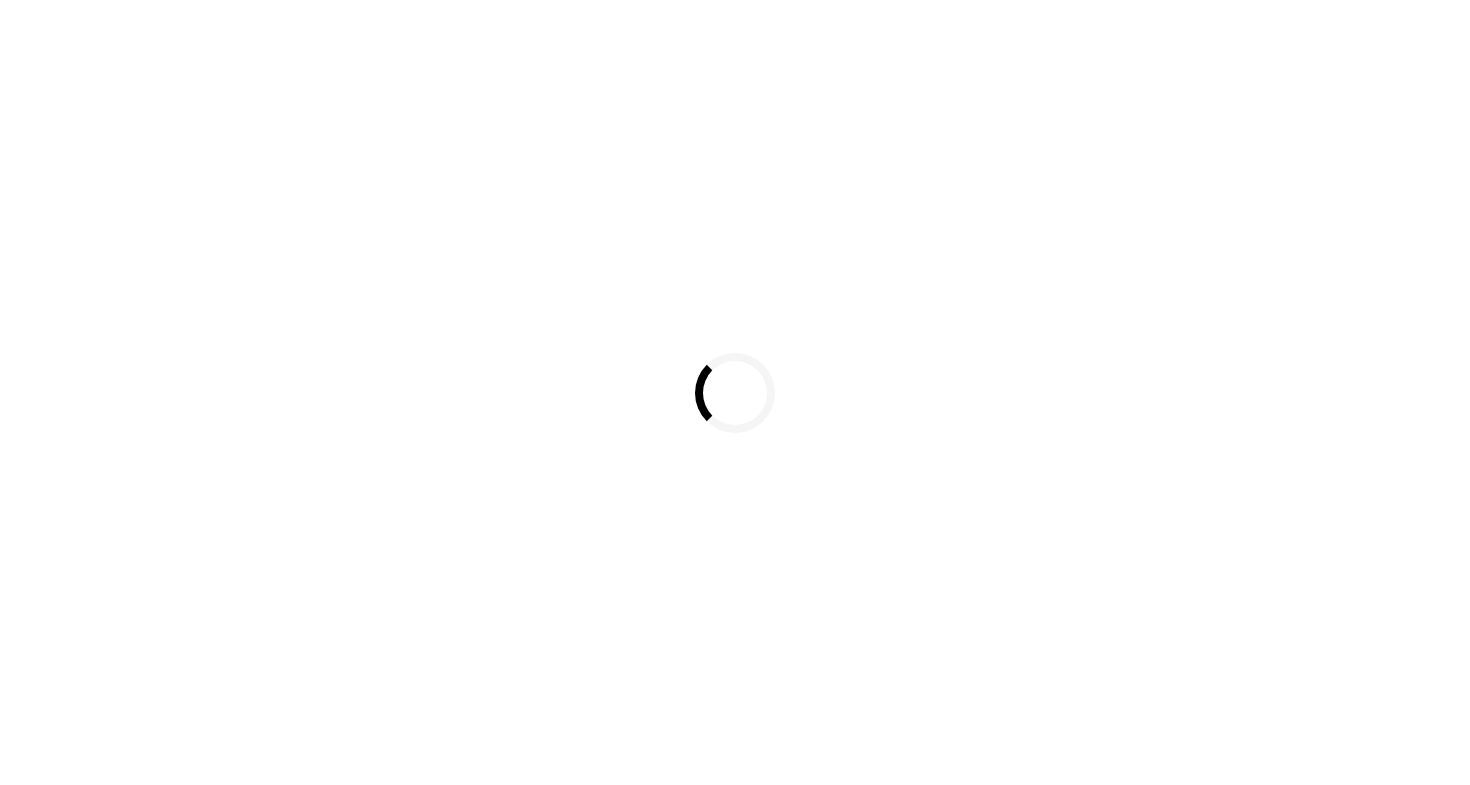 scroll, scrollTop: 0, scrollLeft: 0, axis: both 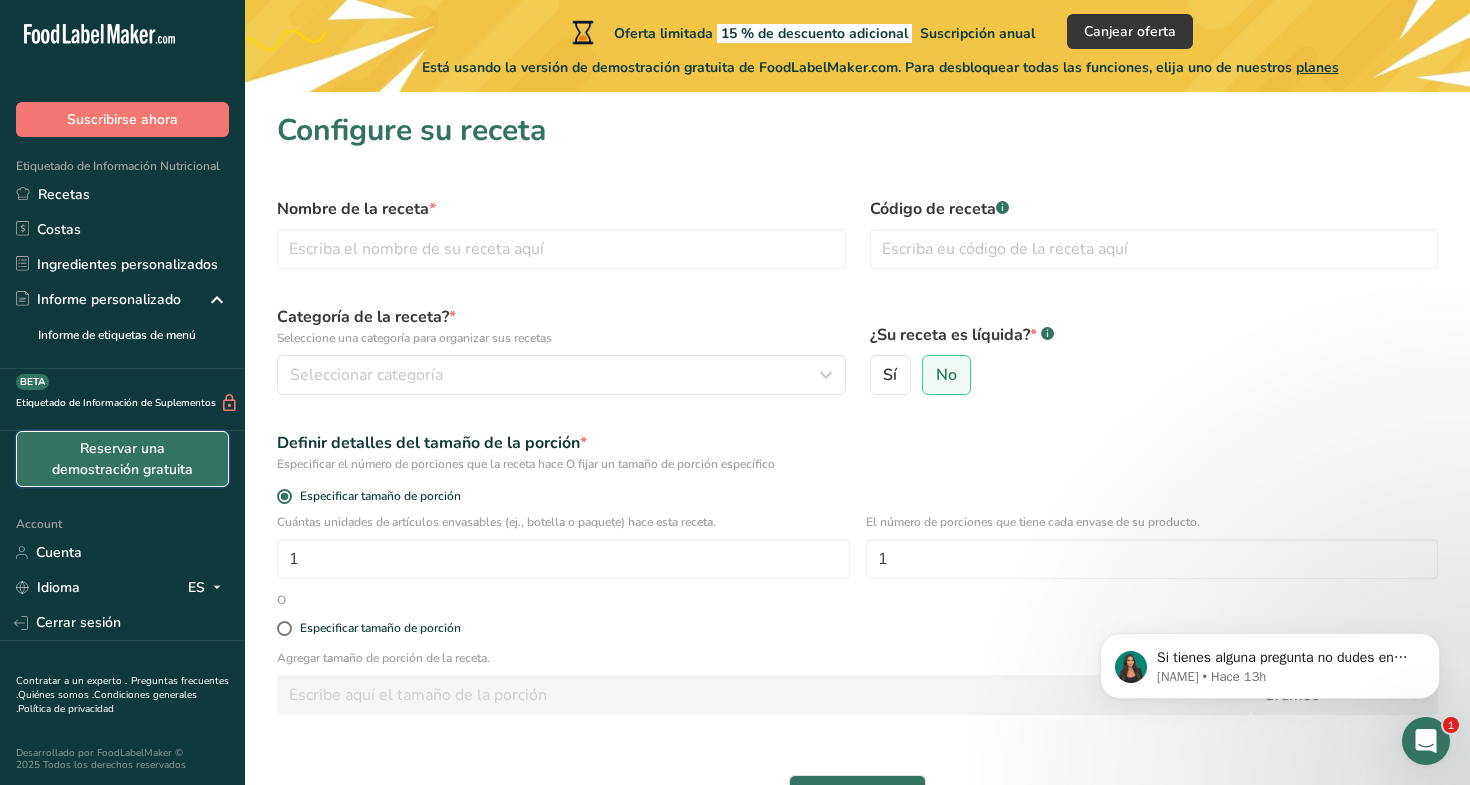 click on "Reservar una demostración gratuita" at bounding box center (122, 459) 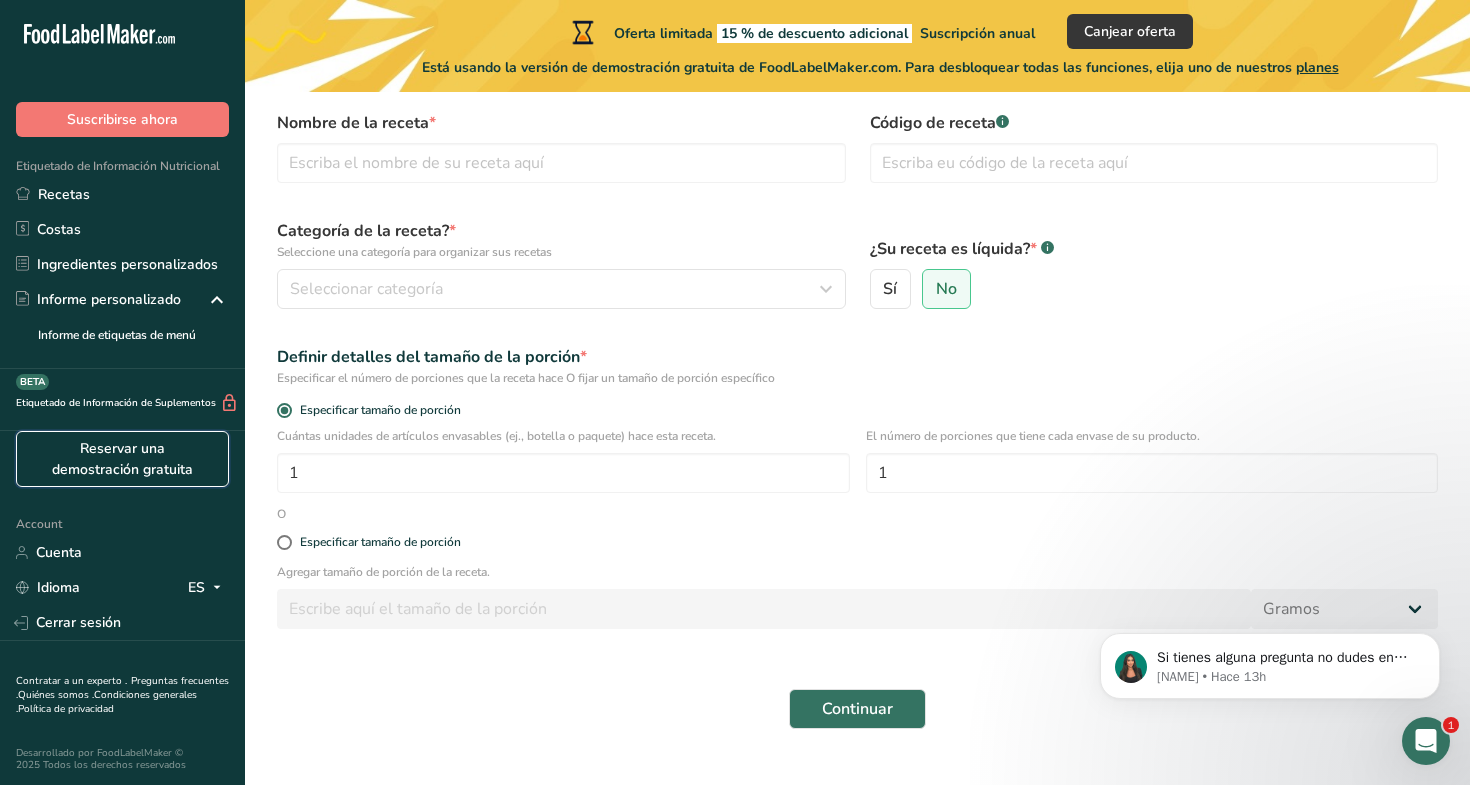 scroll, scrollTop: 126, scrollLeft: 0, axis: vertical 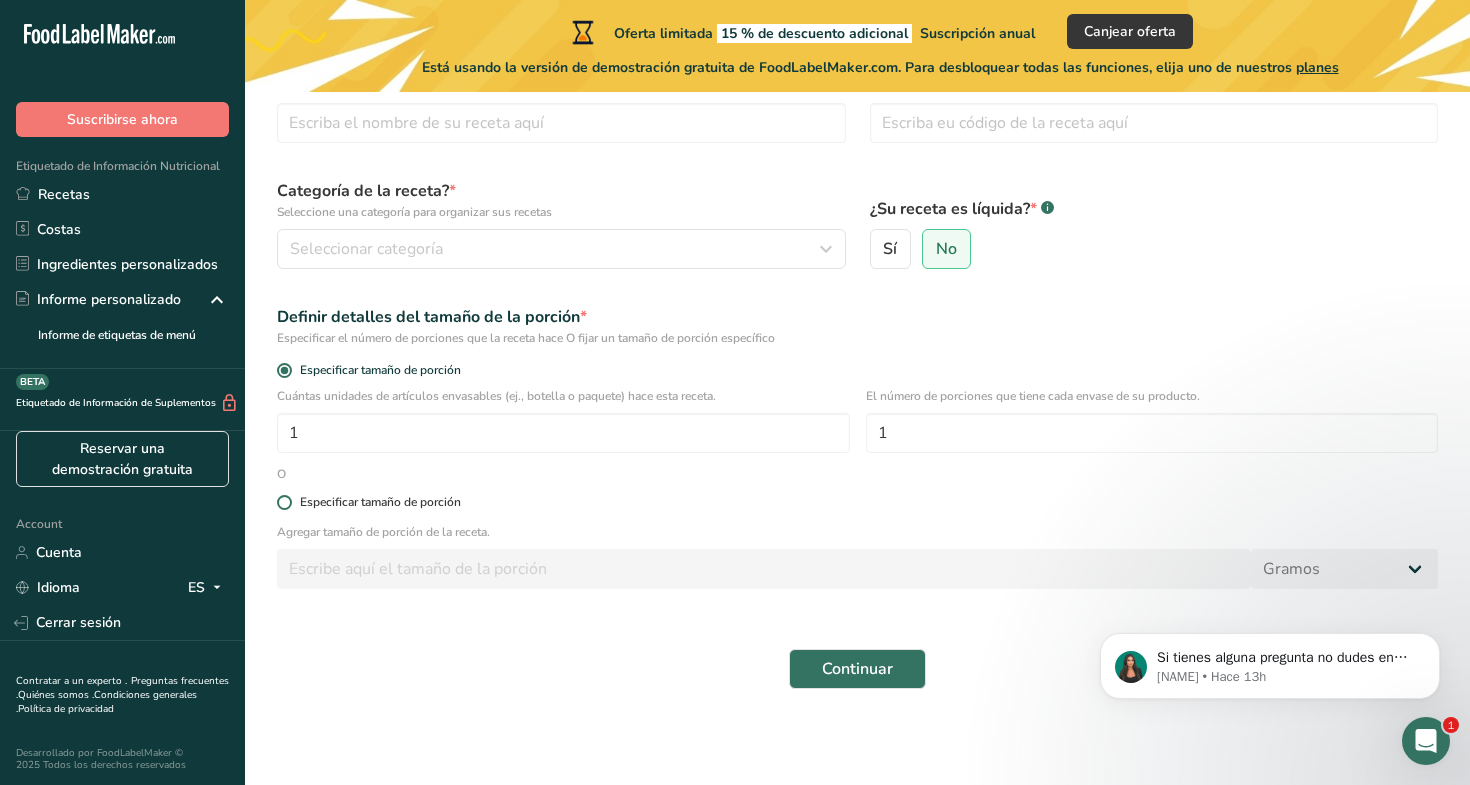 click at bounding box center (284, 502) 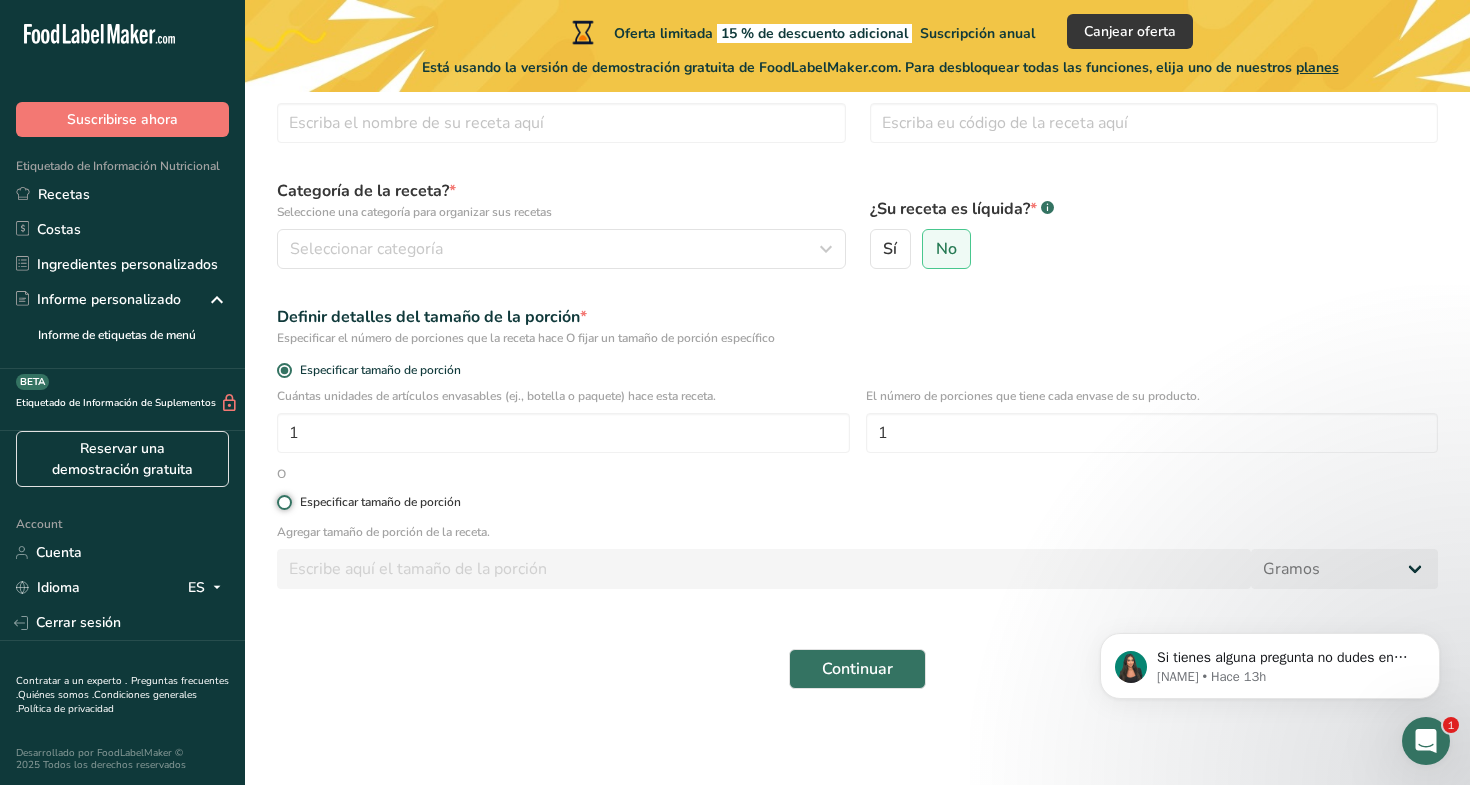 click on "Especificar tamaño de porción" at bounding box center (283, 502) 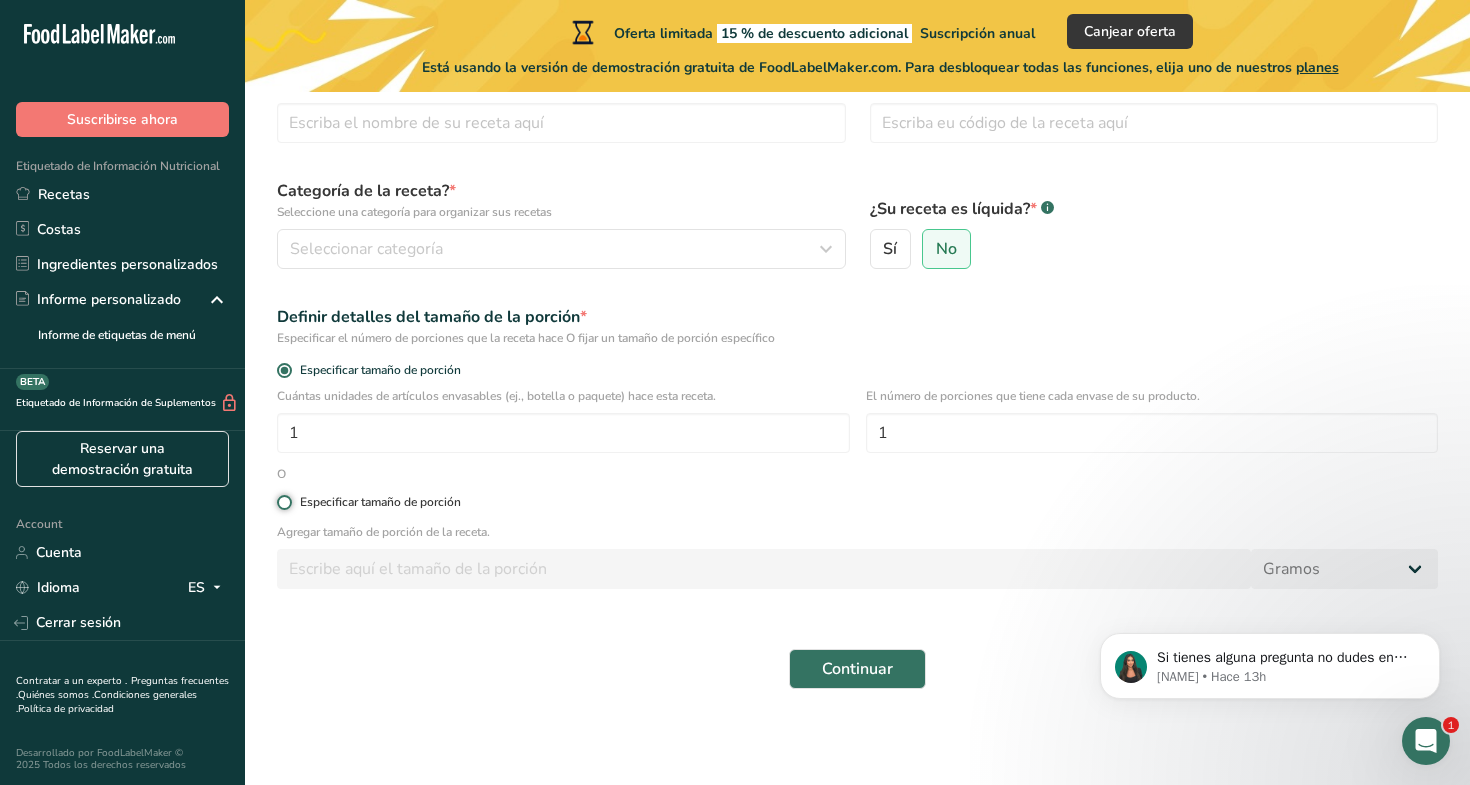 radio on "true" 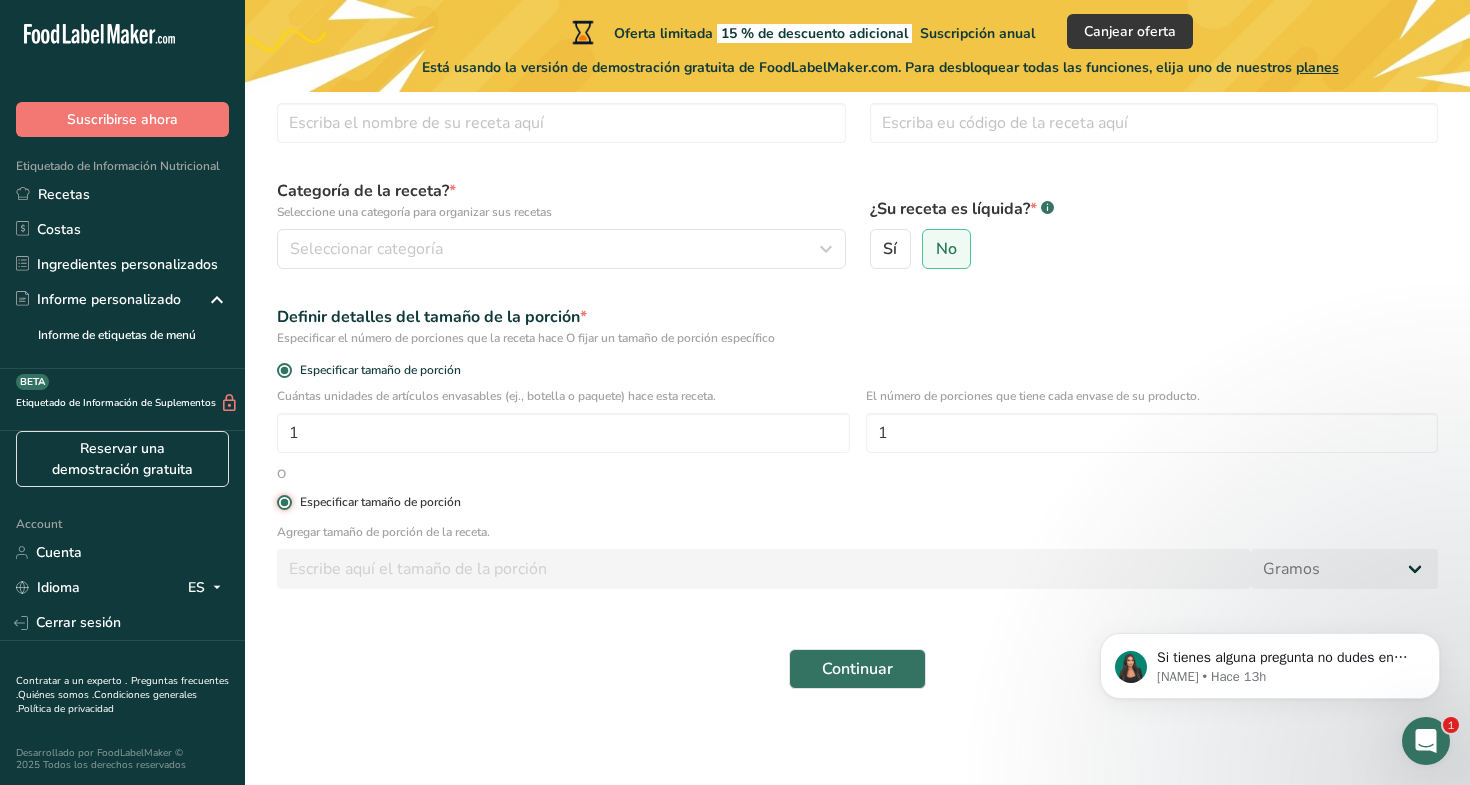 radio on "false" 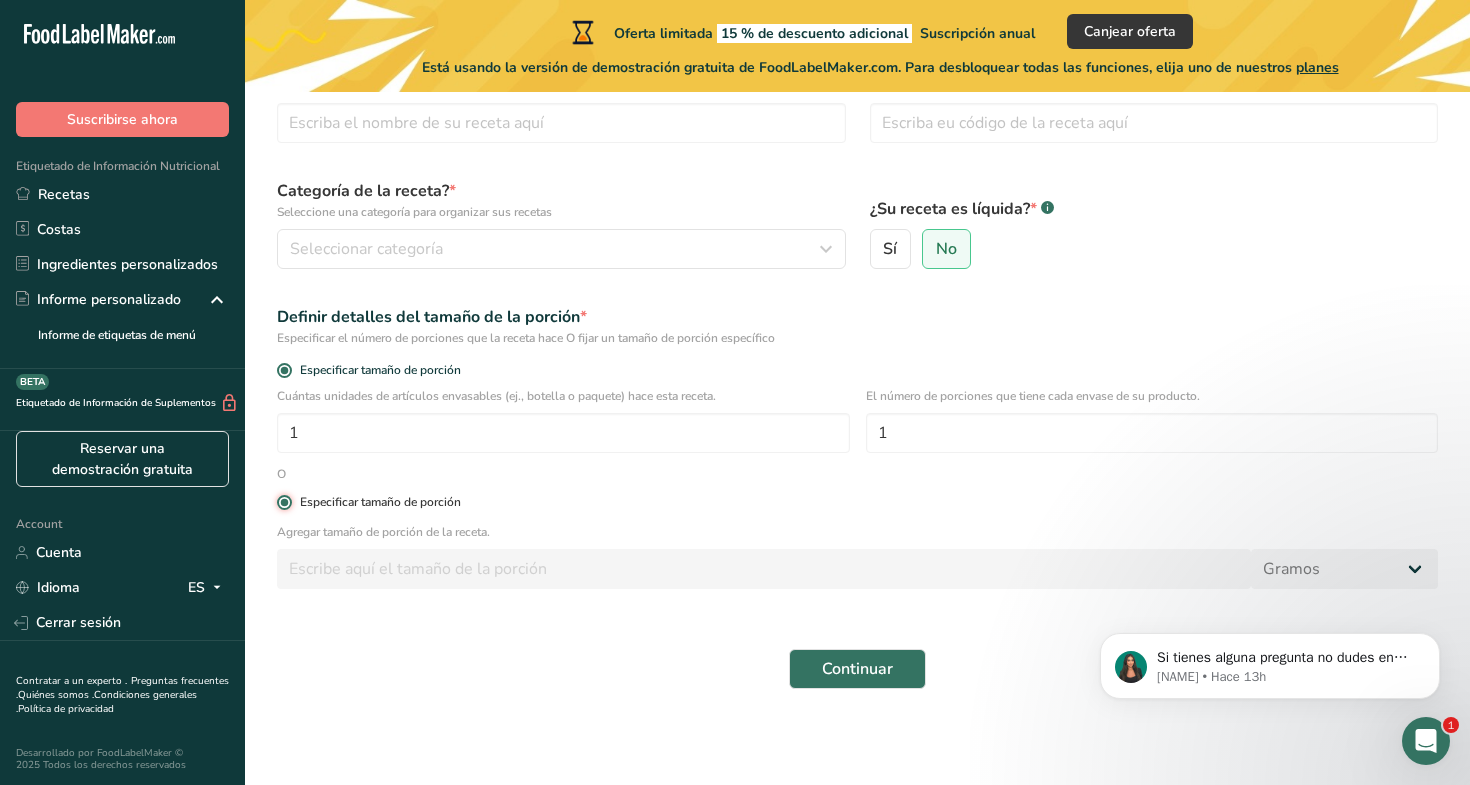type 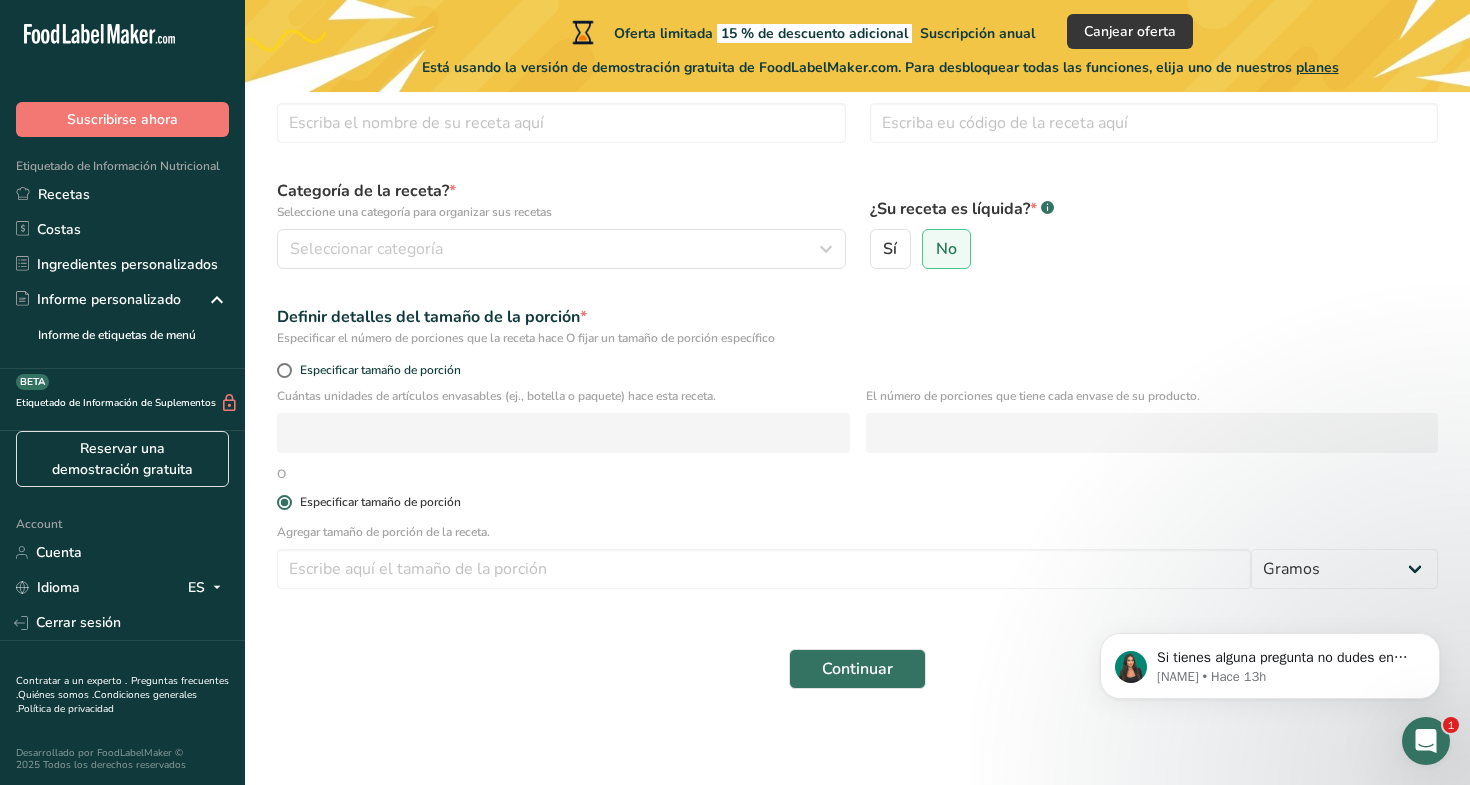 click at bounding box center (284, 502) 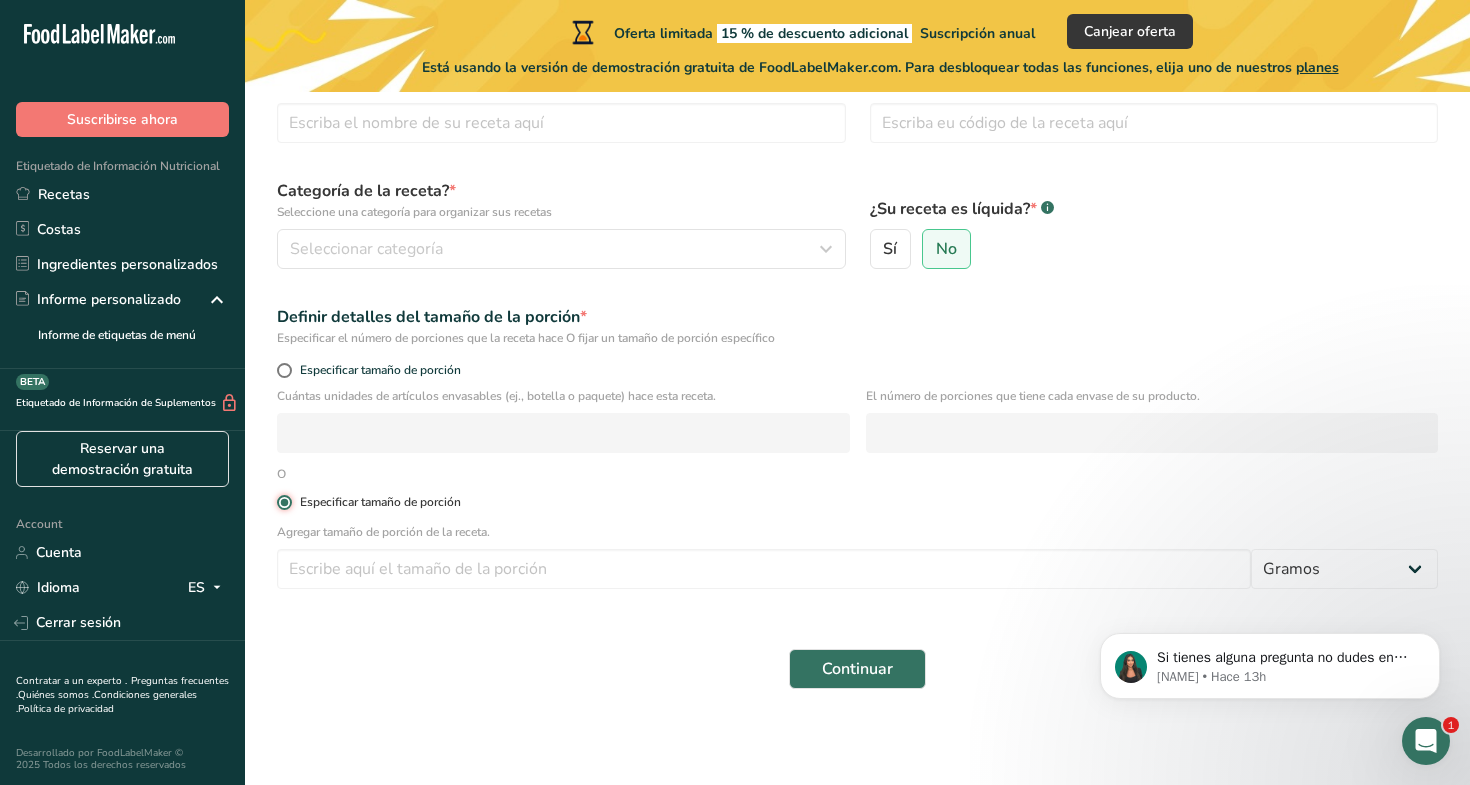 click on "Especificar tamaño de porción" at bounding box center (283, 502) 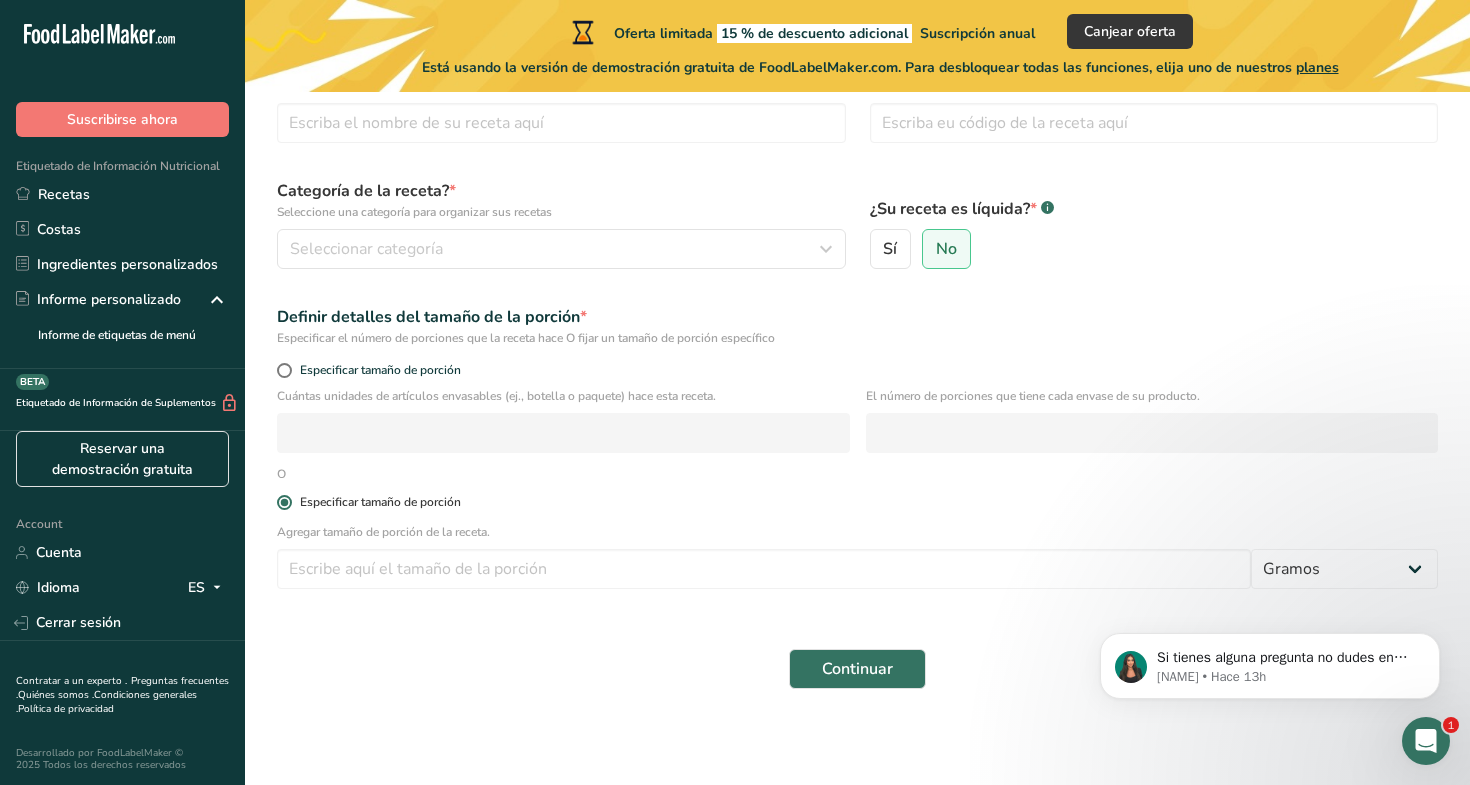 click at bounding box center (284, 502) 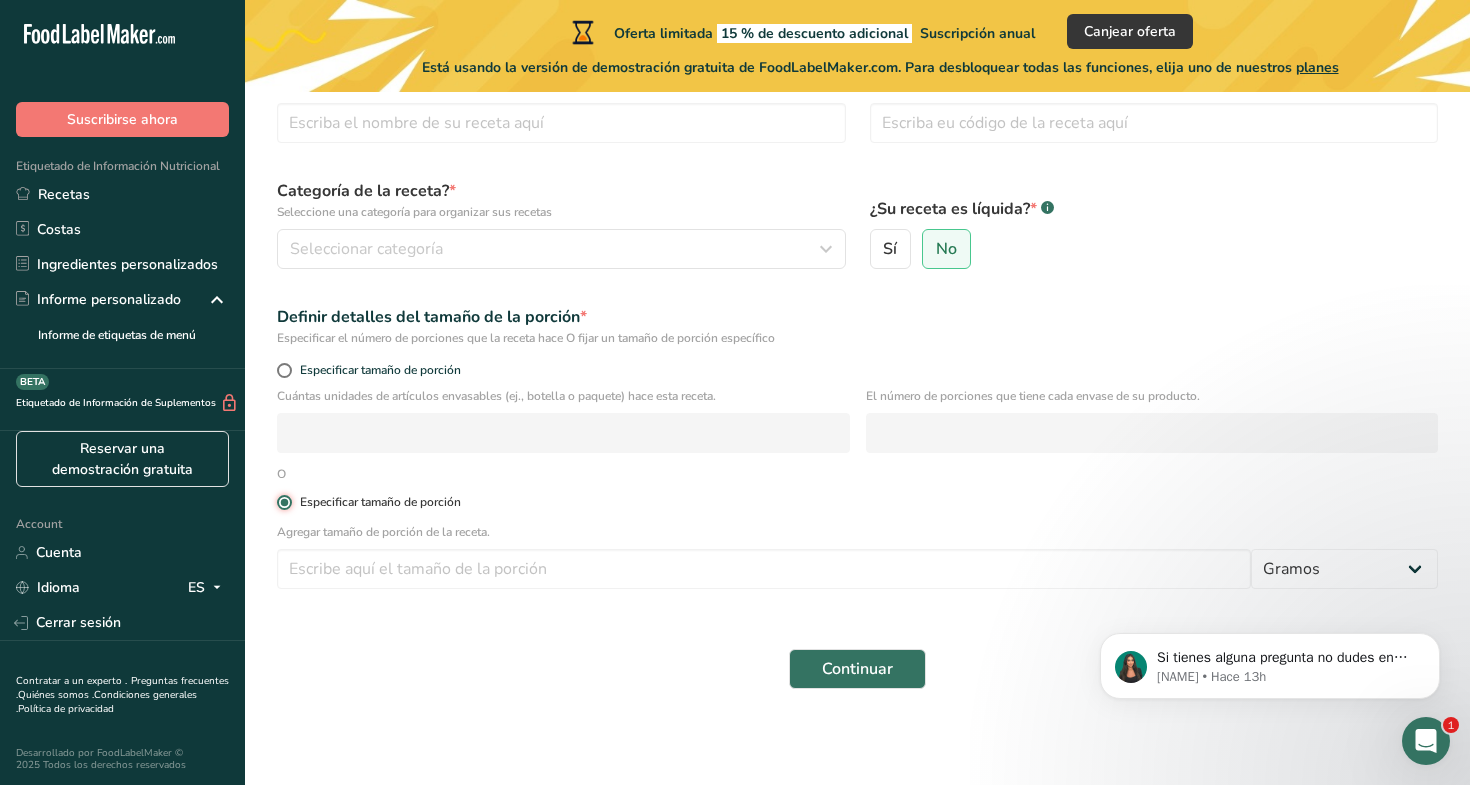 click on "Especificar tamaño de porción" at bounding box center (283, 502) 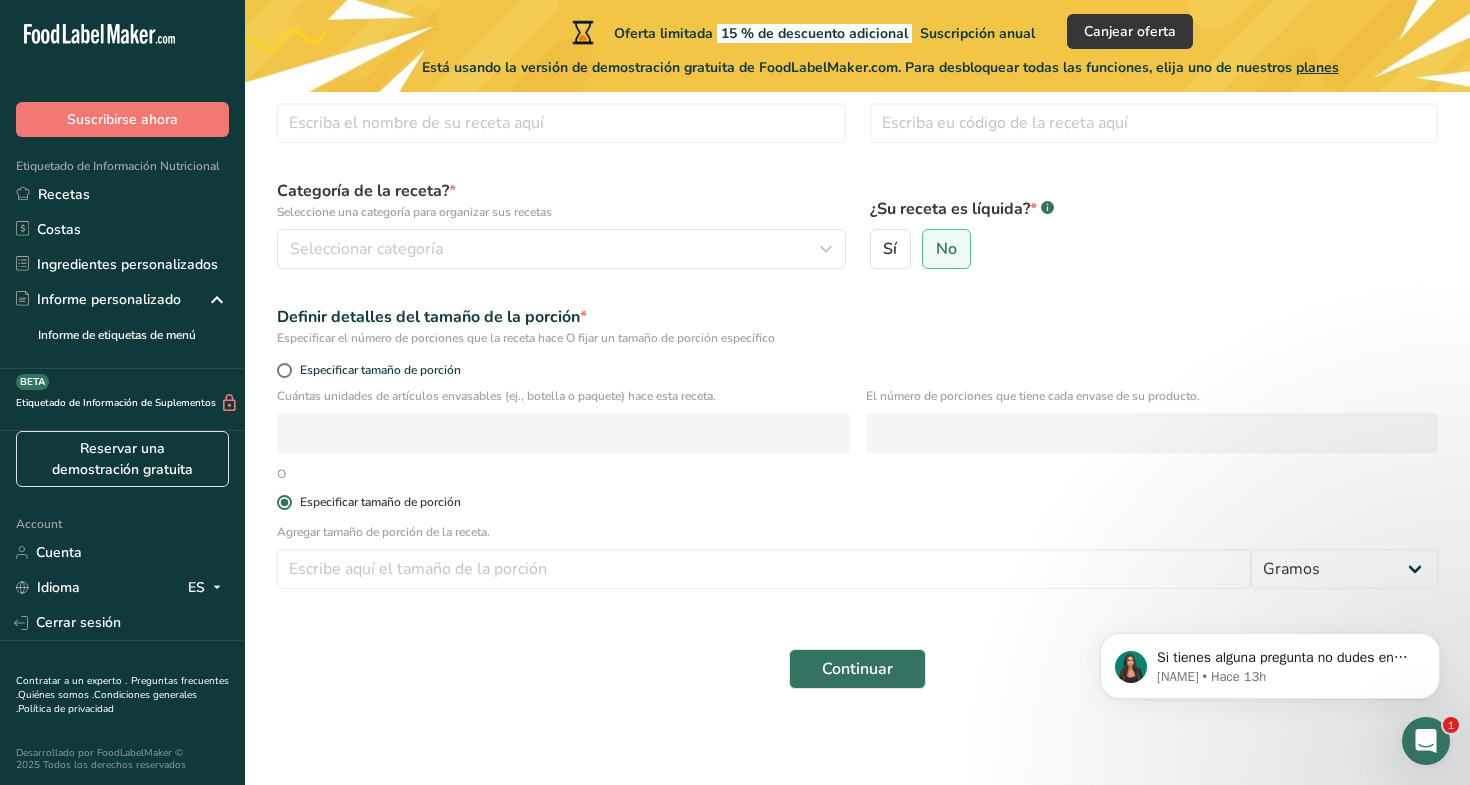 click at bounding box center (284, 502) 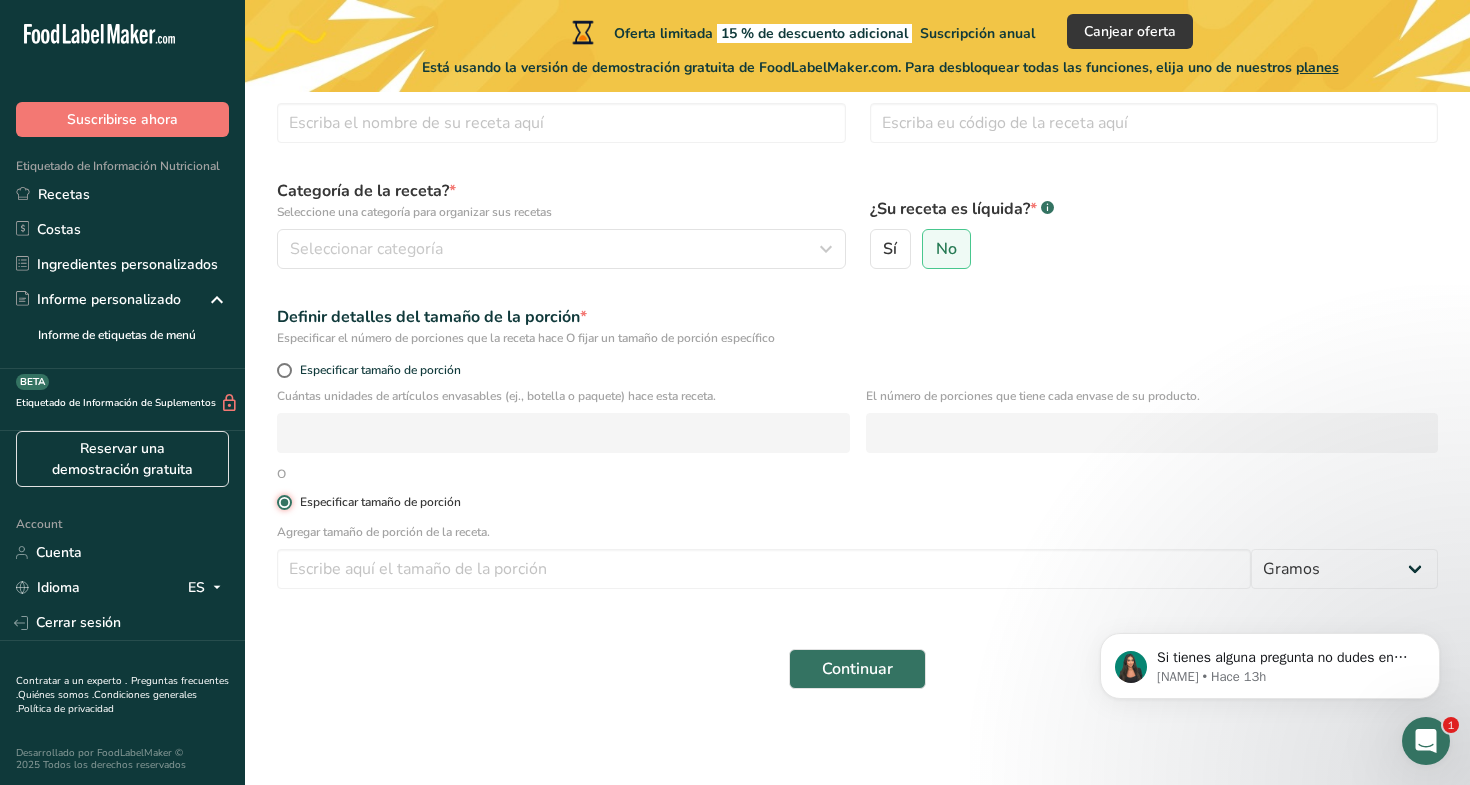 click on "Especificar tamaño de porción" at bounding box center [283, 502] 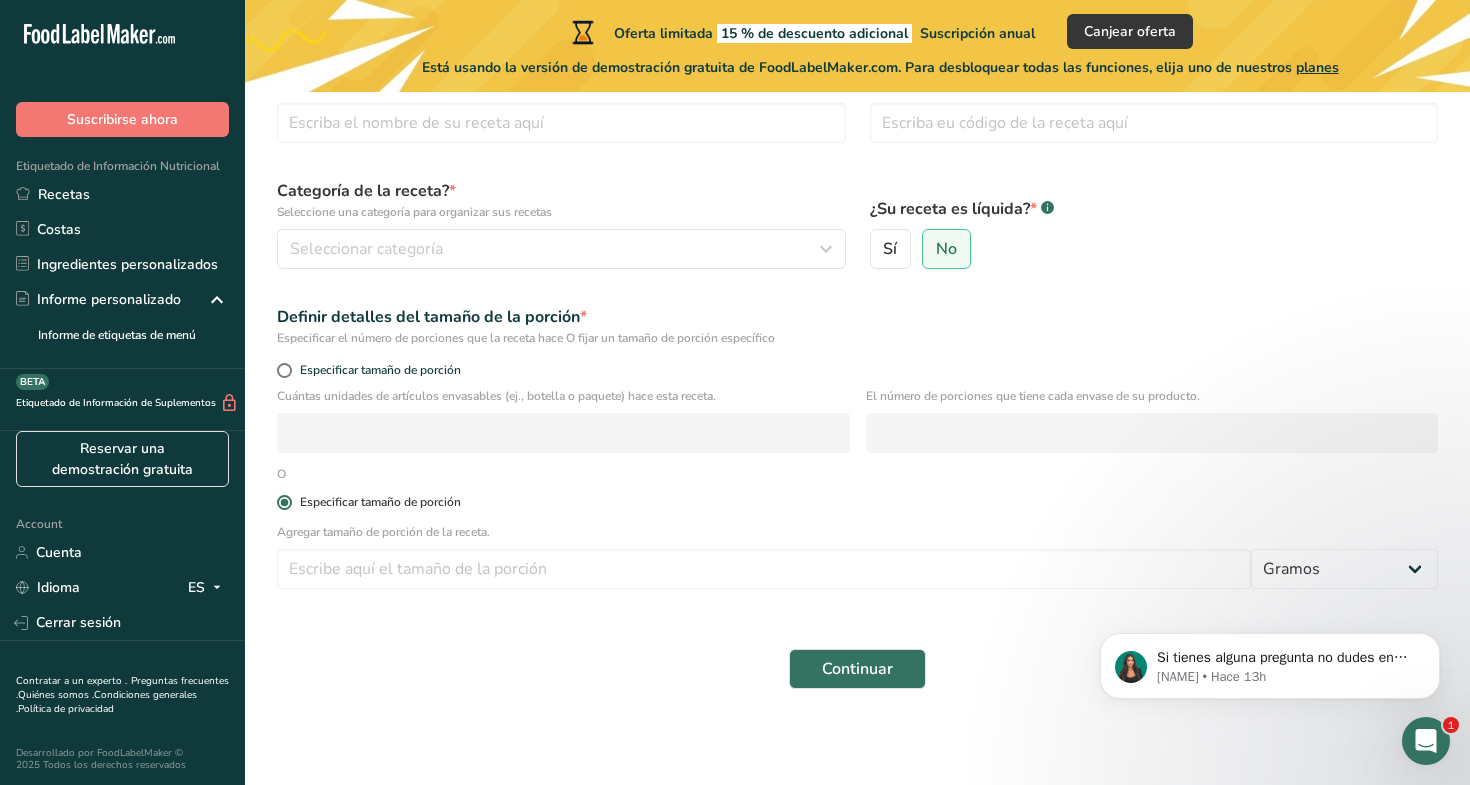 click at bounding box center [284, 502] 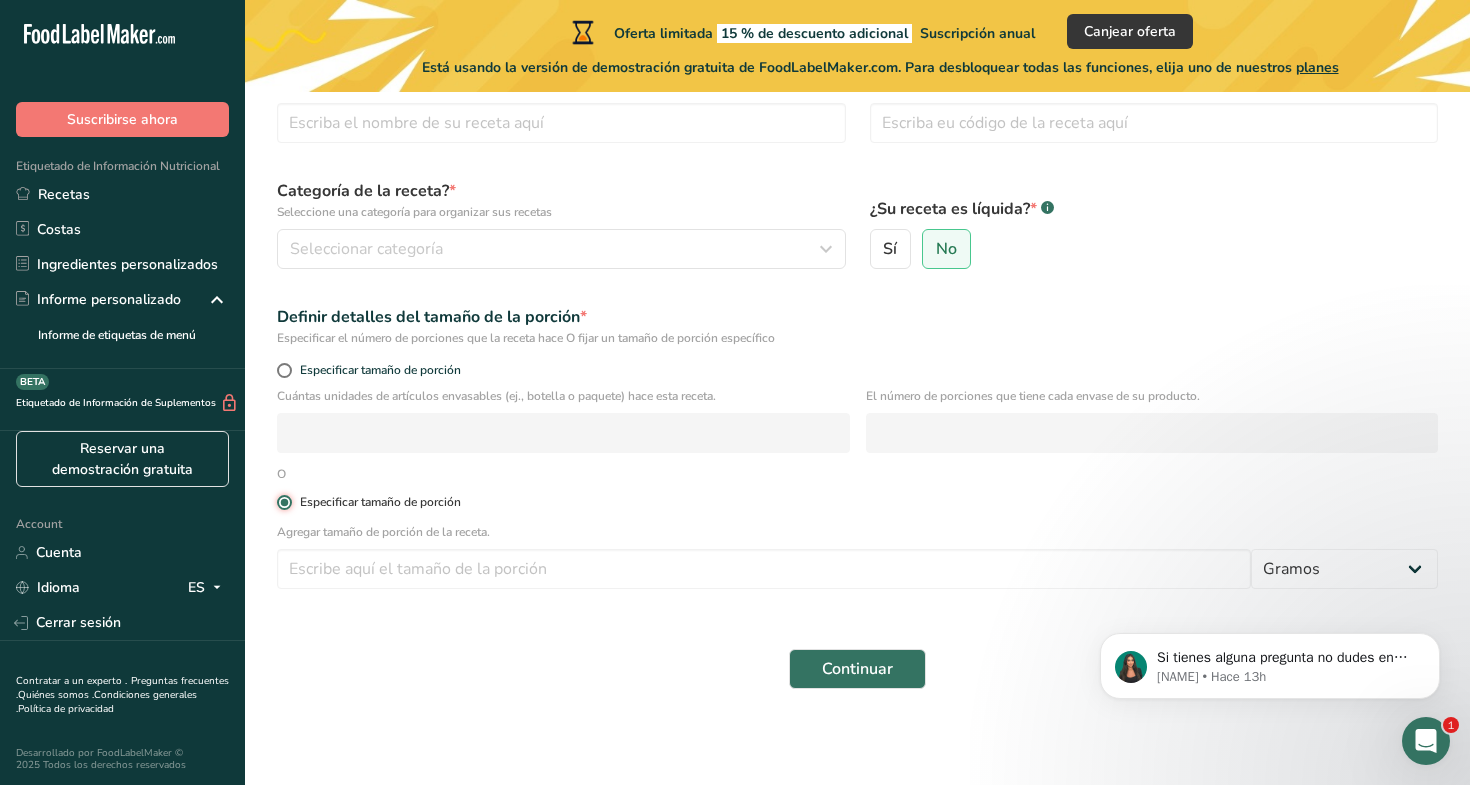 click on "Especificar tamaño de porción" at bounding box center [283, 502] 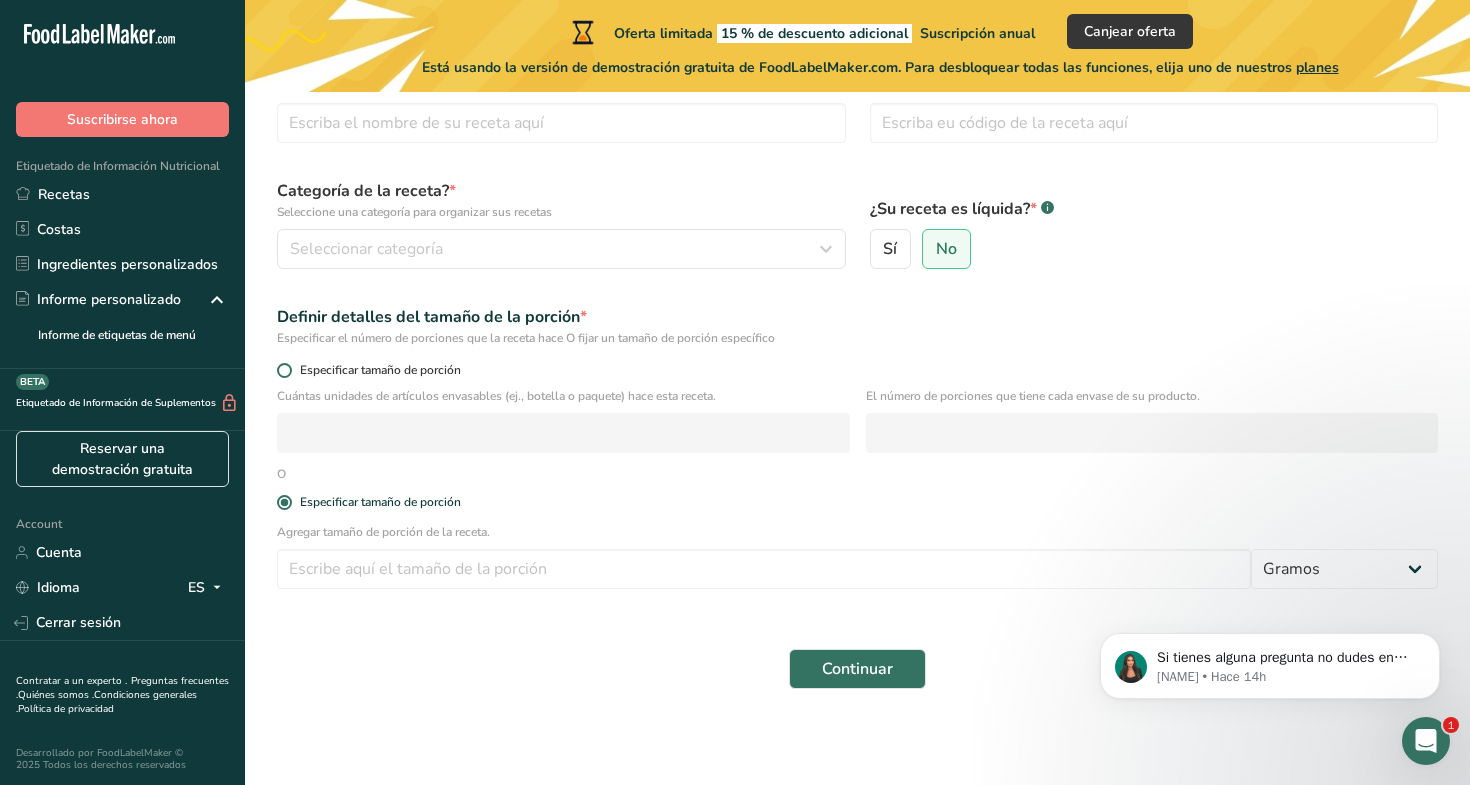 click on "Especificar tamaño de porción" at bounding box center (376, 370) 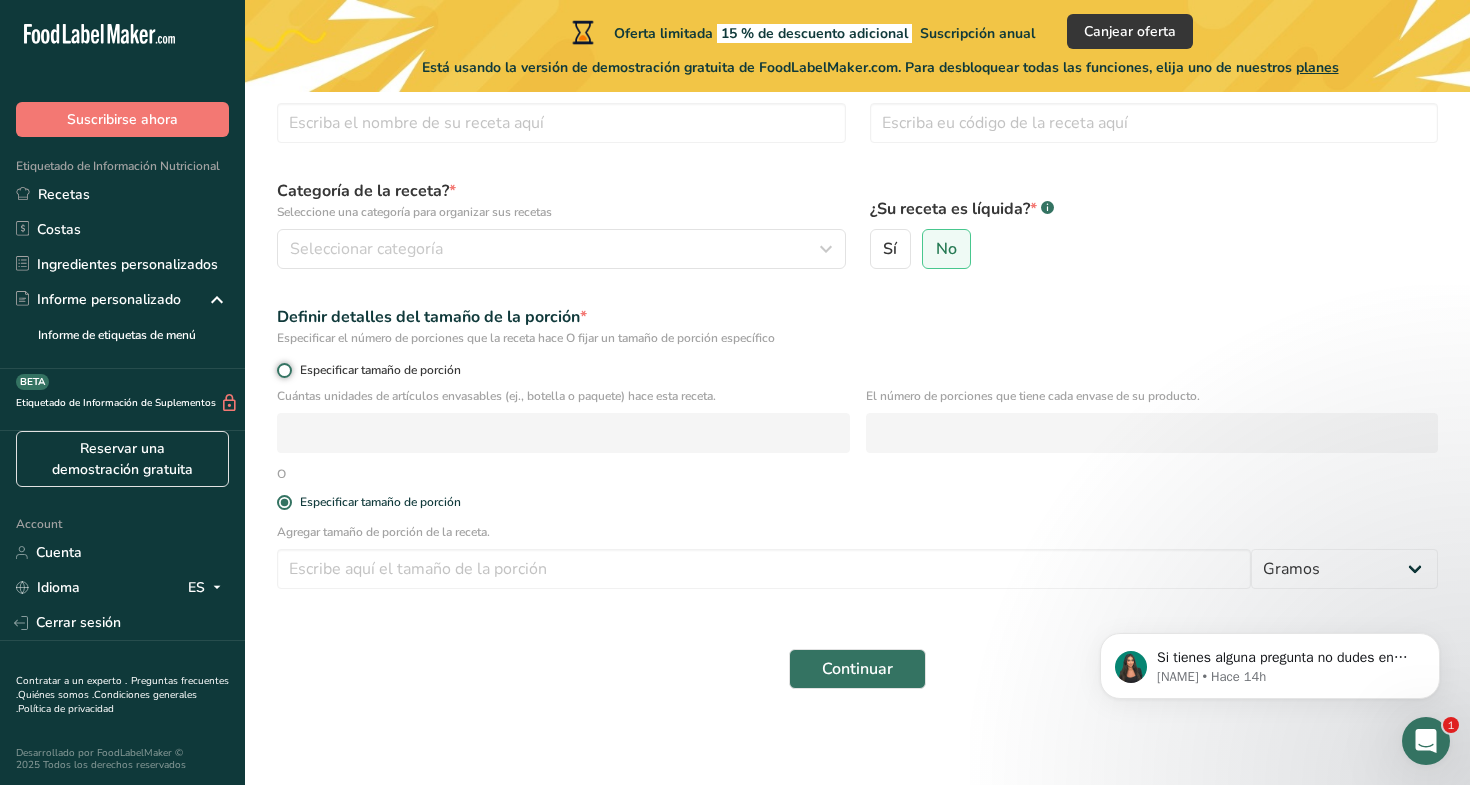 click on "Especificar tamaño de porción" at bounding box center [283, 370] 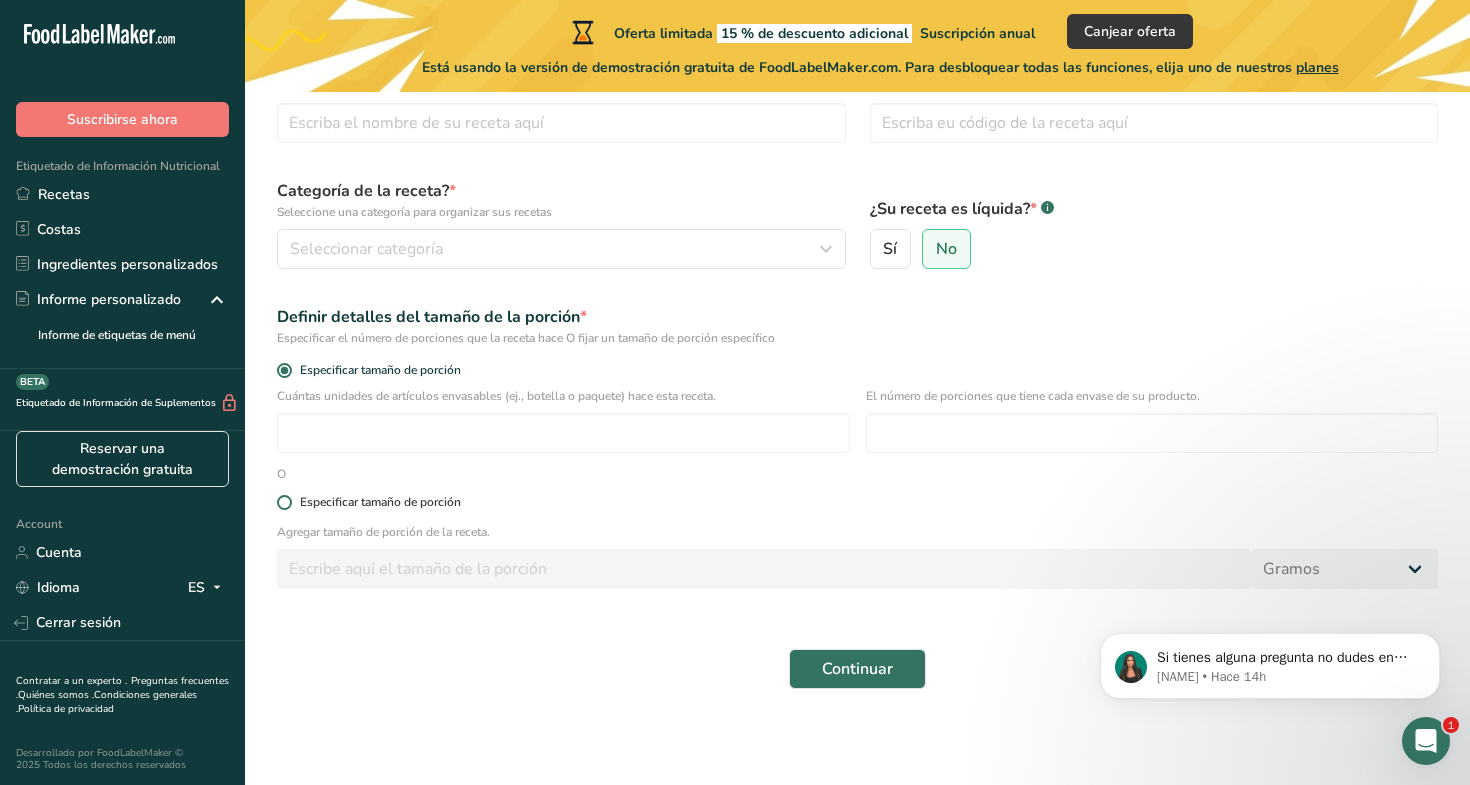 click at bounding box center [284, 502] 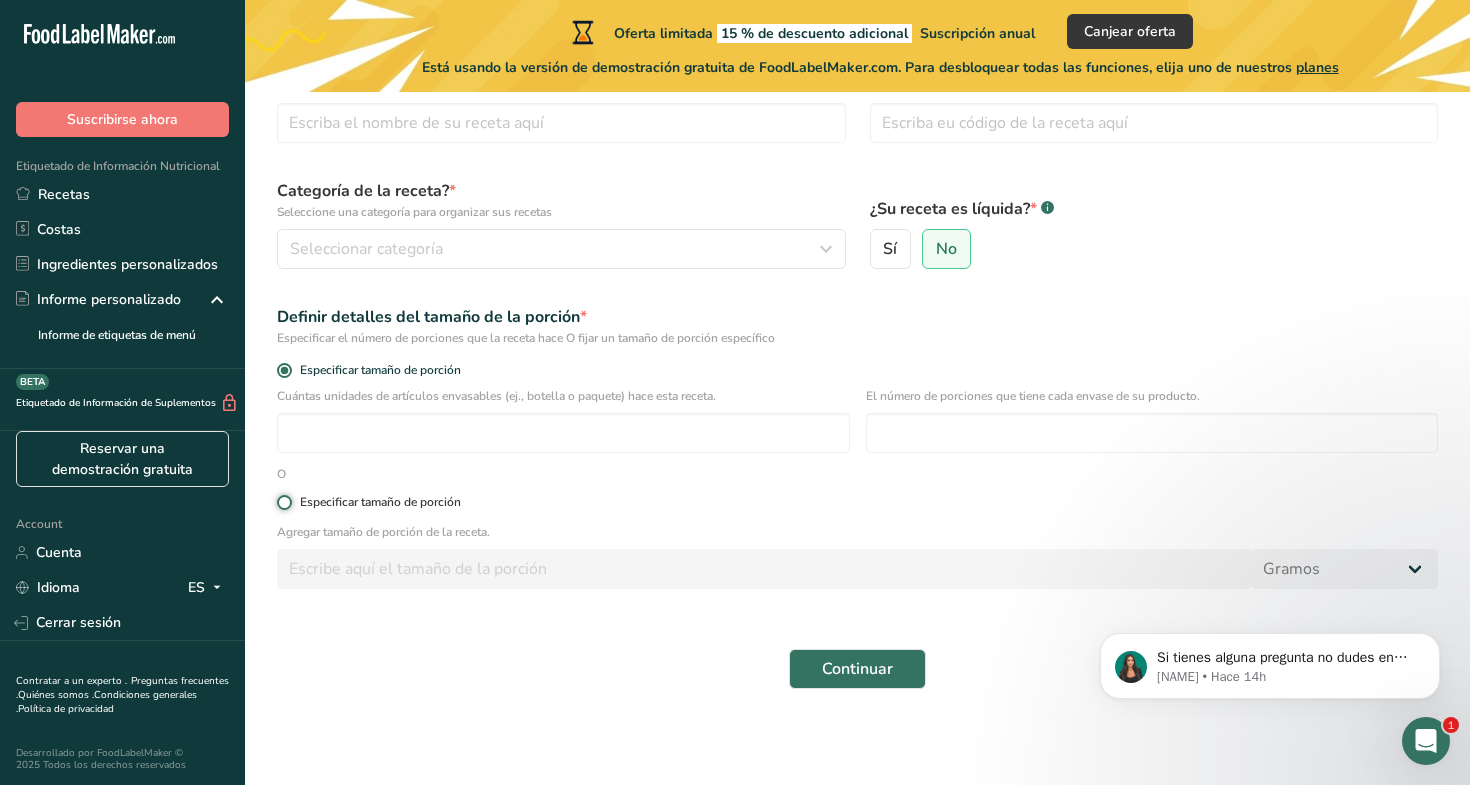 click on "Especificar tamaño de porción" at bounding box center (283, 502) 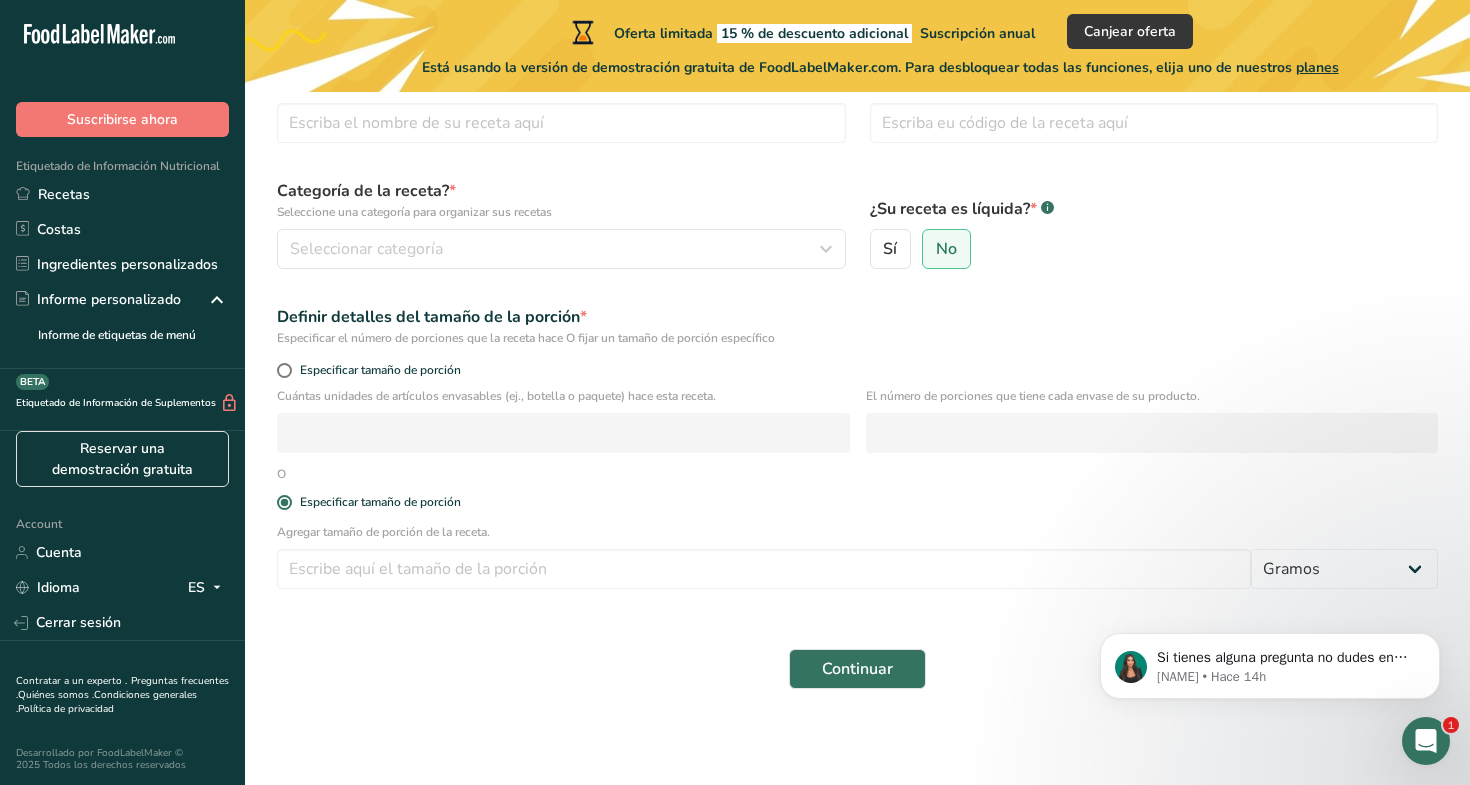 click on "Especificar tamaño de porción" at bounding box center [857, 373] 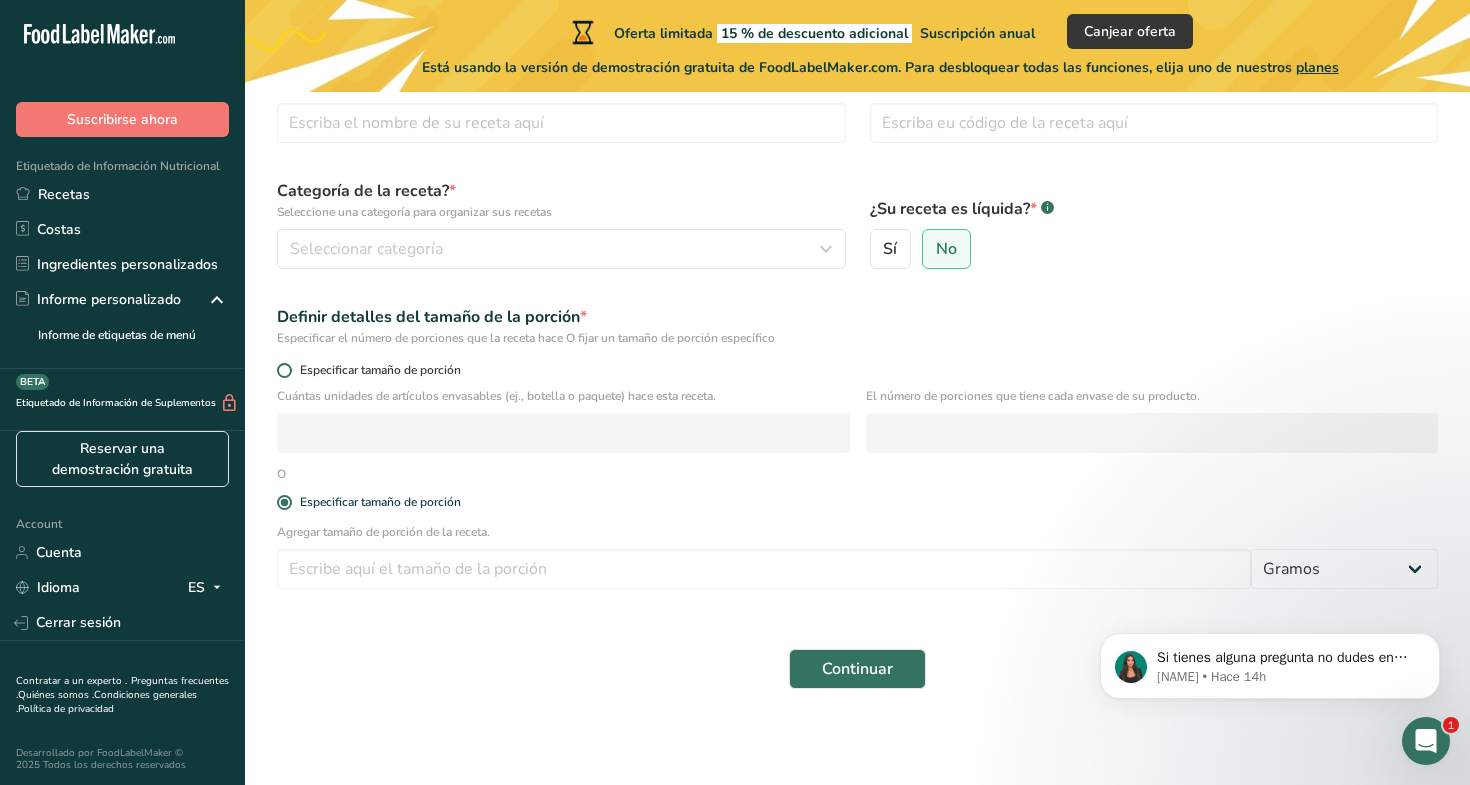 click at bounding box center [284, 370] 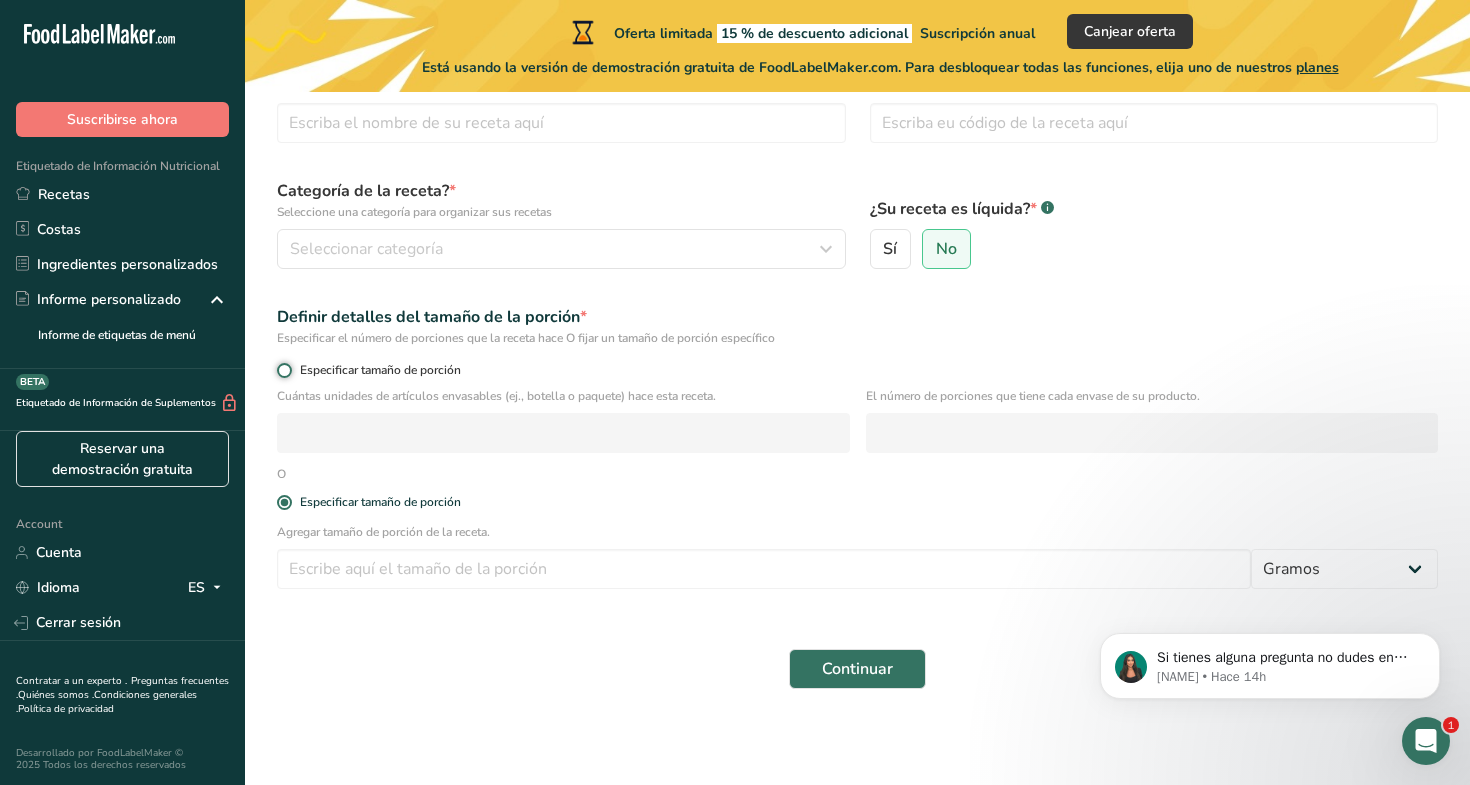 radio on "true" 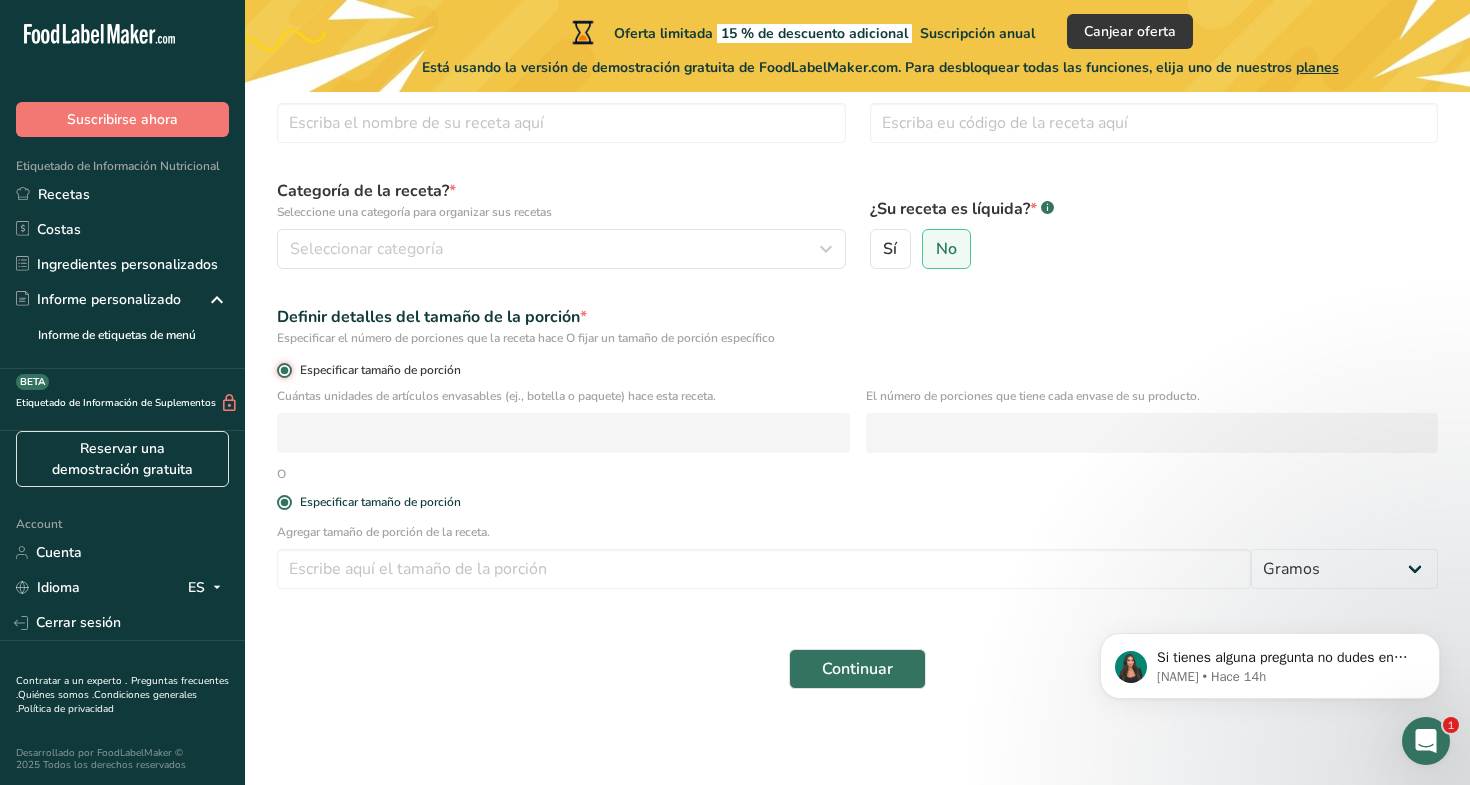 radio on "false" 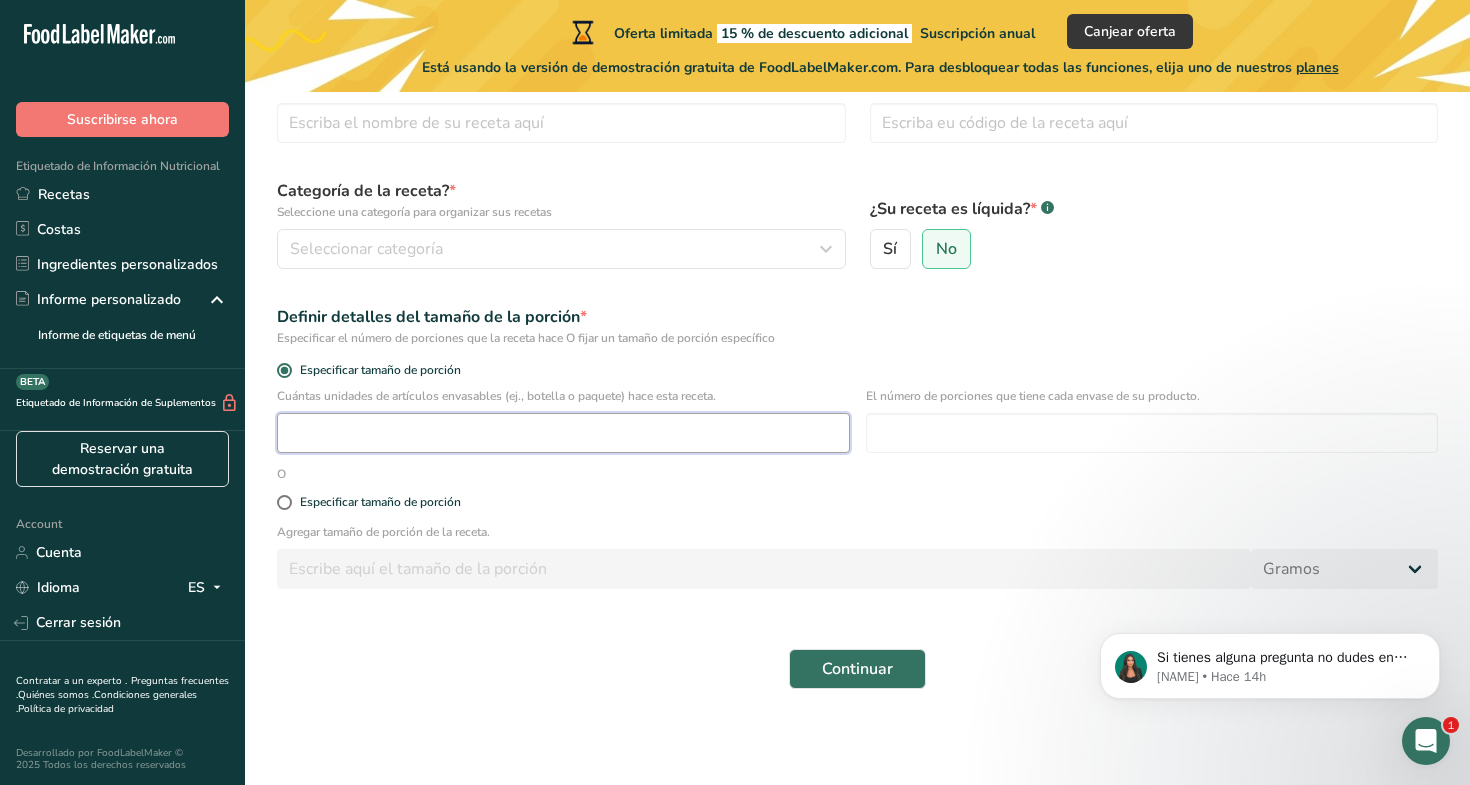 click at bounding box center [563, 433] 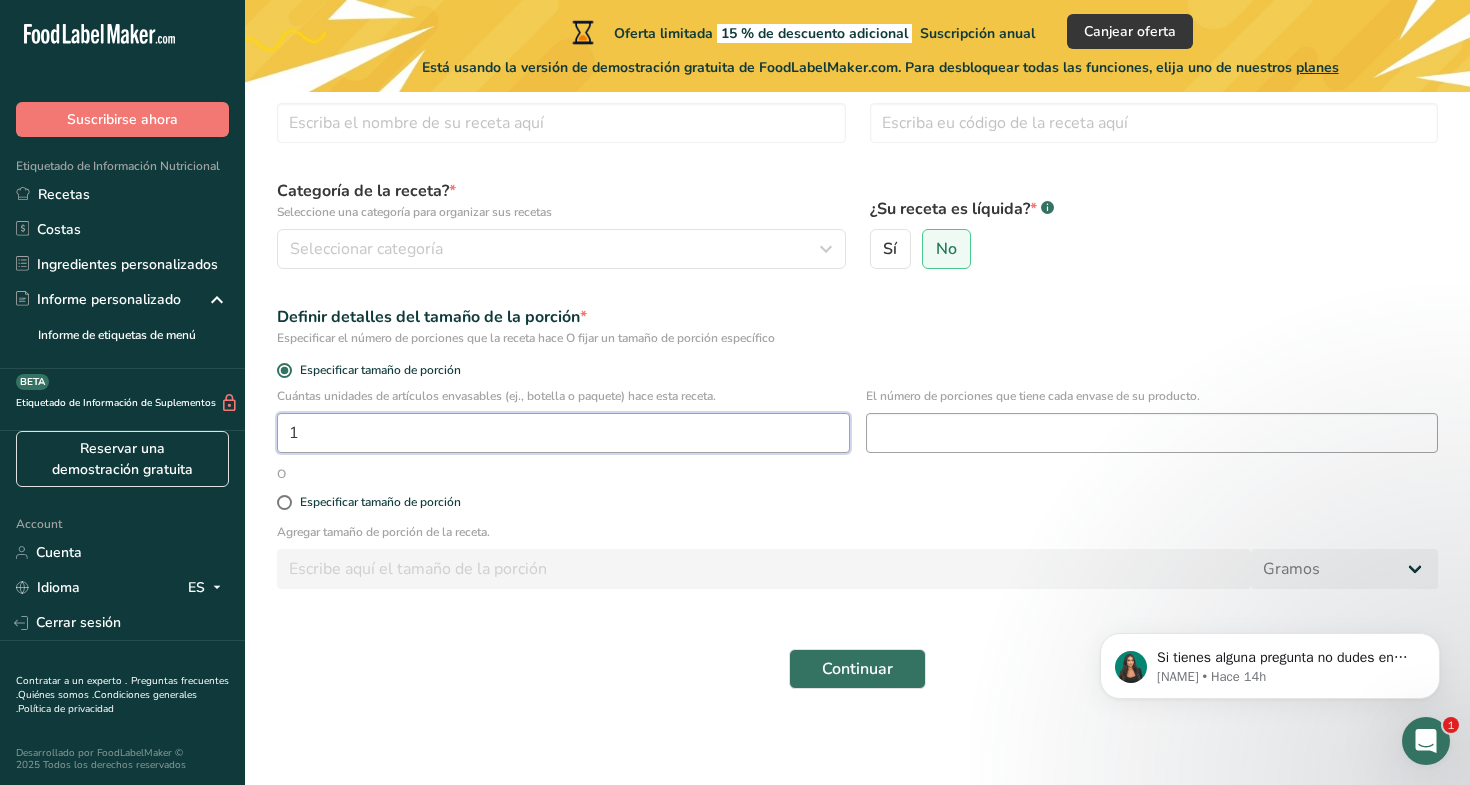 type on "1" 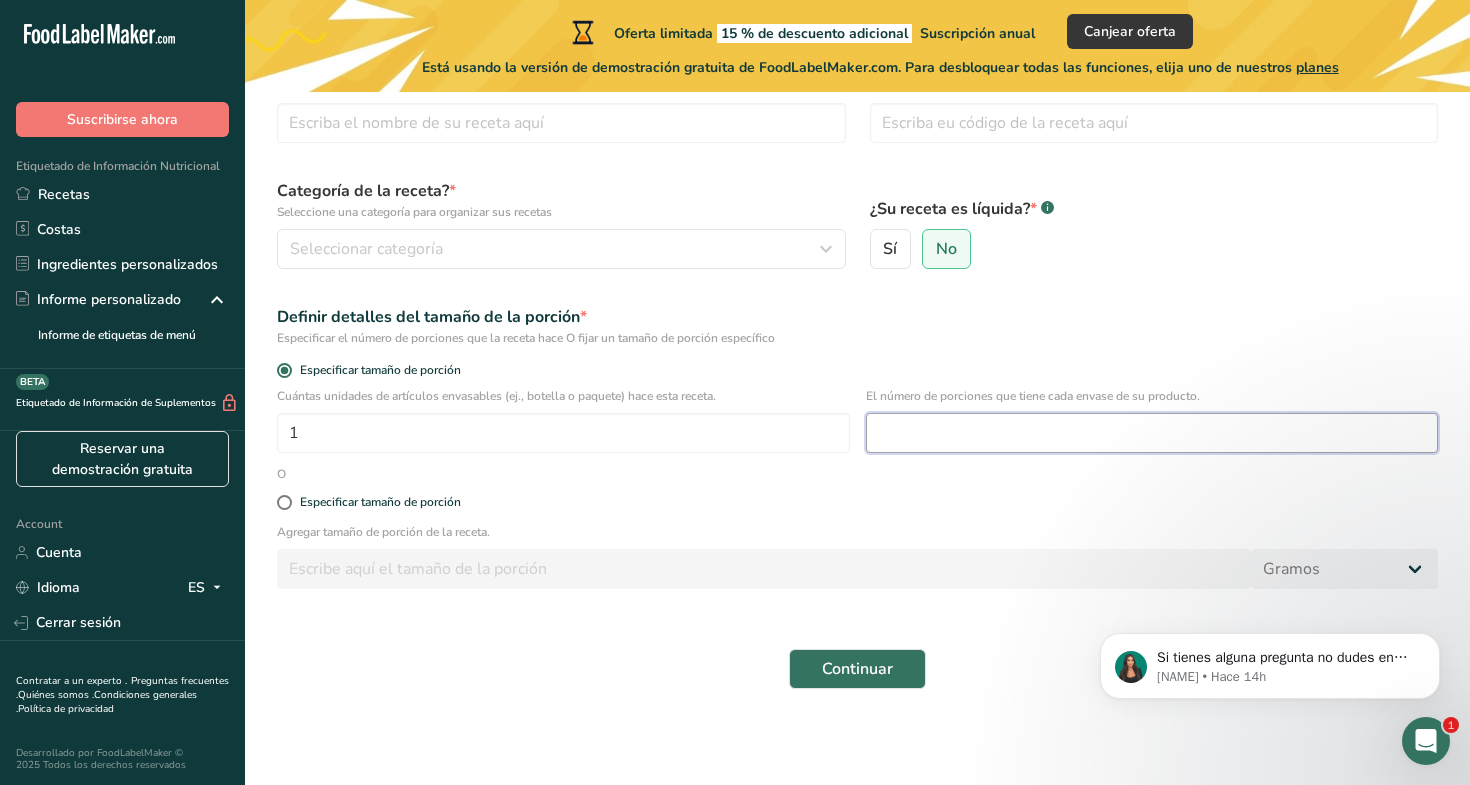 click at bounding box center [1152, 433] 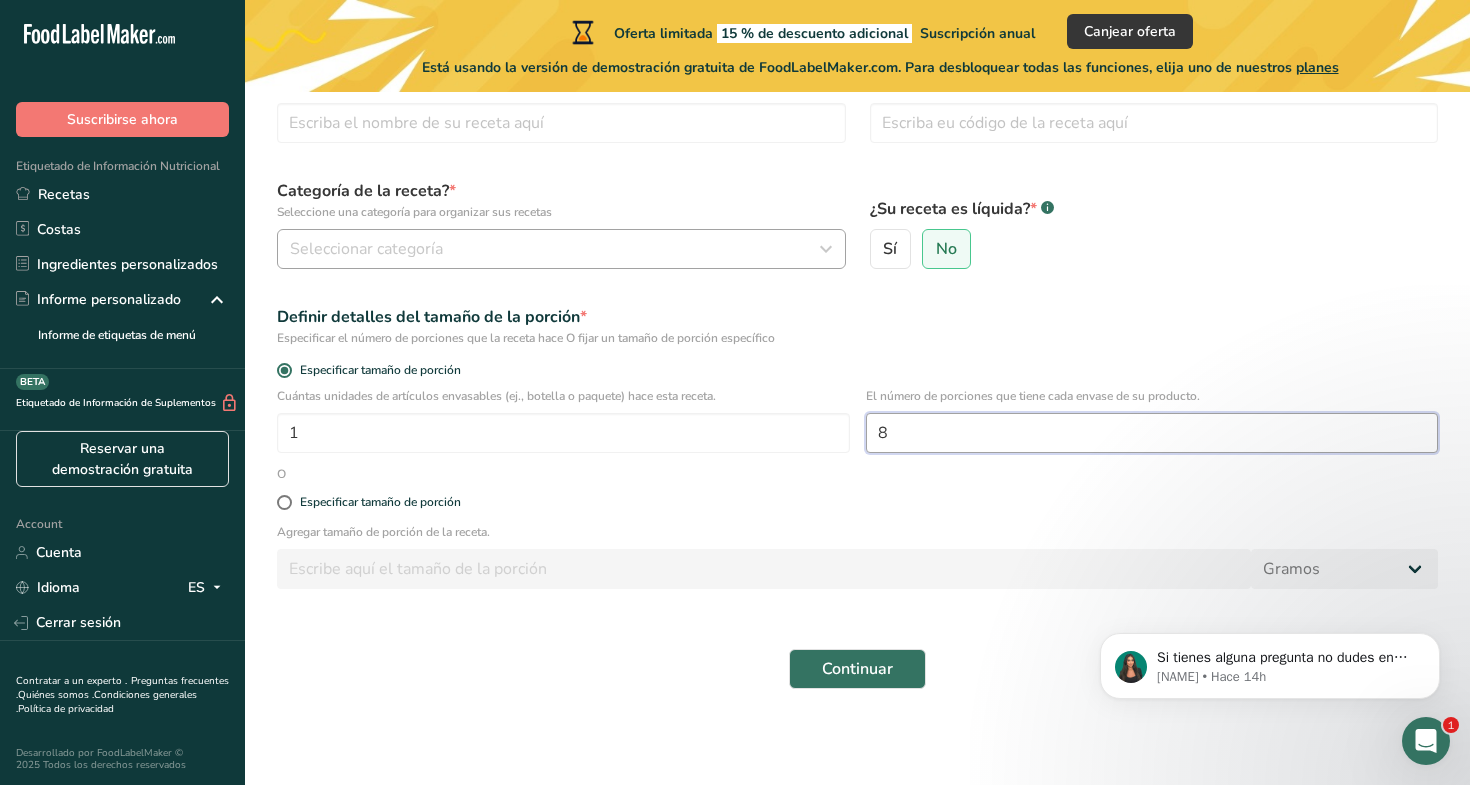 type on "8" 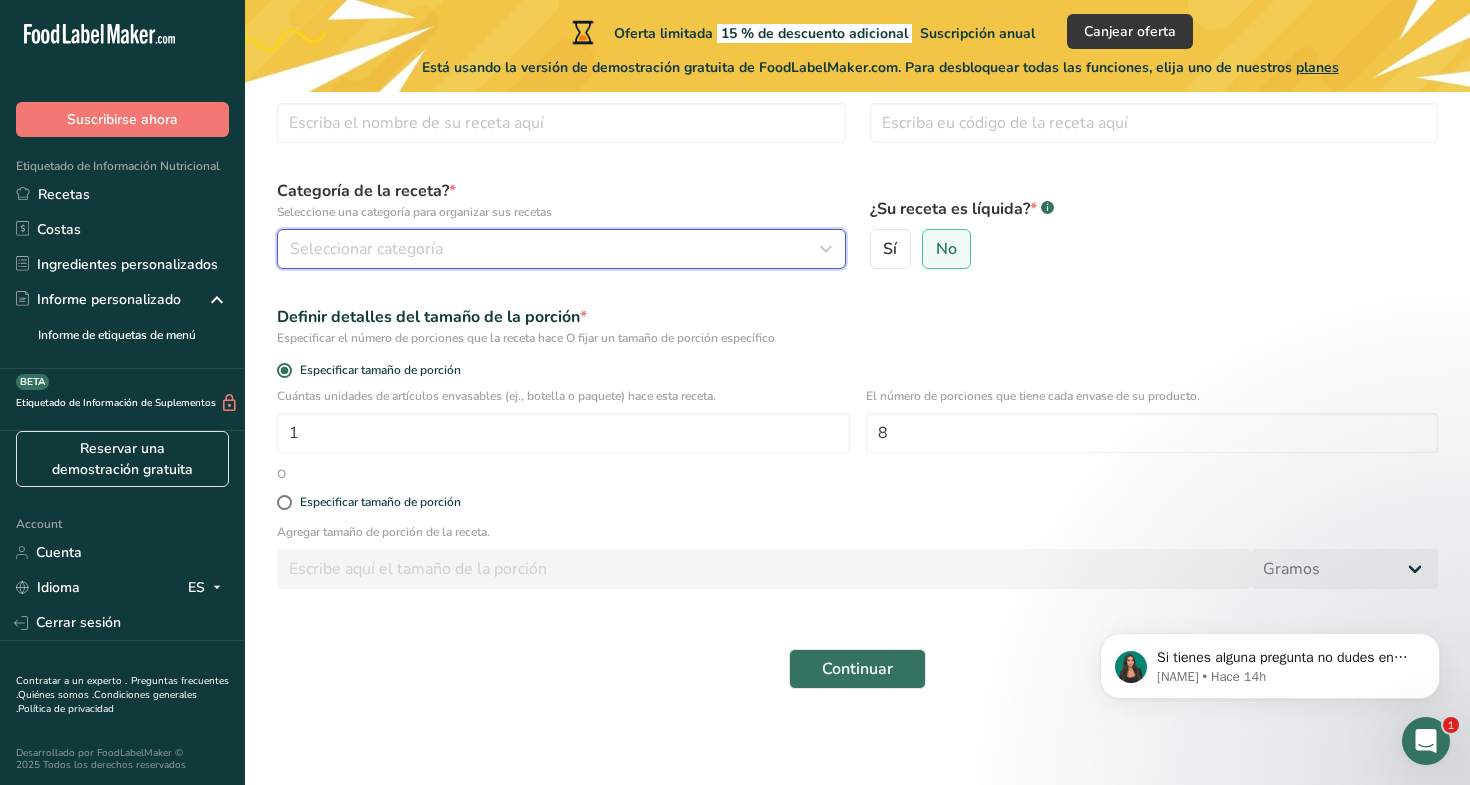 click on "Seleccionar categoría" at bounding box center [555, 249] 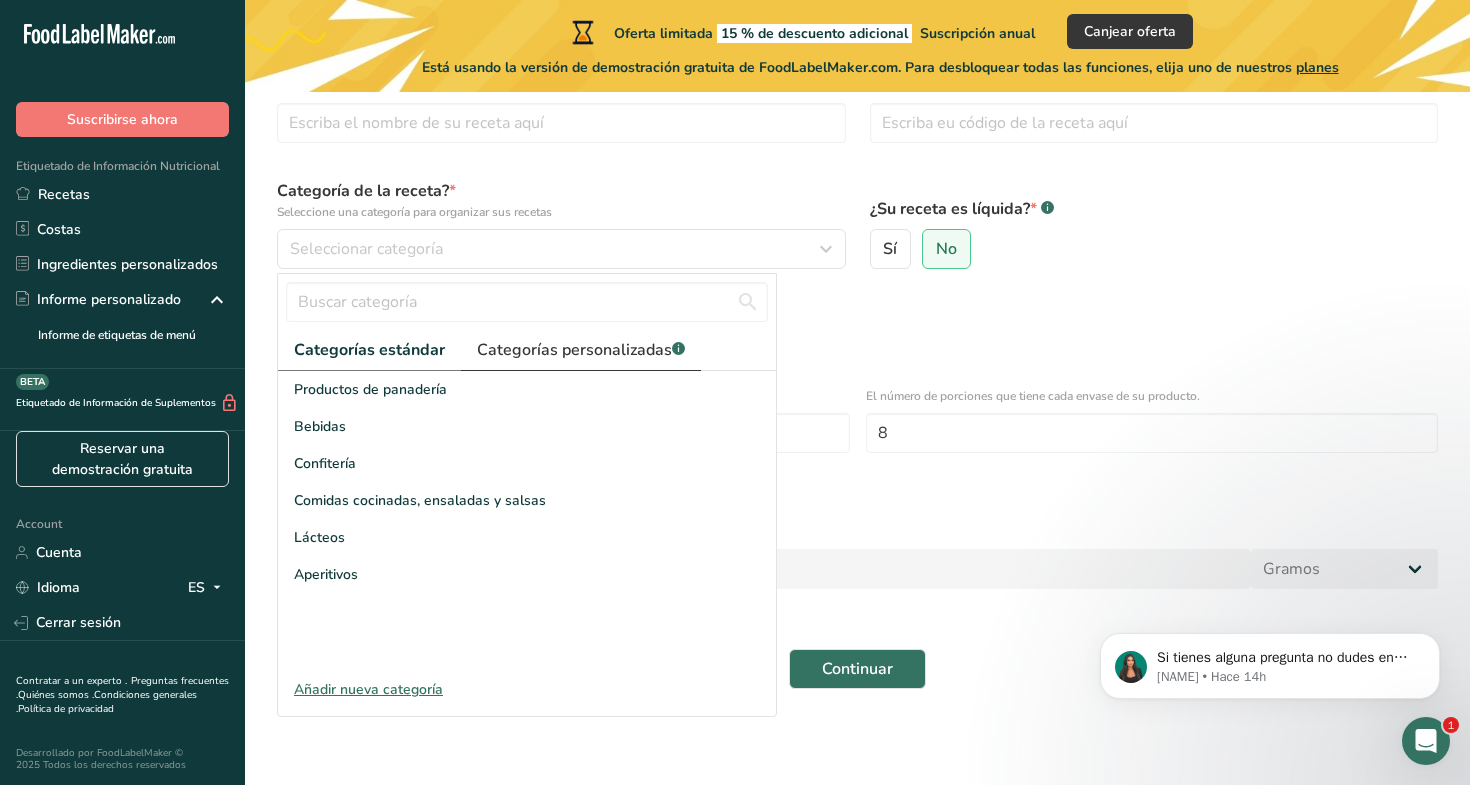 click on "Categorías personalizadas
.a-a{fill:#347362;}.b-a{fill:#fff;}" at bounding box center (581, 350) 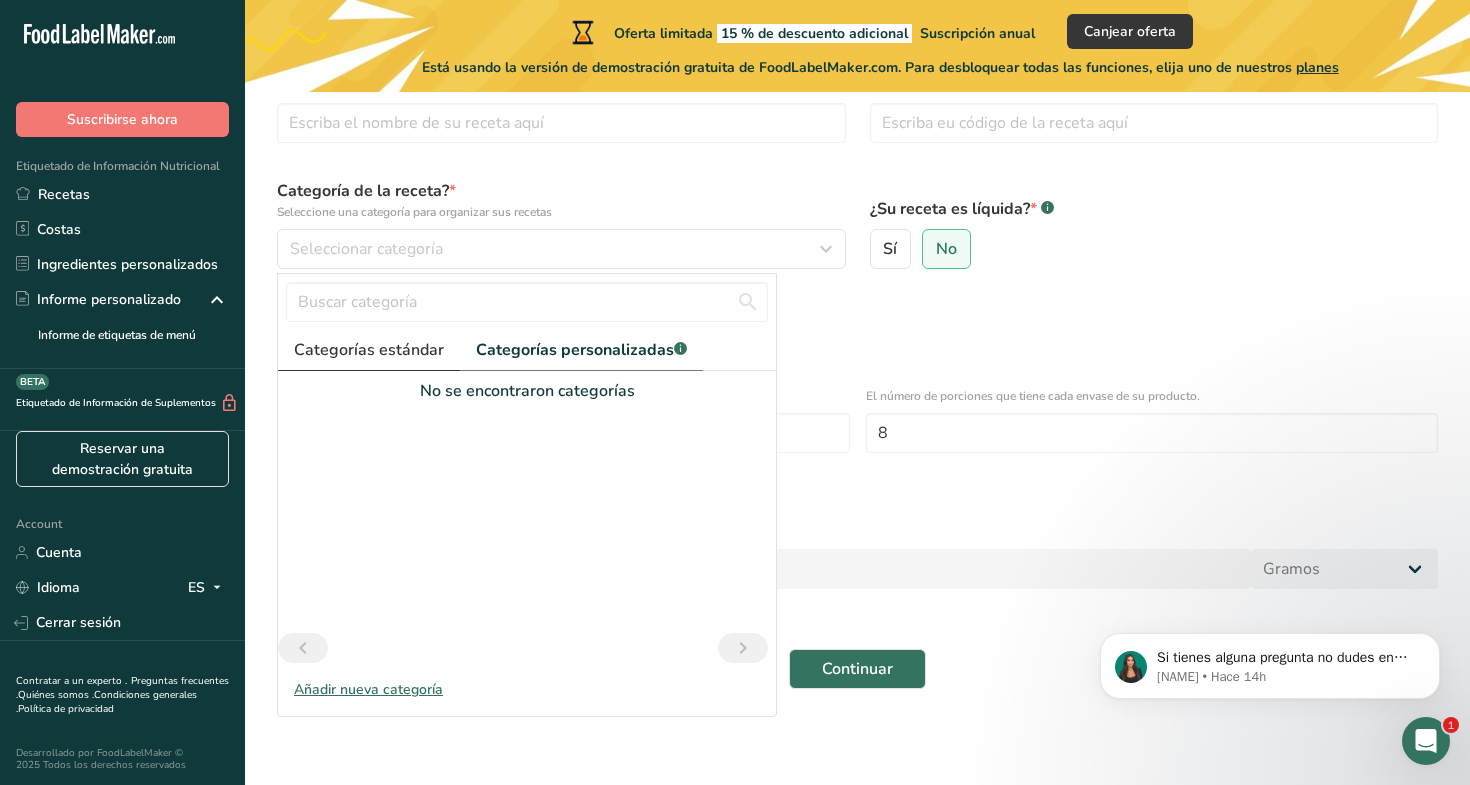 click on "Categorías estándar" at bounding box center [369, 350] 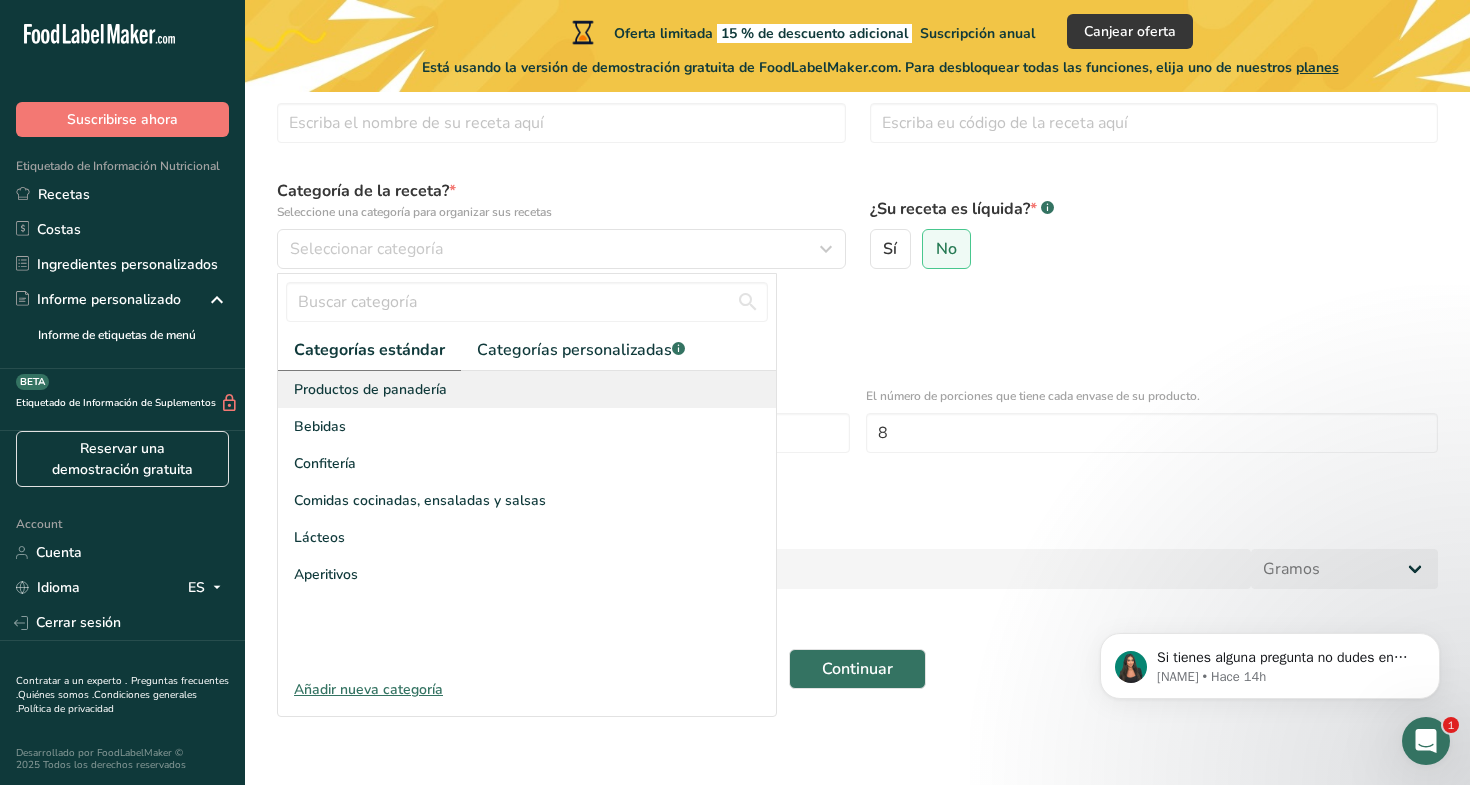 click on "Productos de panadería" at bounding box center [370, 389] 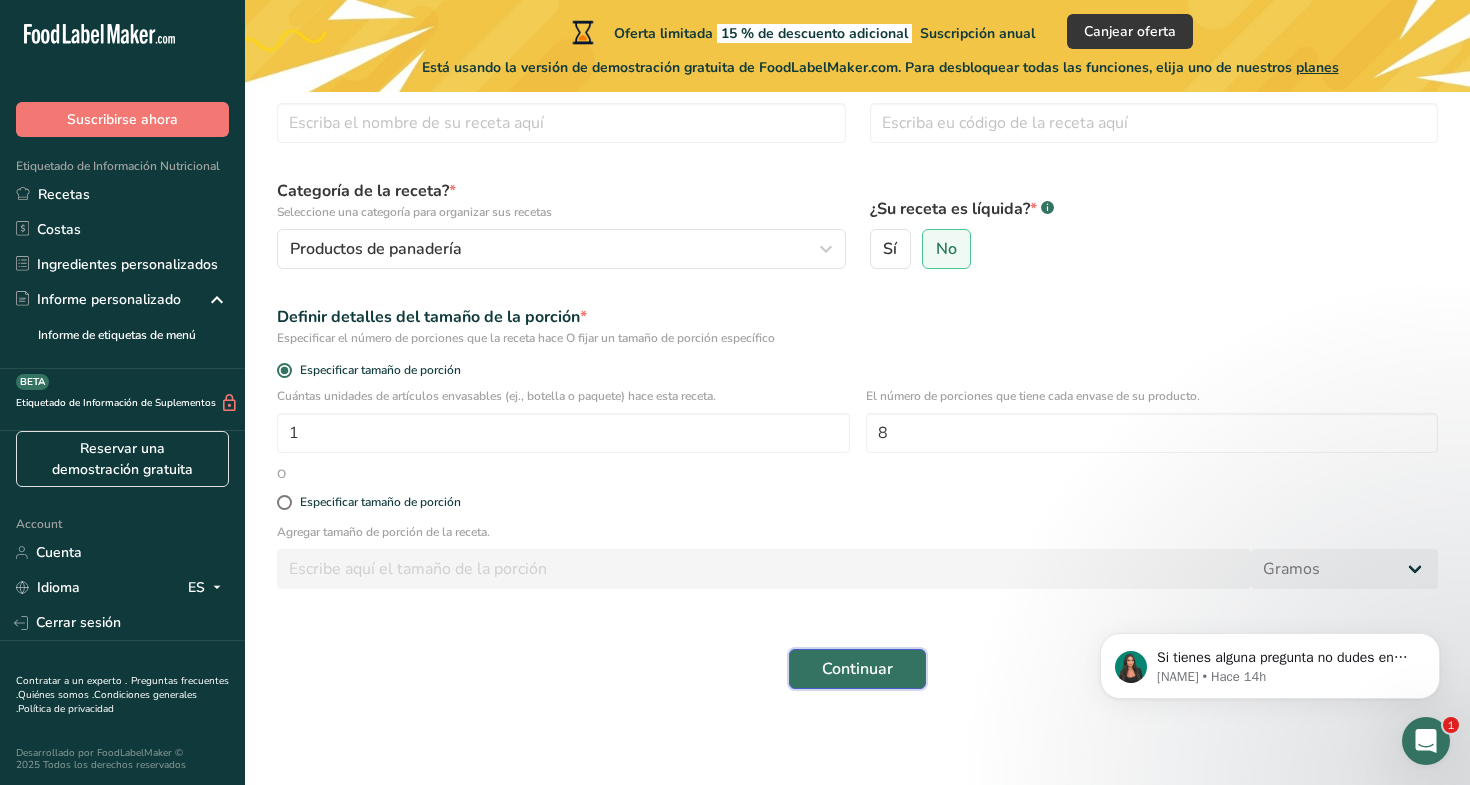click on "Continuar" at bounding box center [857, 669] 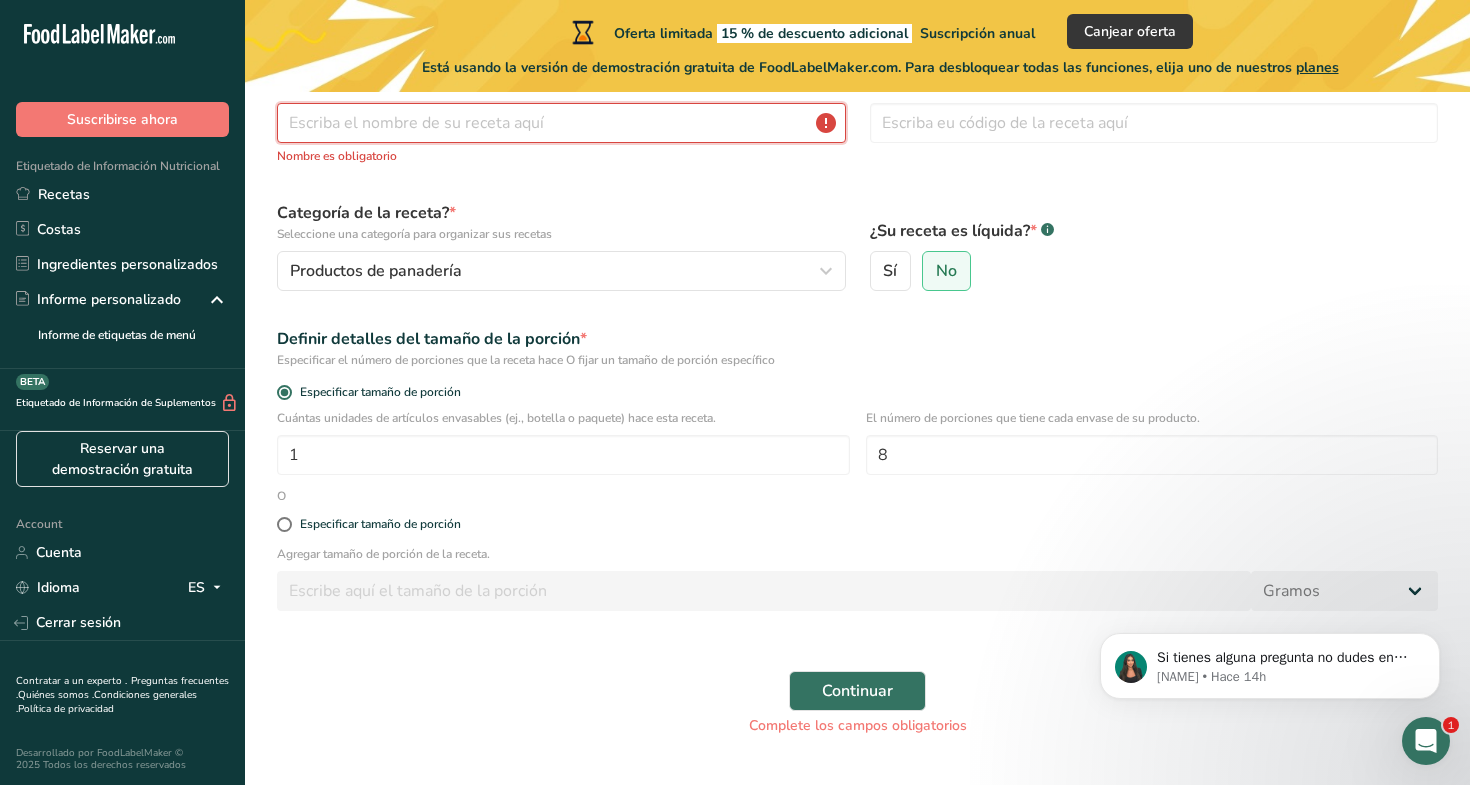 click at bounding box center [561, 123] 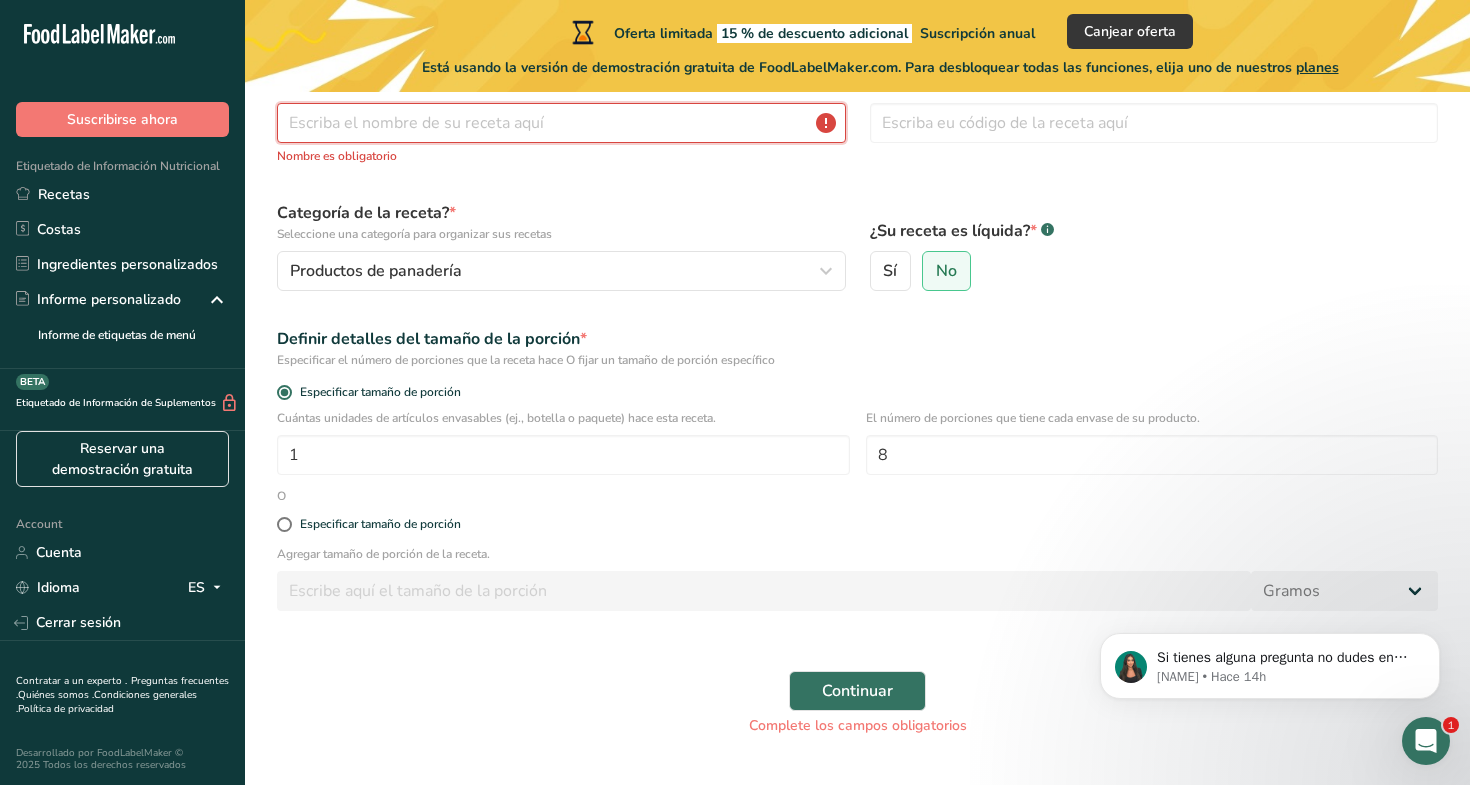type on "pizza de pepperoni artesal" 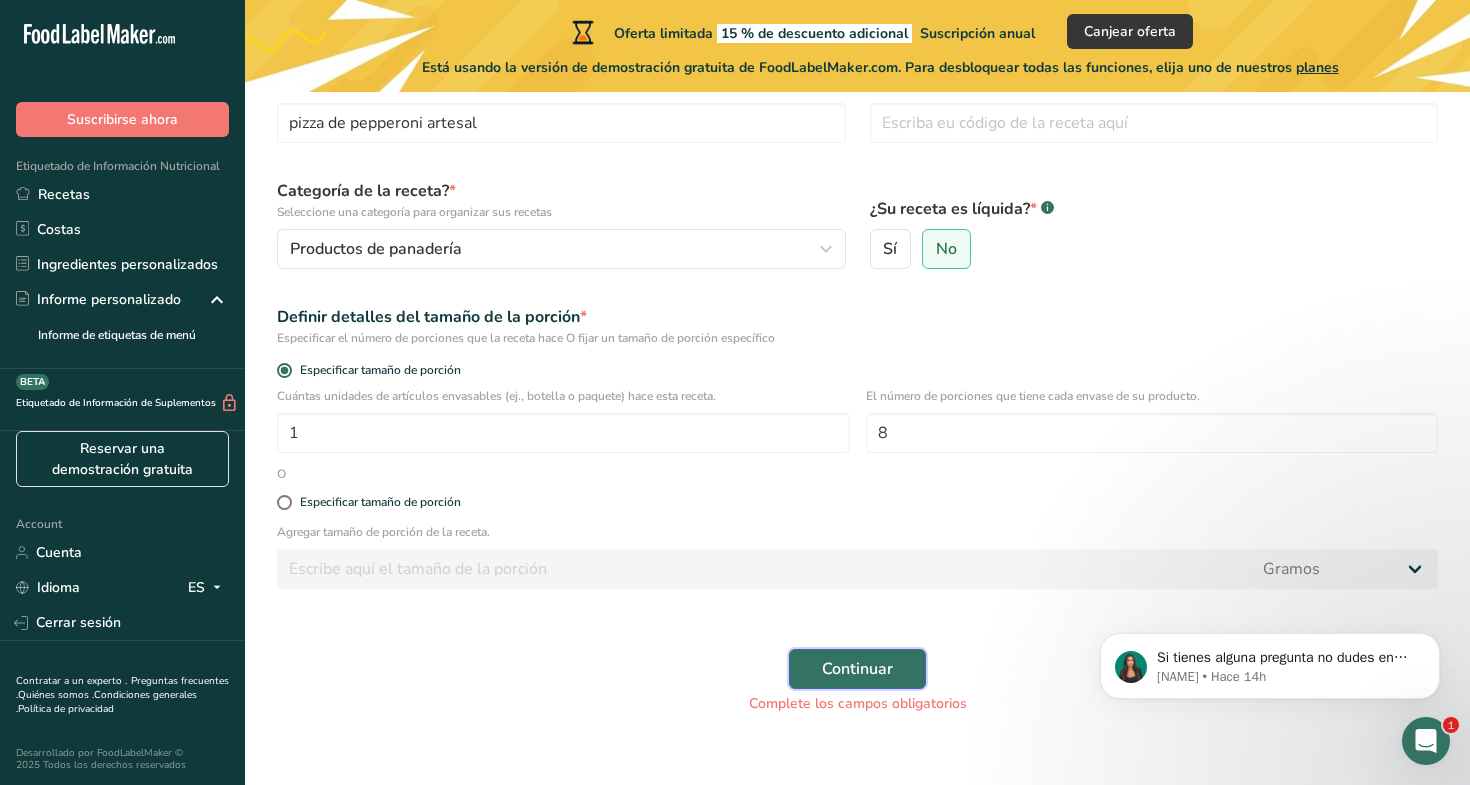 click on "Continuar" at bounding box center (857, 669) 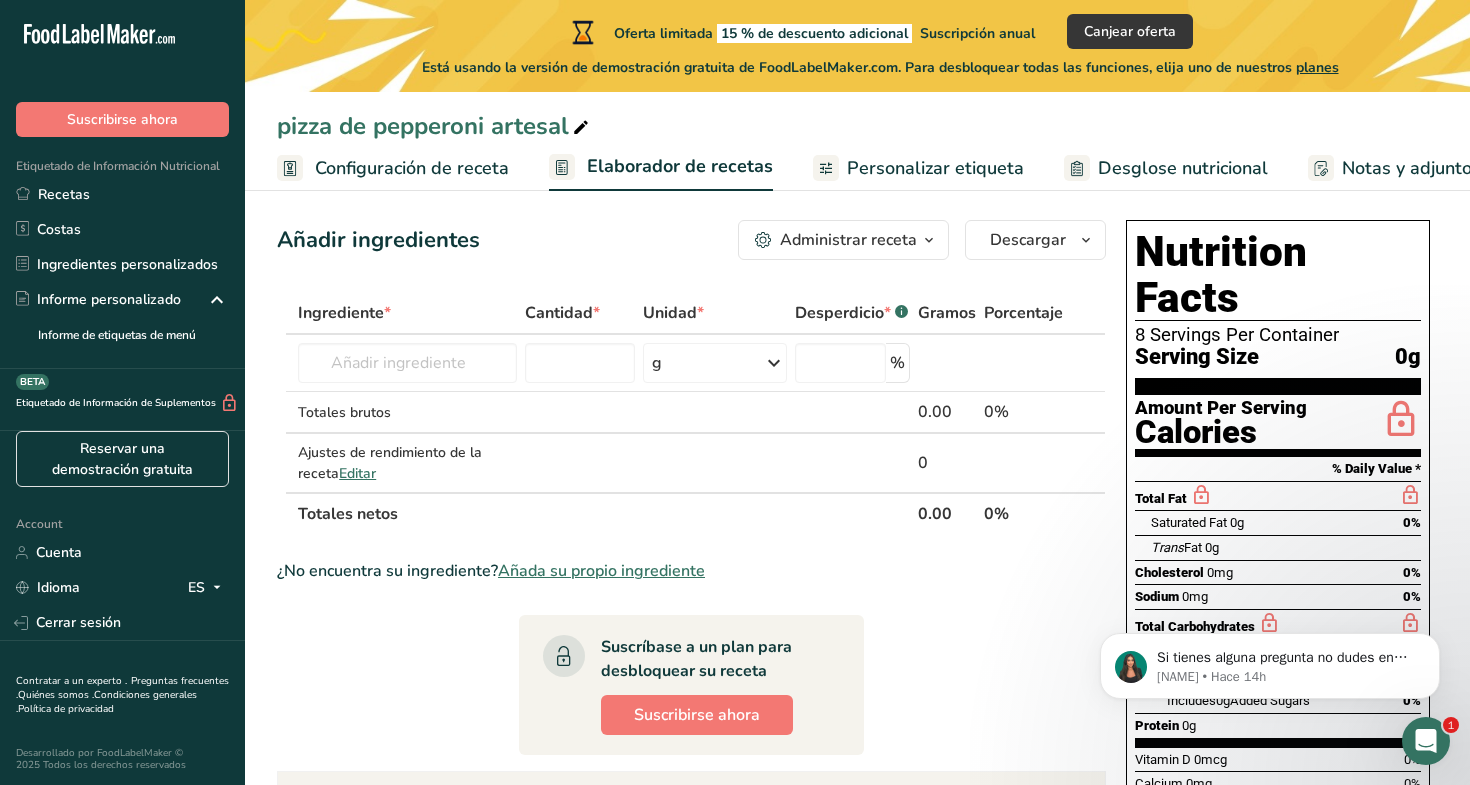 scroll, scrollTop: 0, scrollLeft: 0, axis: both 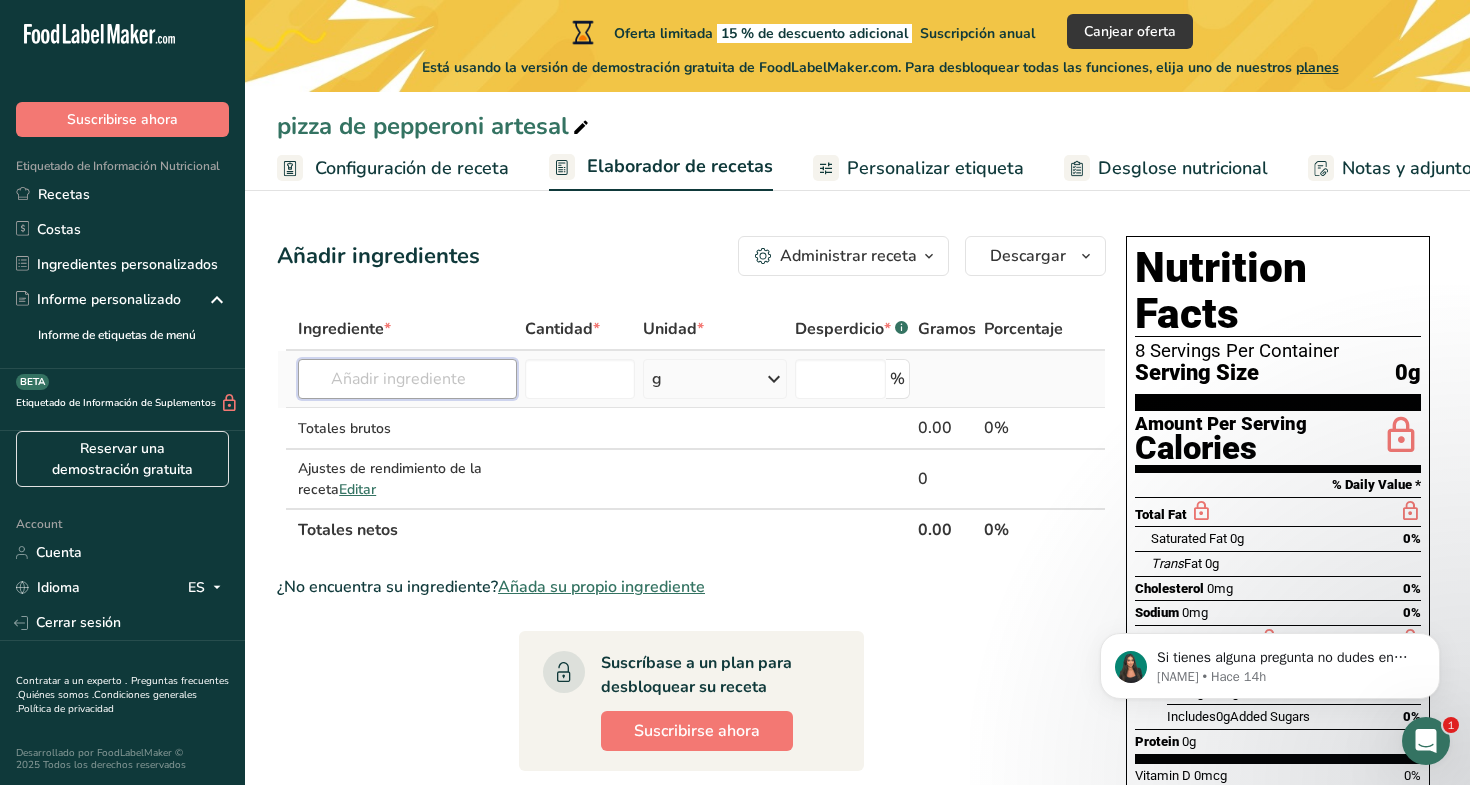 click at bounding box center [407, 379] 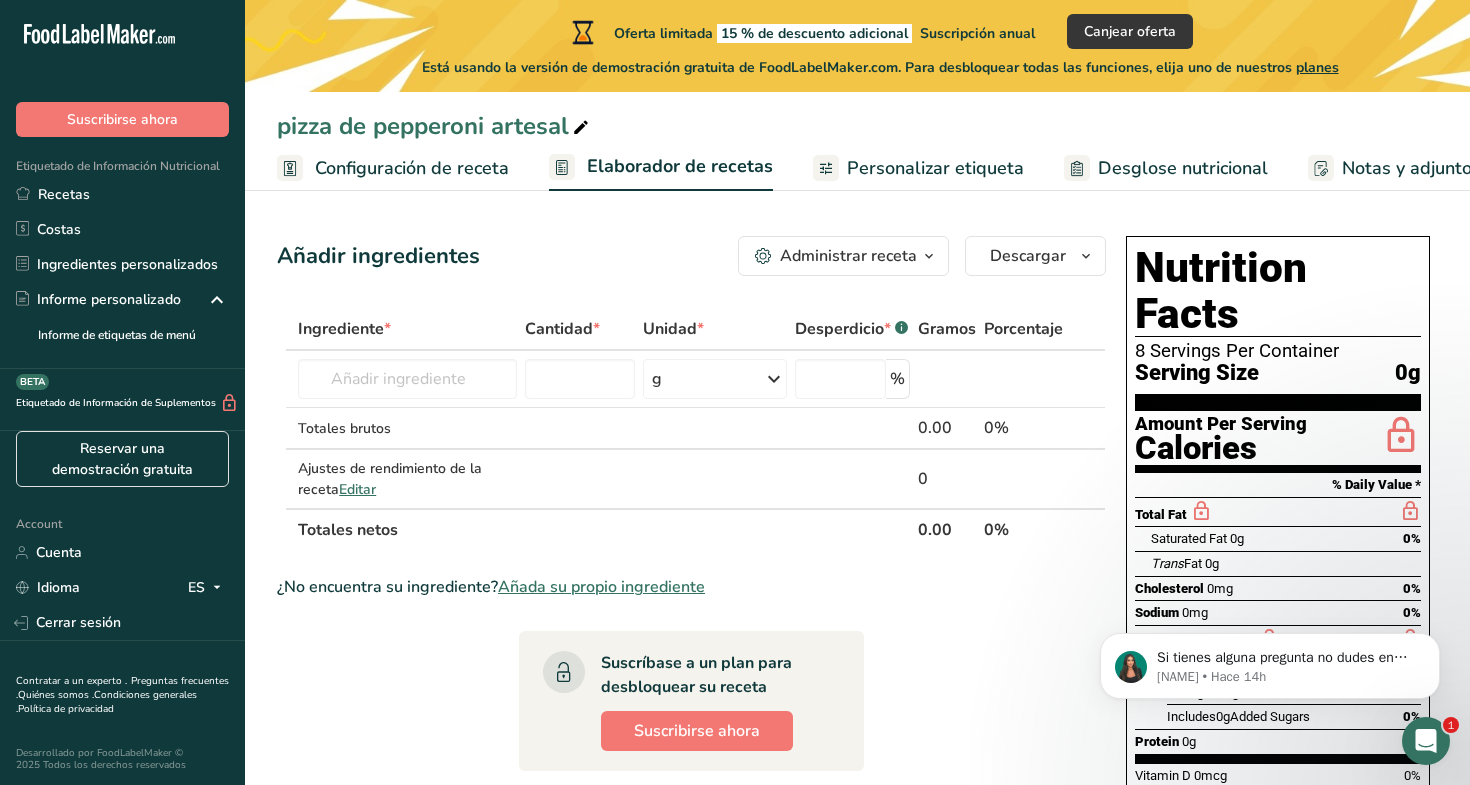 click on "Personalizar etiqueta" at bounding box center (935, 168) 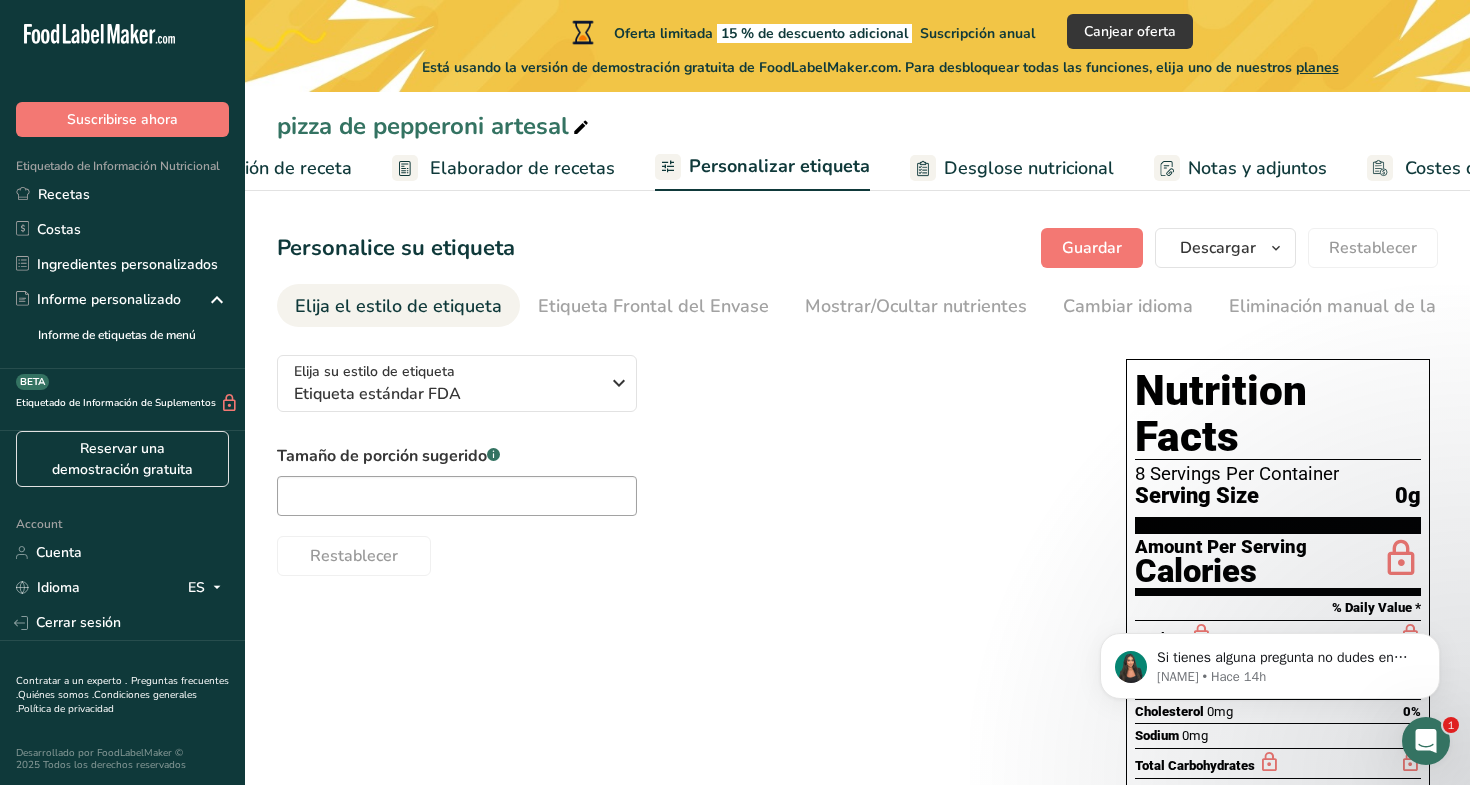 scroll, scrollTop: 0, scrollLeft: 274, axis: horizontal 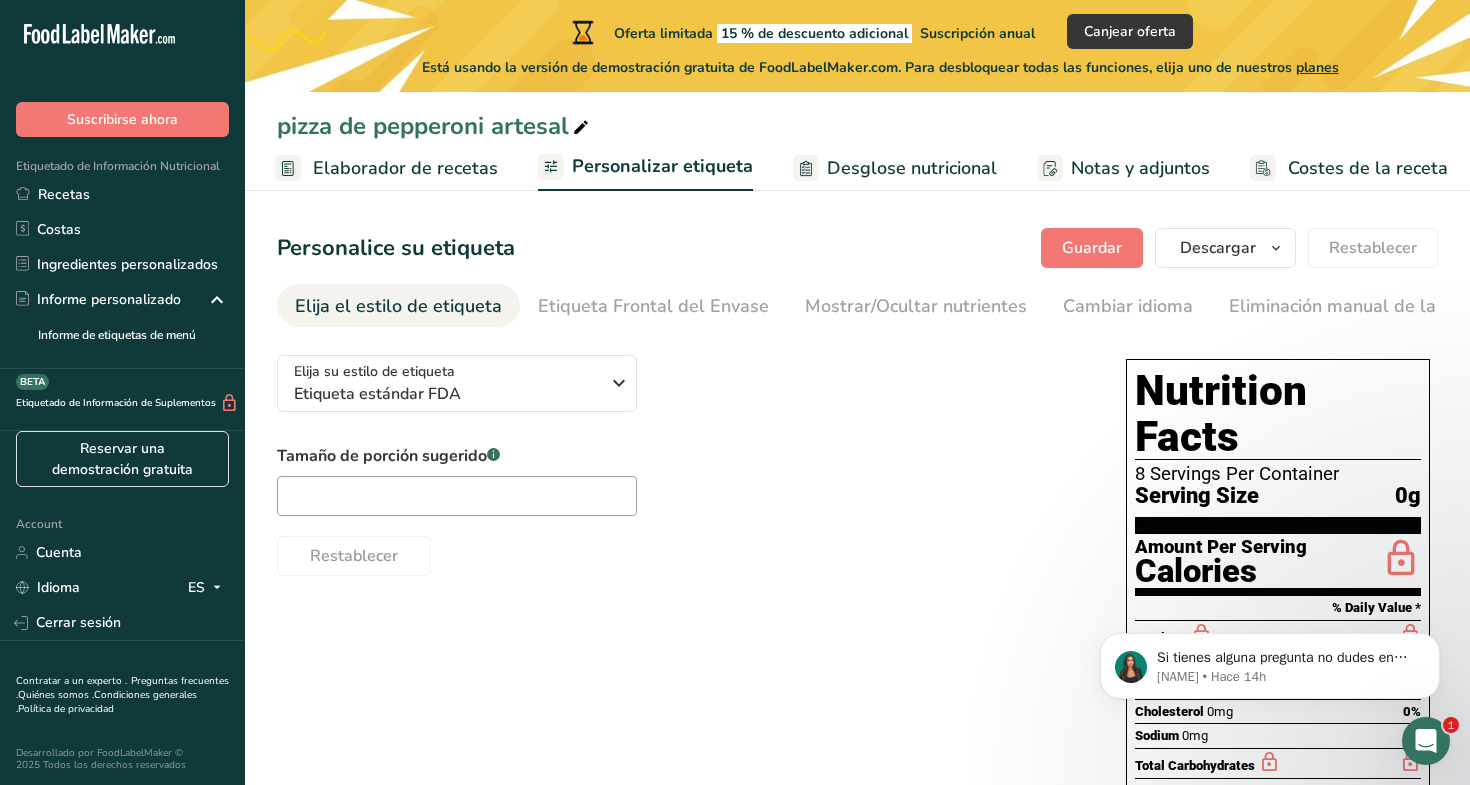 click on "Elaborador de recetas" at bounding box center (405, 168) 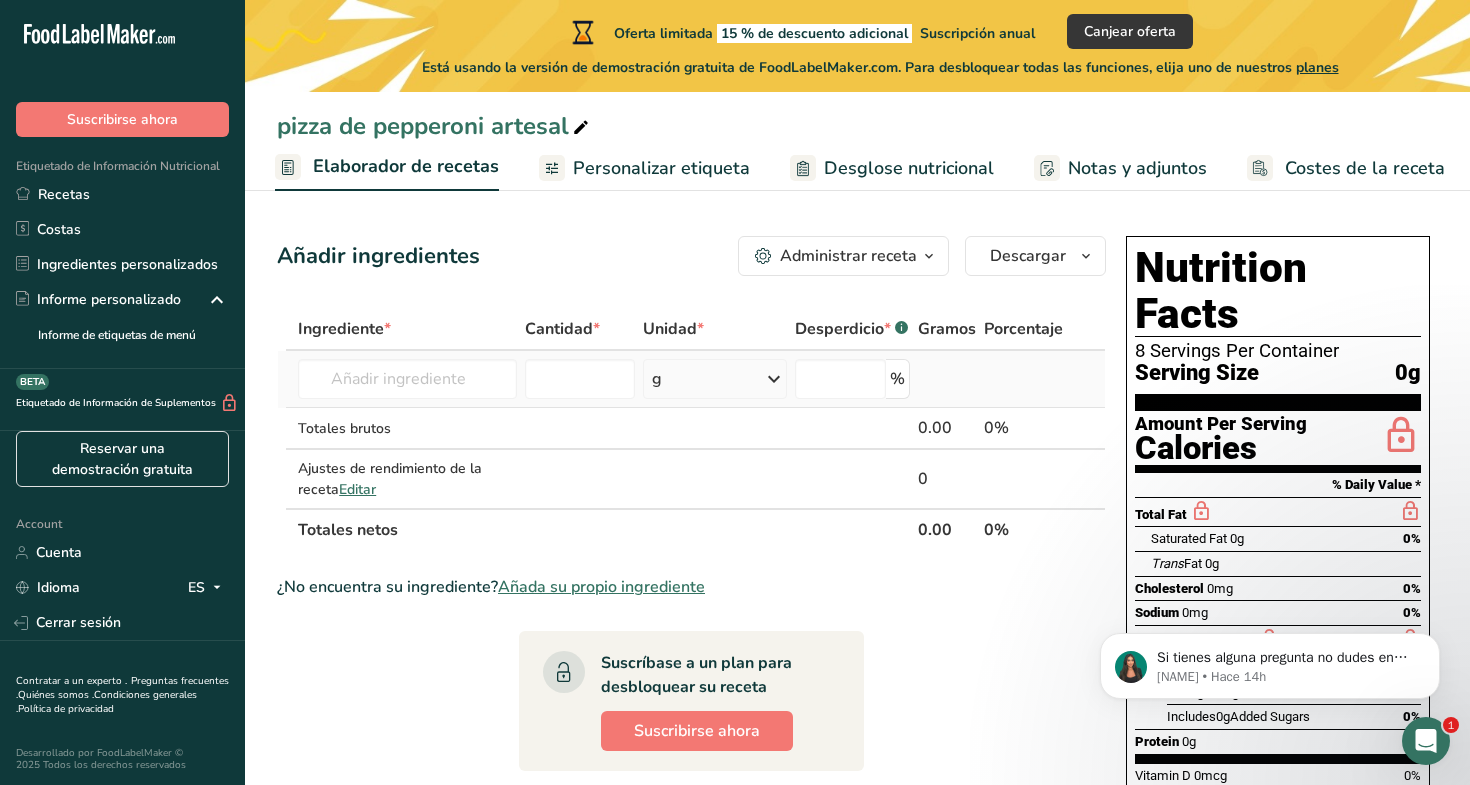 click on "g" at bounding box center [715, 379] 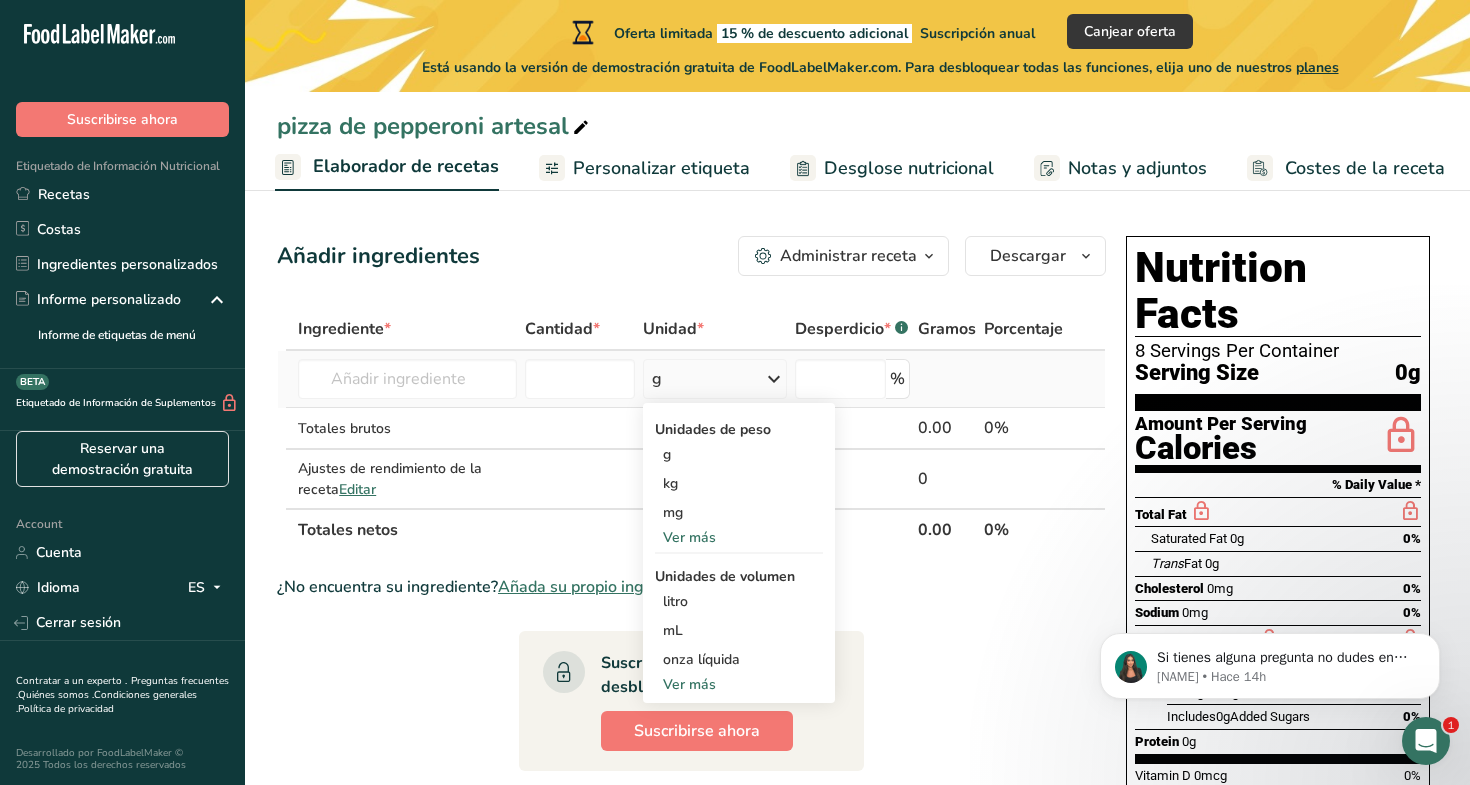 click on "g" at bounding box center [715, 379] 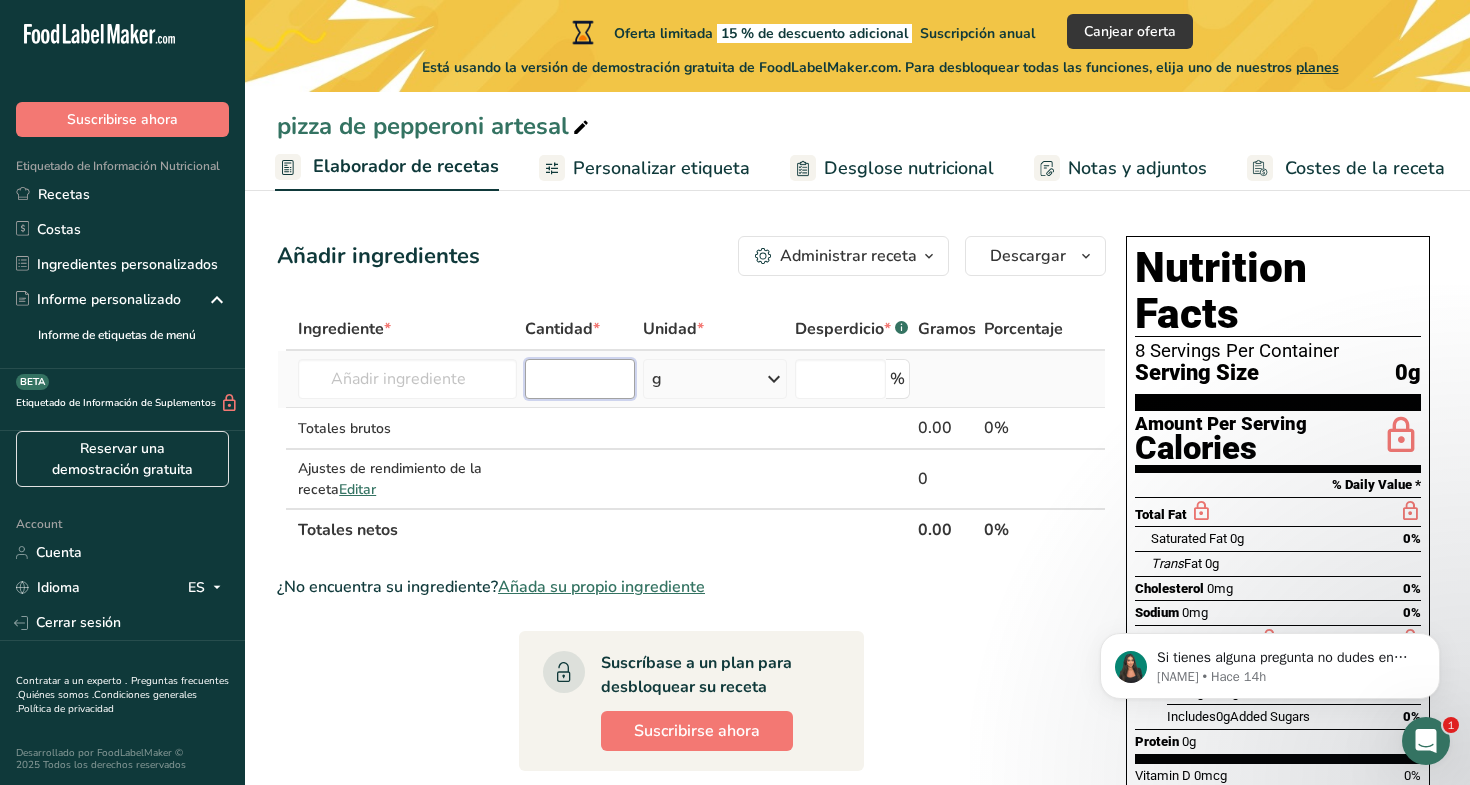 click at bounding box center (580, 379) 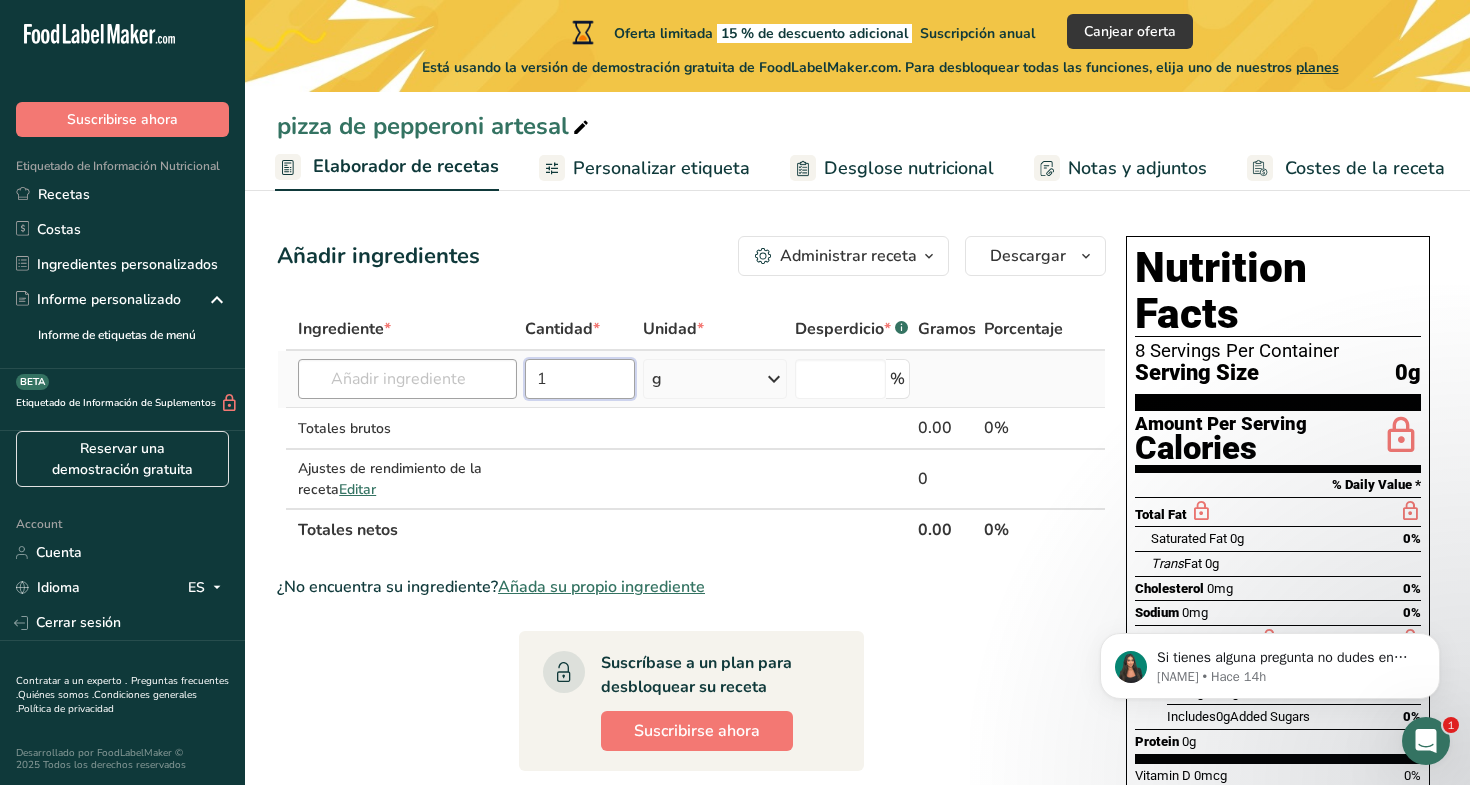 type on "1" 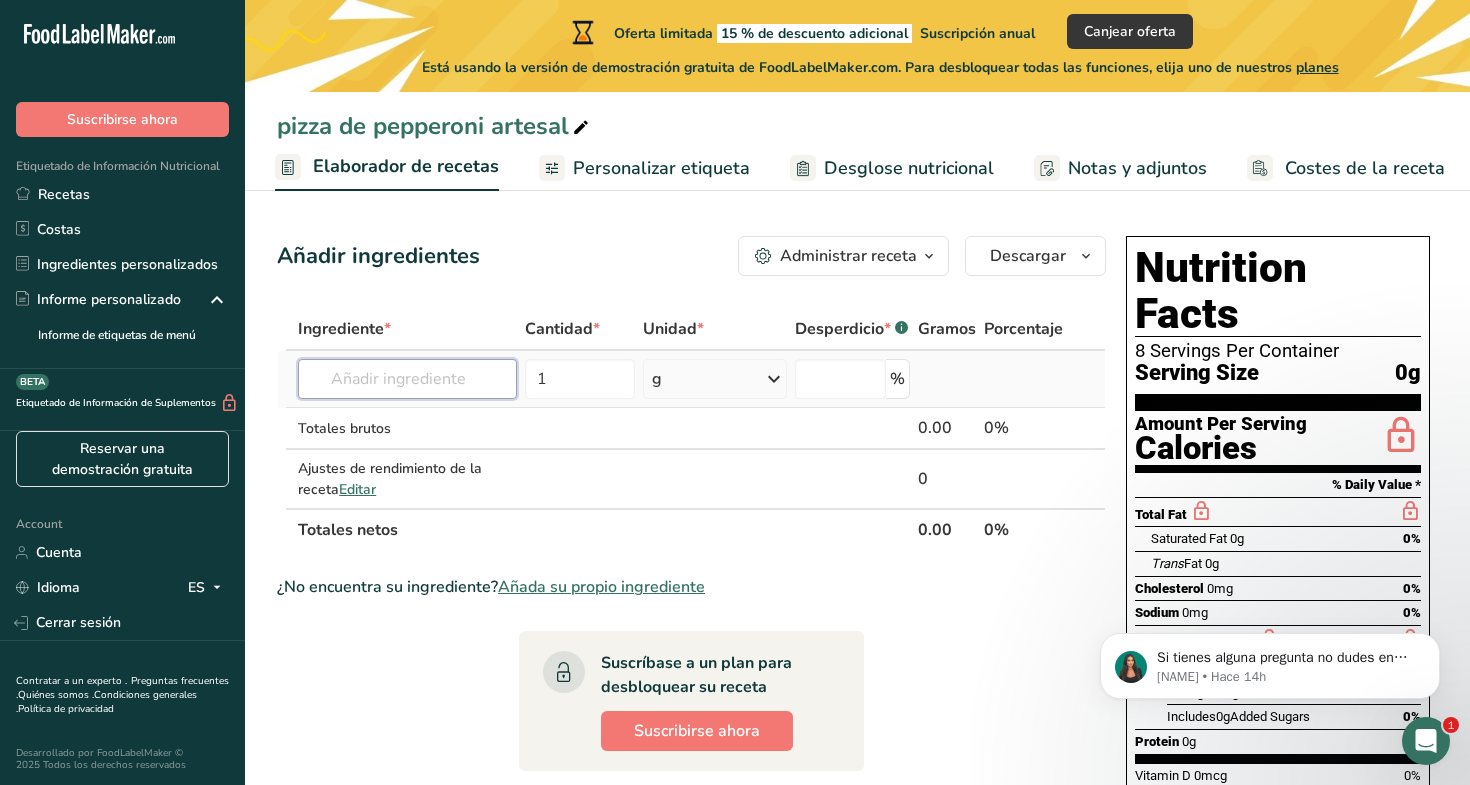click at bounding box center [407, 379] 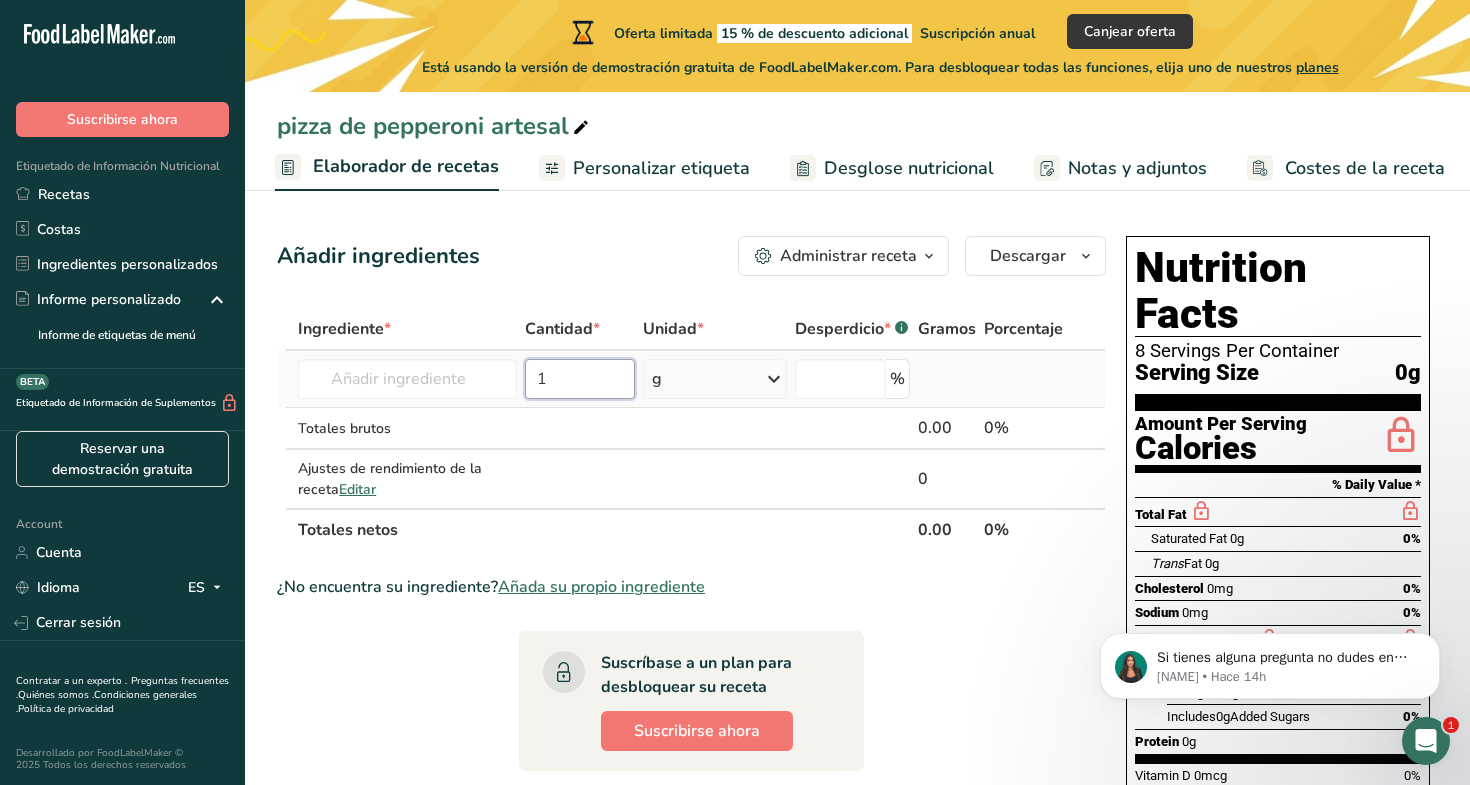 click on "1" at bounding box center (580, 379) 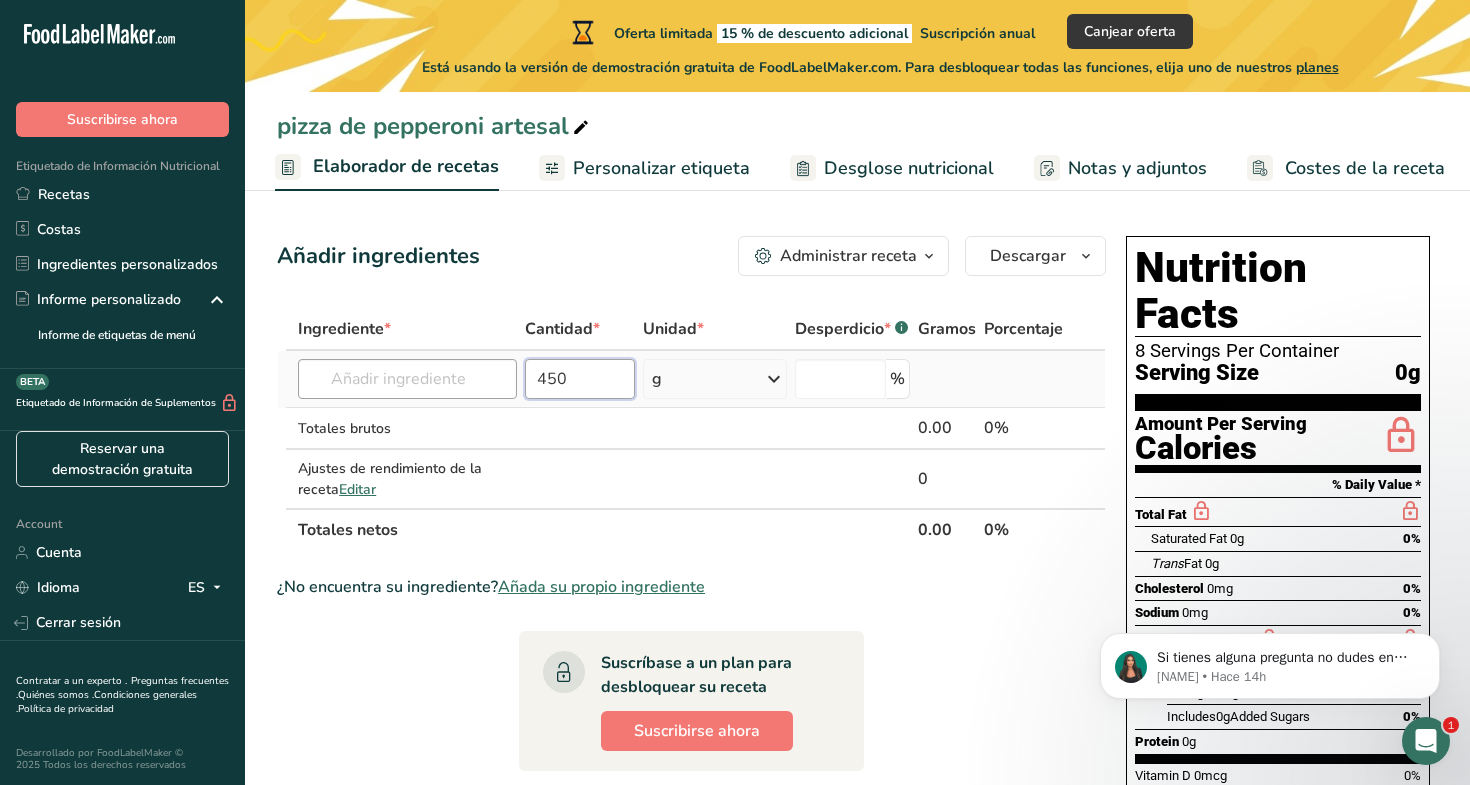 type on "450" 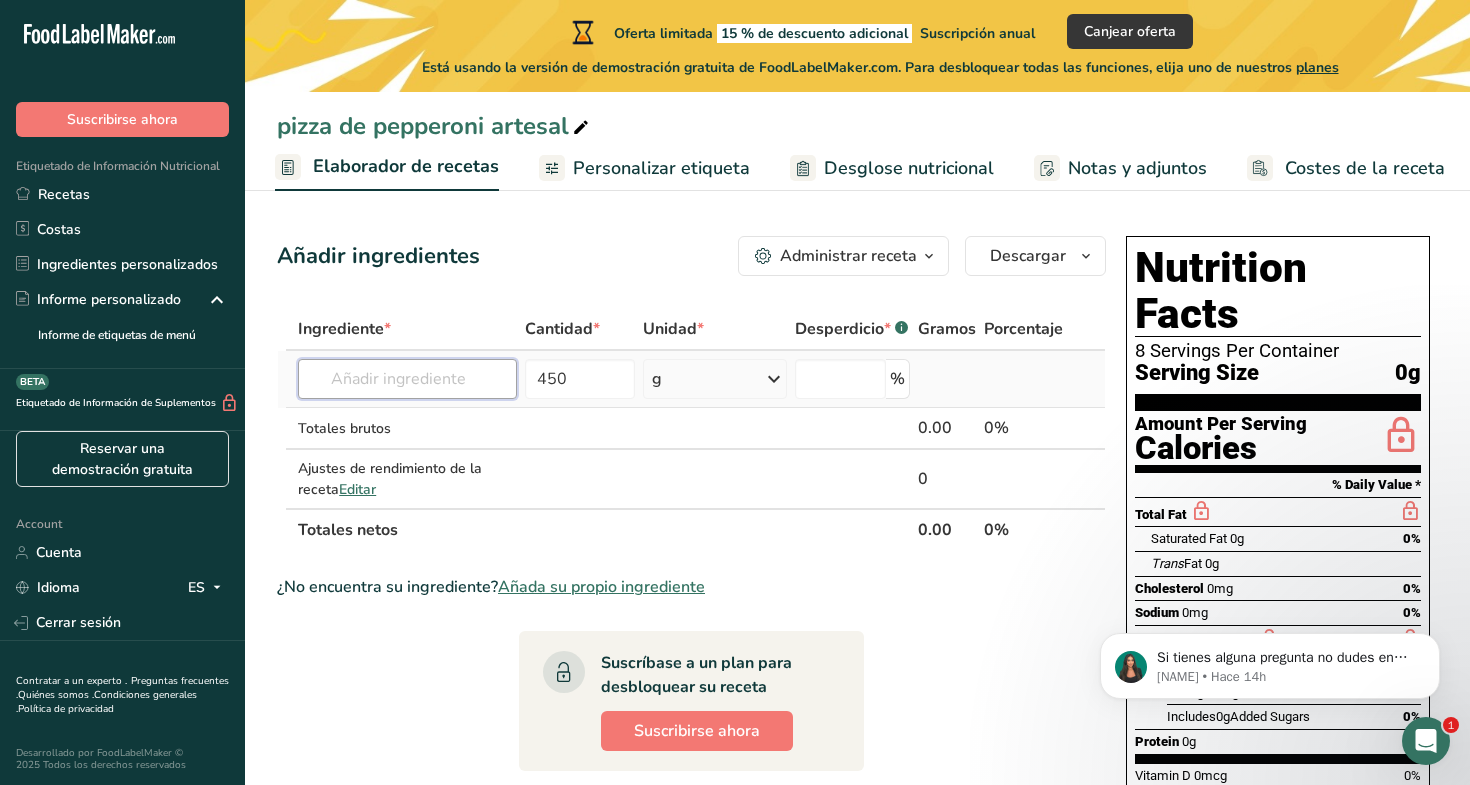 click at bounding box center [407, 379] 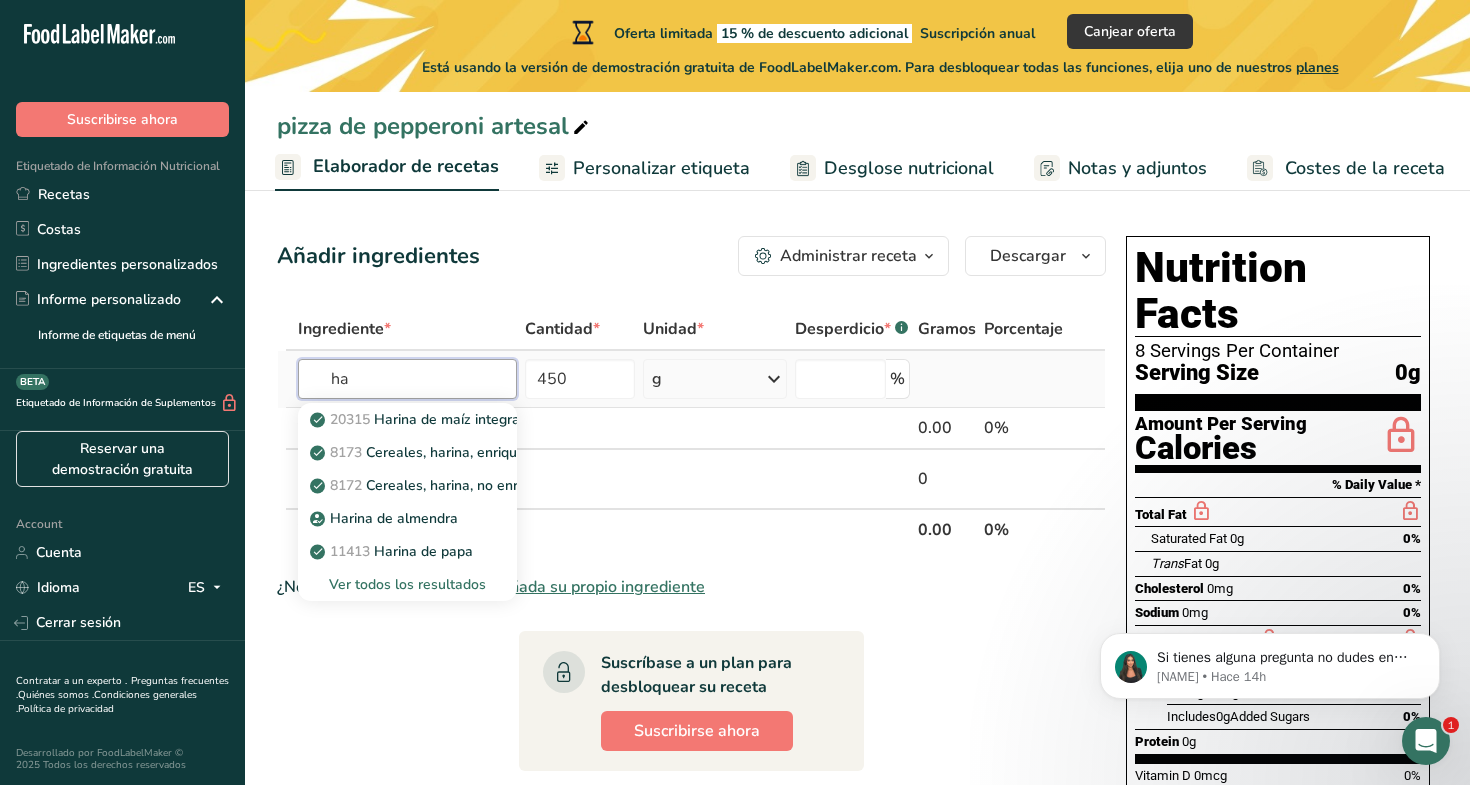 type on "h" 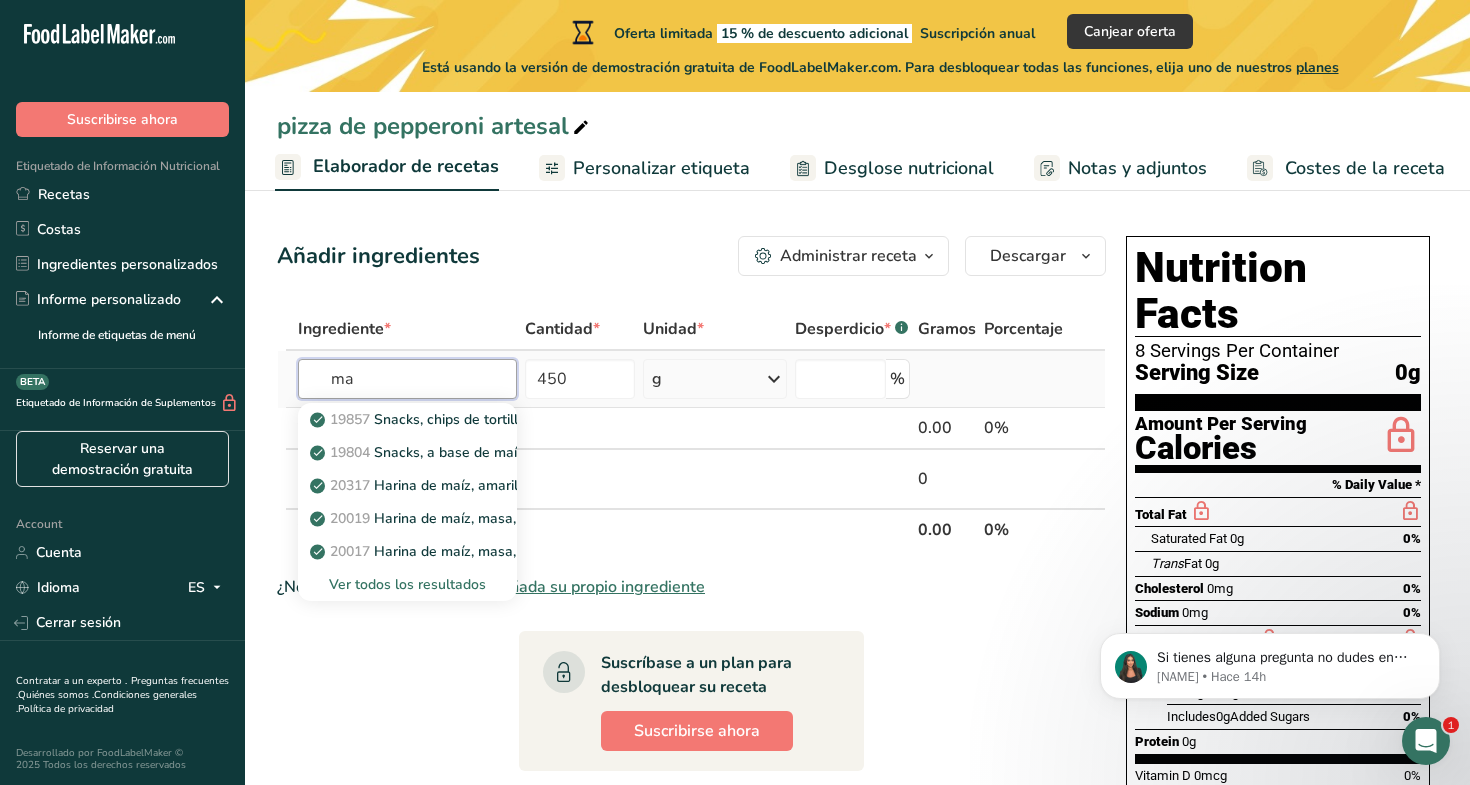 type on "m" 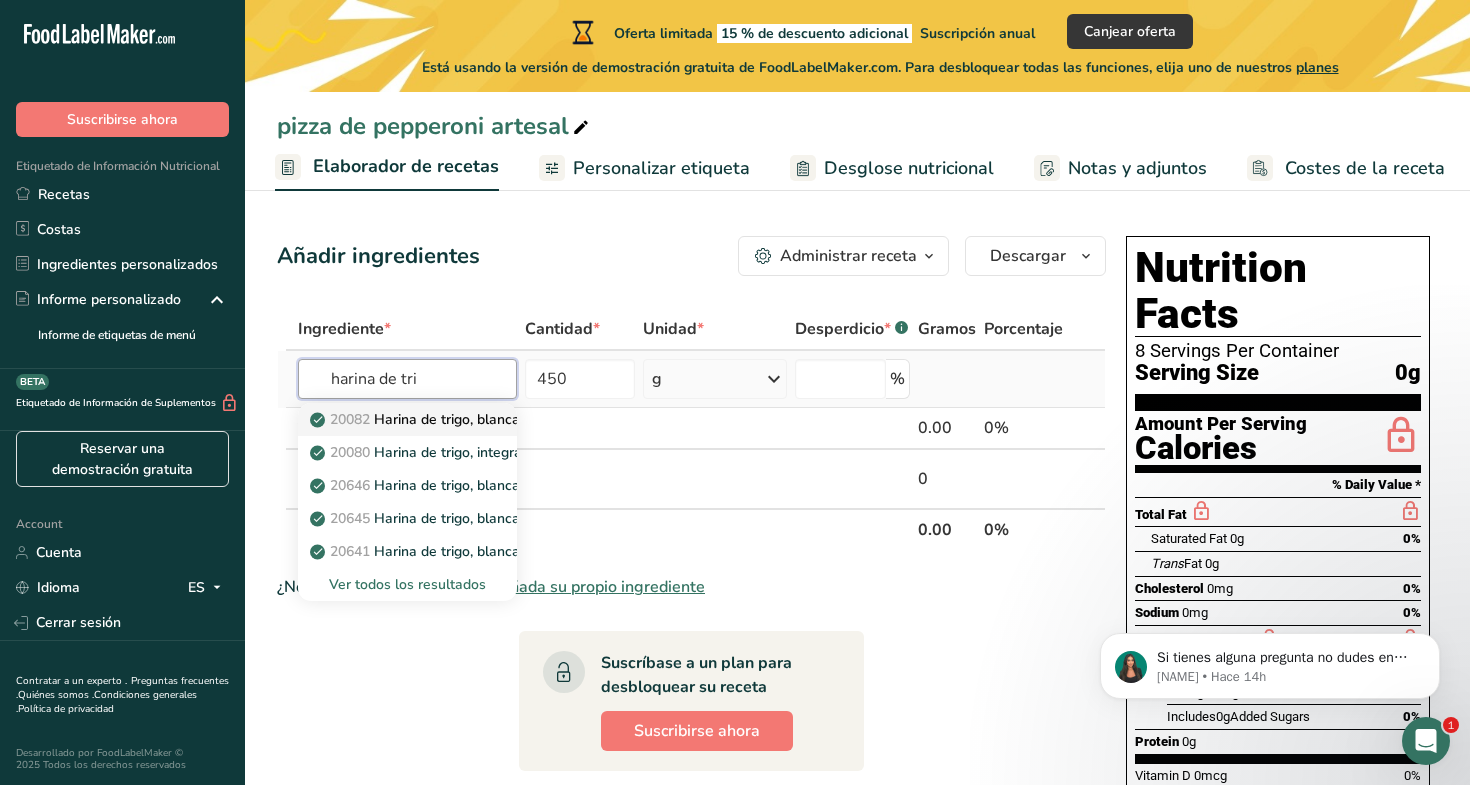 type on "harina de tri" 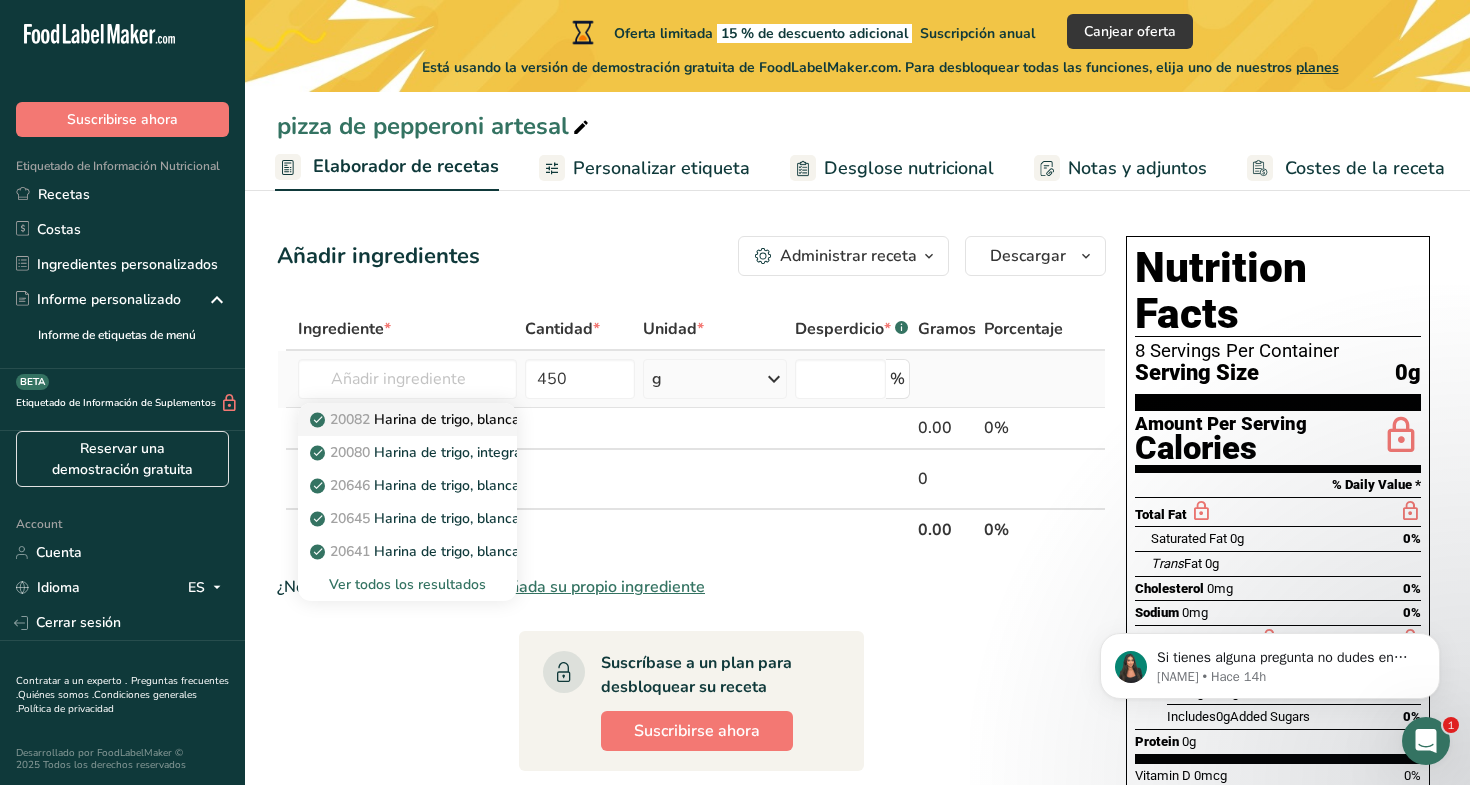 click on "20082
Harina de trigo, blanca, para todo uso, con levadura, enriquecida" at bounding box center (550, 419) 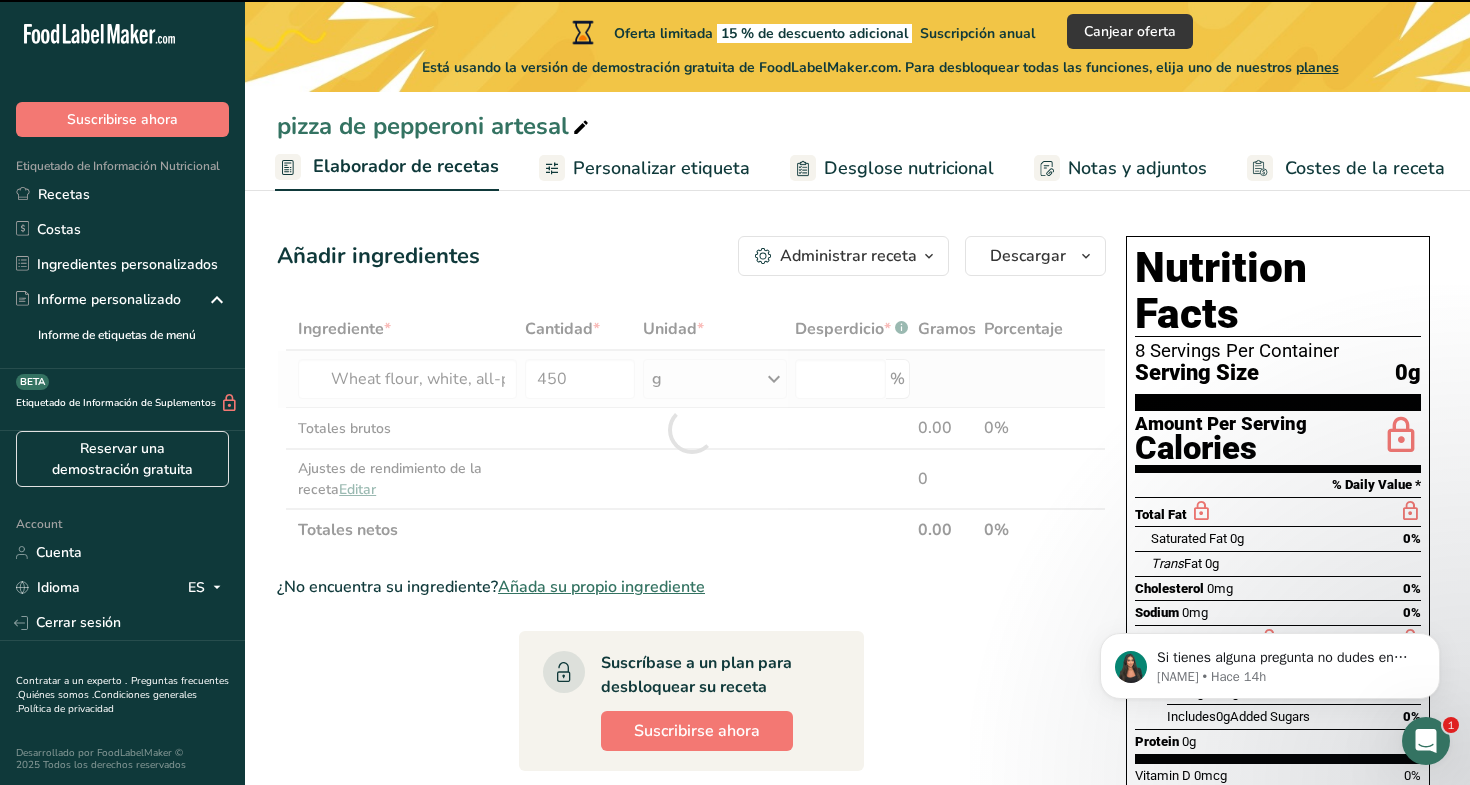 type on "0" 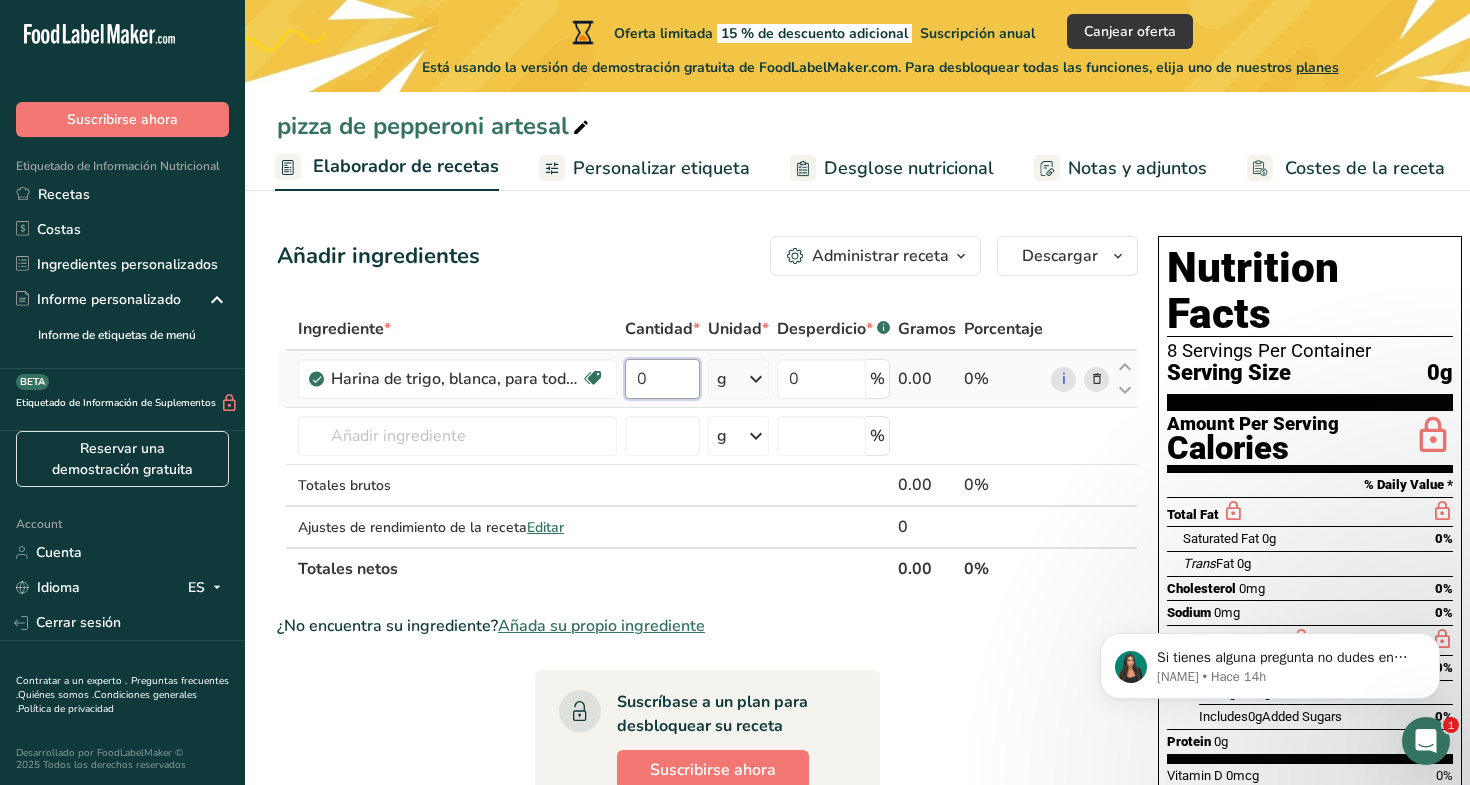 click on "0" at bounding box center (662, 379) 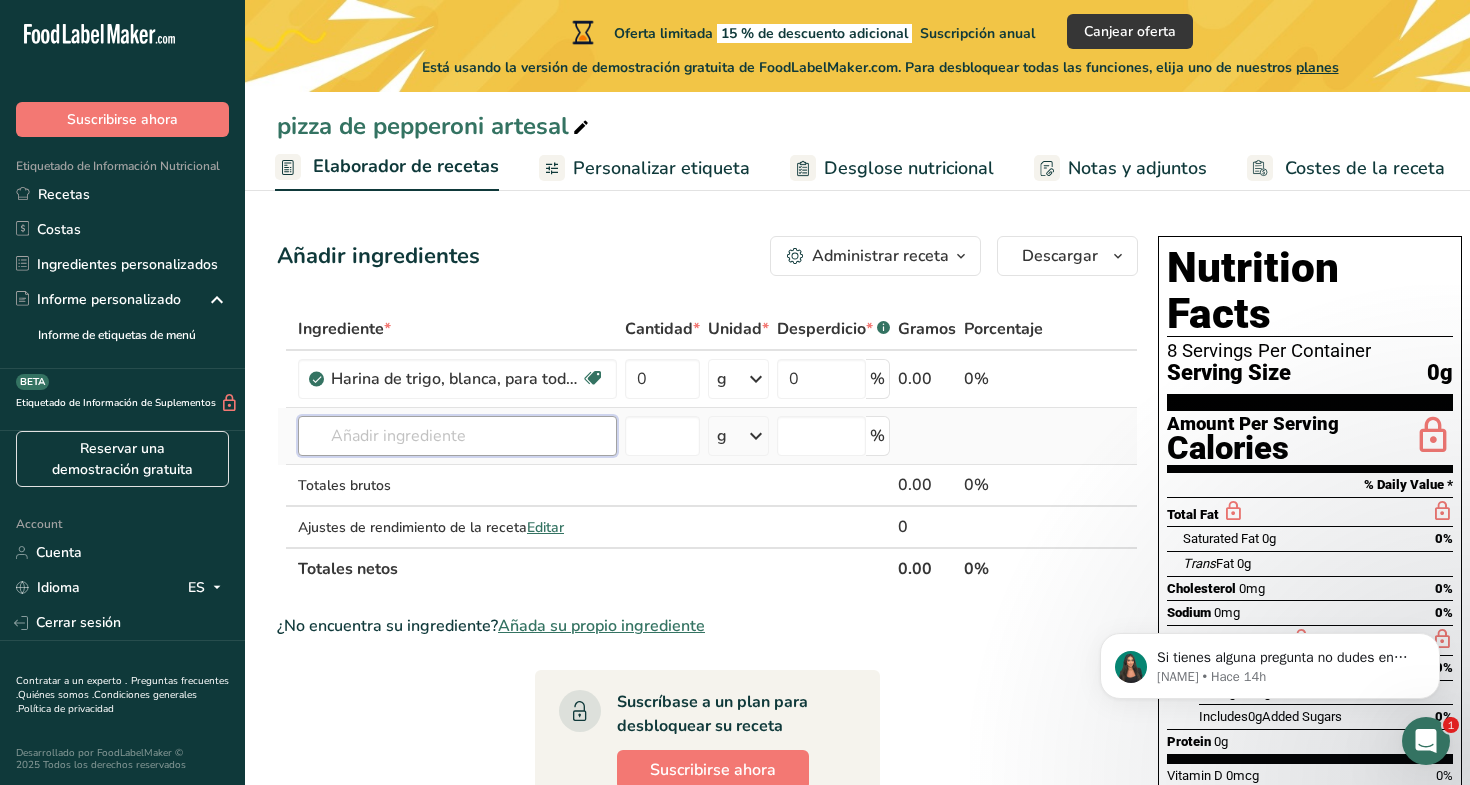 click on "Ingrediente *
Cantidad *
Unidad *
Desperdicio *   .a-a{fill:#347362;}.b-a{fill:#fff;}          Gramos
Porcentaje
Harina de trigo, blanca, para todo uso, con levadura, enriquecida
Libre de lácteos
Vegano
Vegetariano
Libre de soja
0
g
Porciones
1 cup
Unidades de peso
g
kg
mg
Ver más
Unidades de volumen
litro
Las unidades de volumen requieren una conversión de densidad. Si conoce la densidad de su ingrediente, introdúzcala a continuación. De lo contrario, haga clic en "RIA", nuestra asistente regulatoria de IA, quien podrá ayudarle.
lb/pie³
g/cm³
mL" at bounding box center [707, 449] 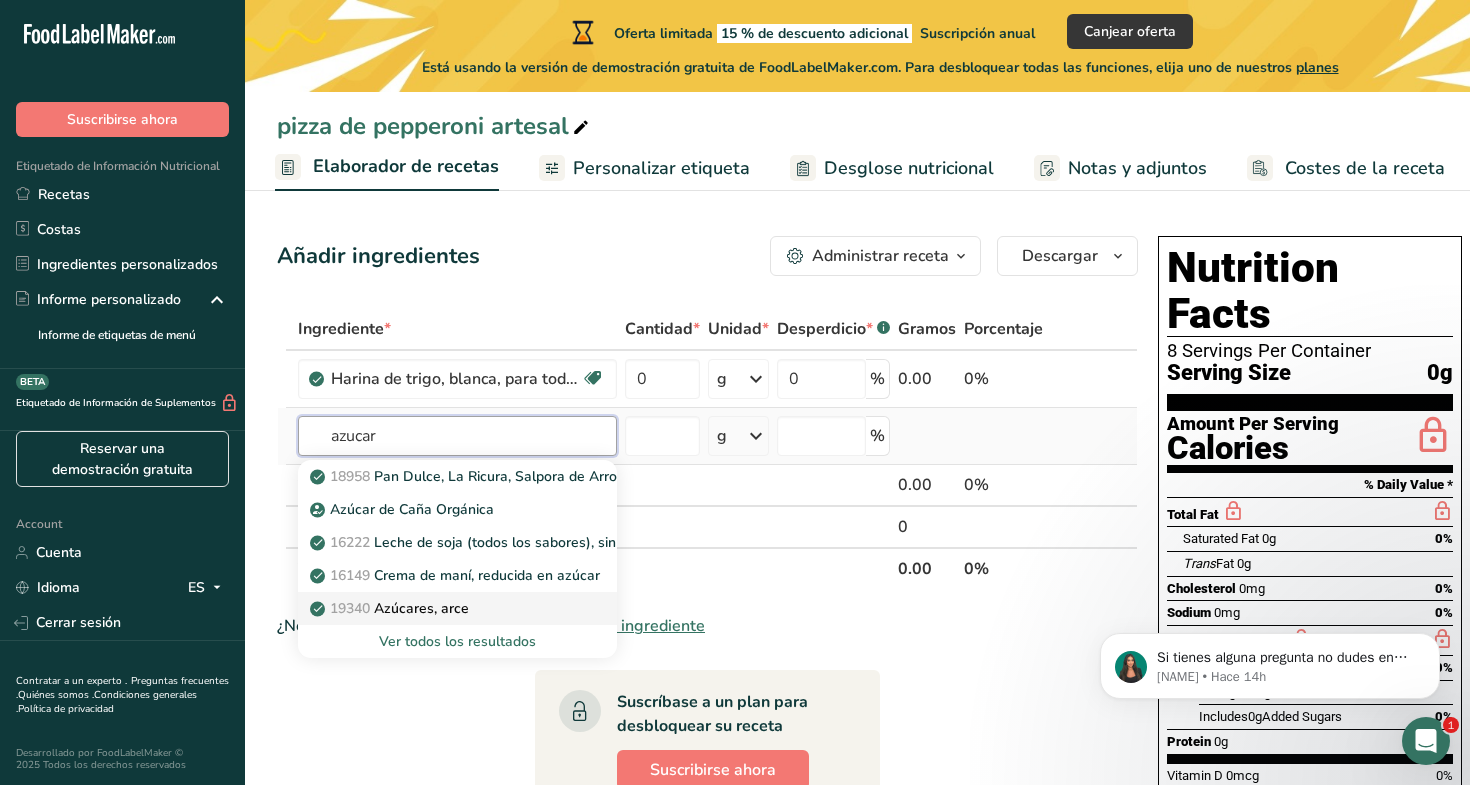 type on "azucar" 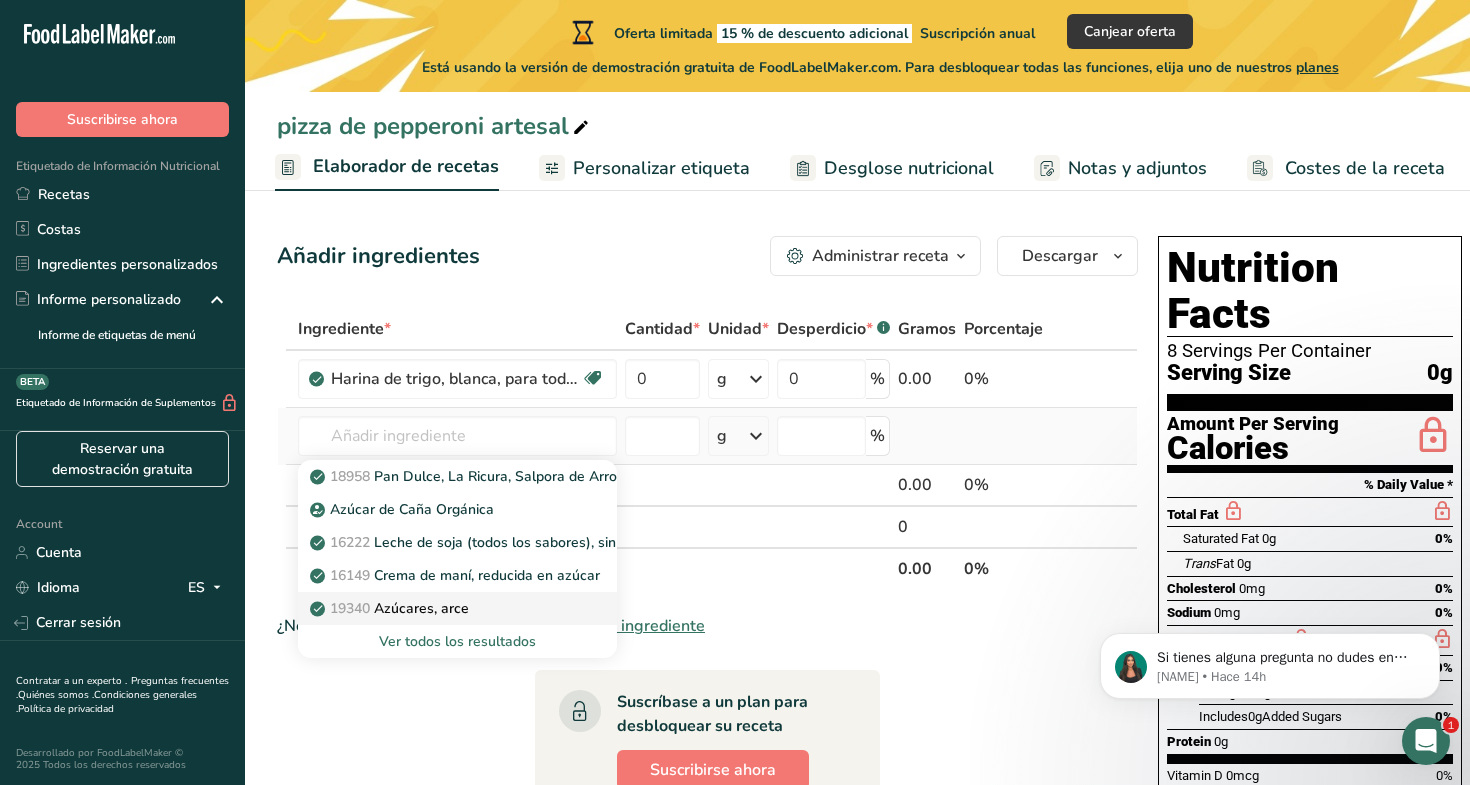 click on "19340
Azúcares, arce" at bounding box center (391, 608) 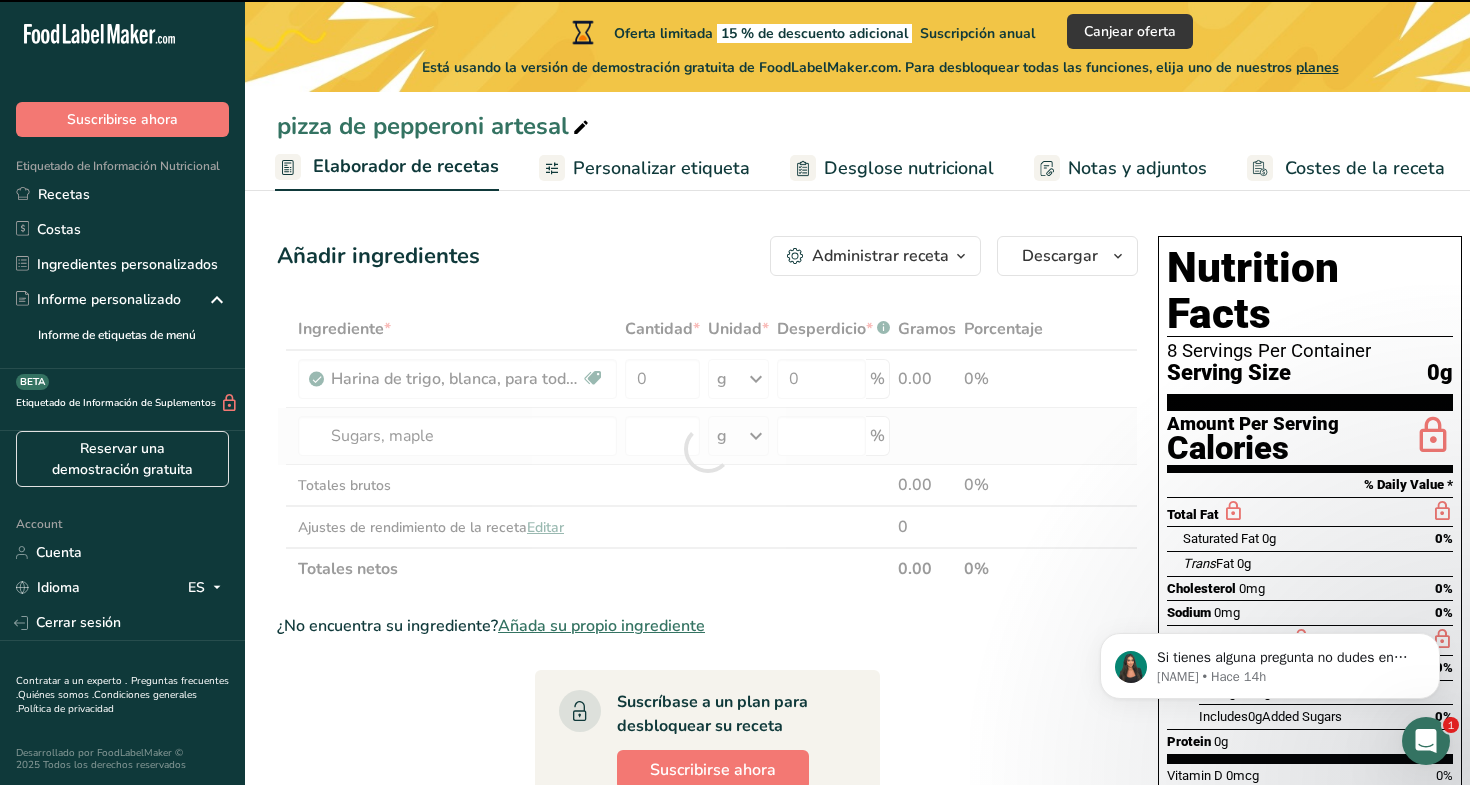 type on "0" 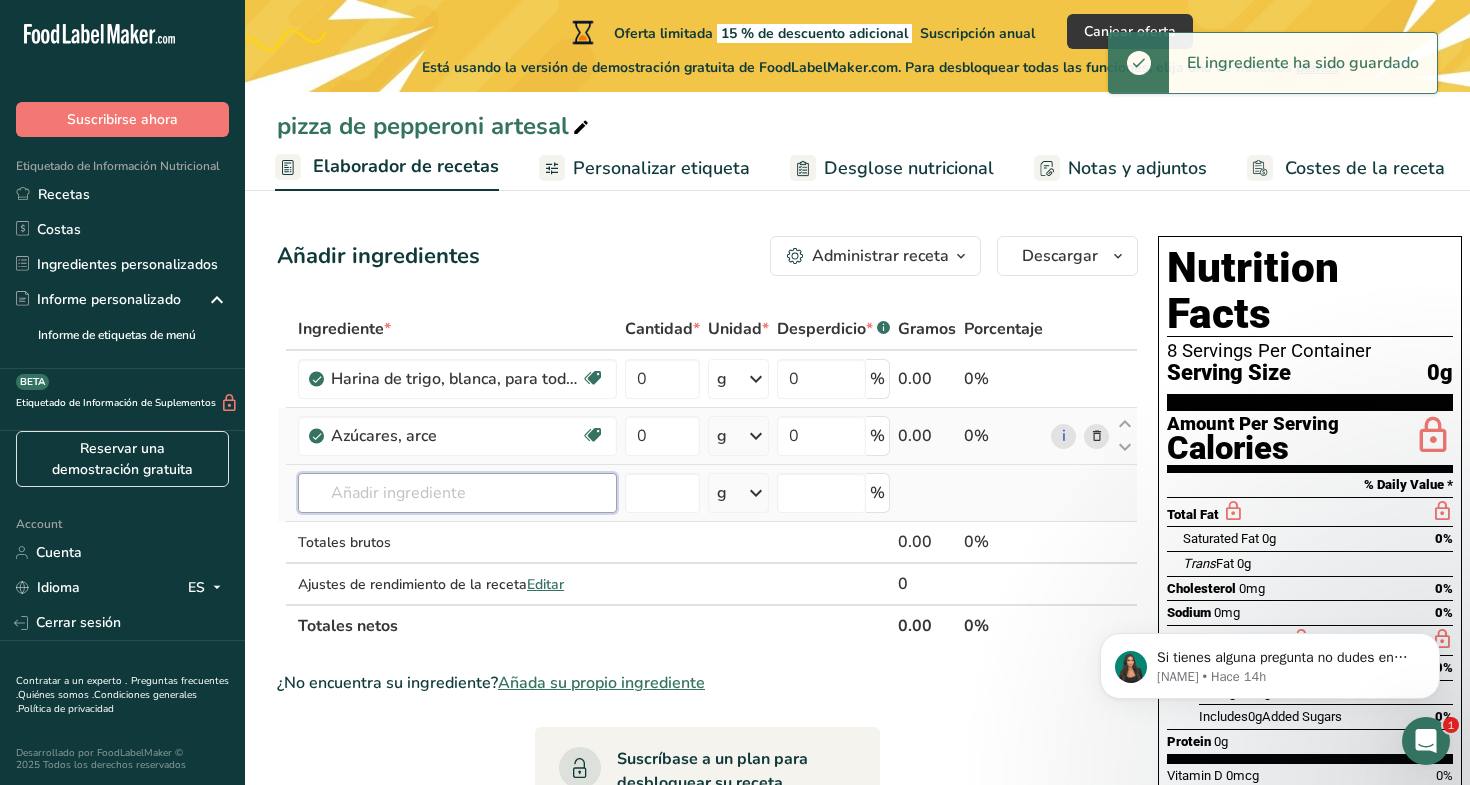 click at bounding box center (457, 493) 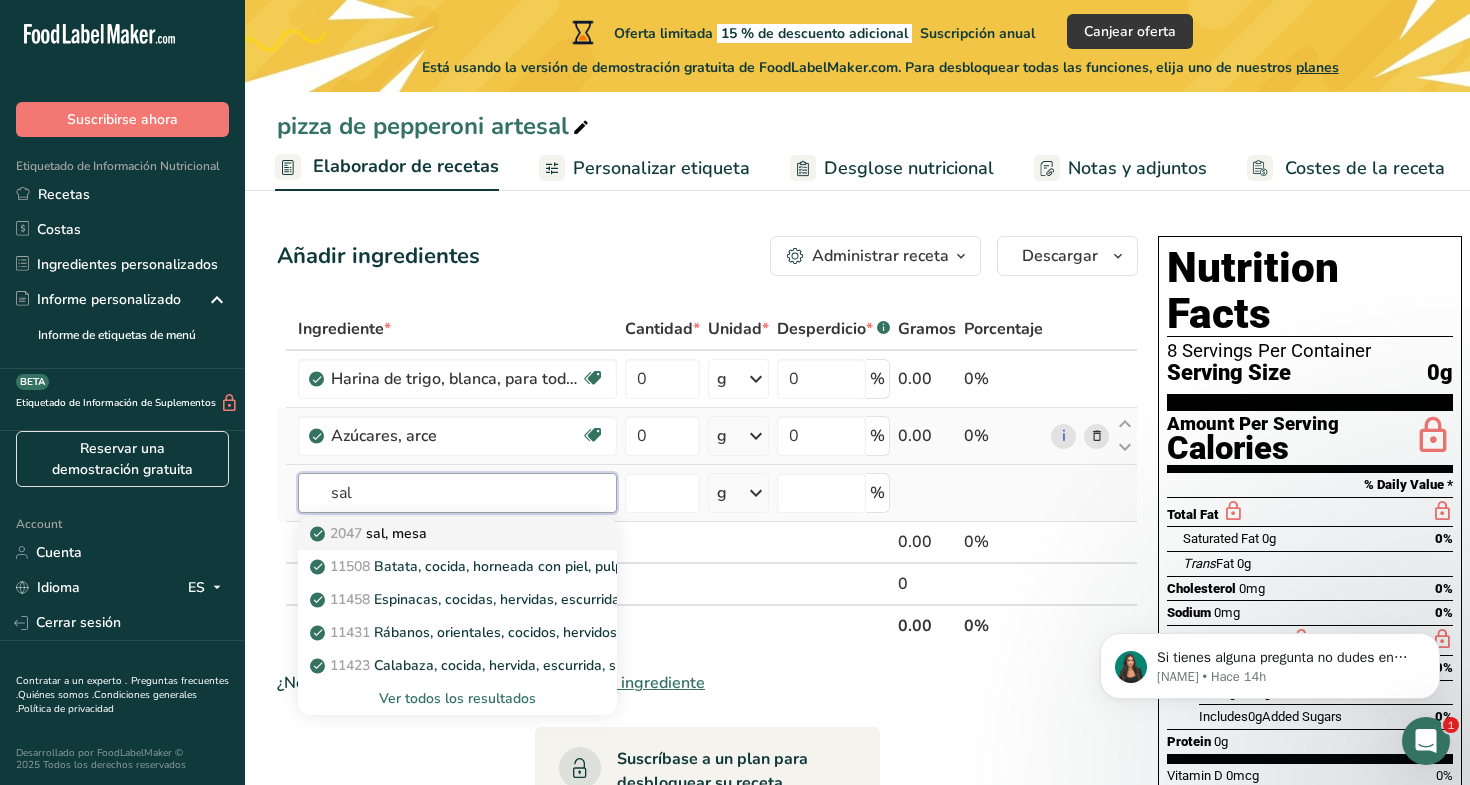 type on "sal" 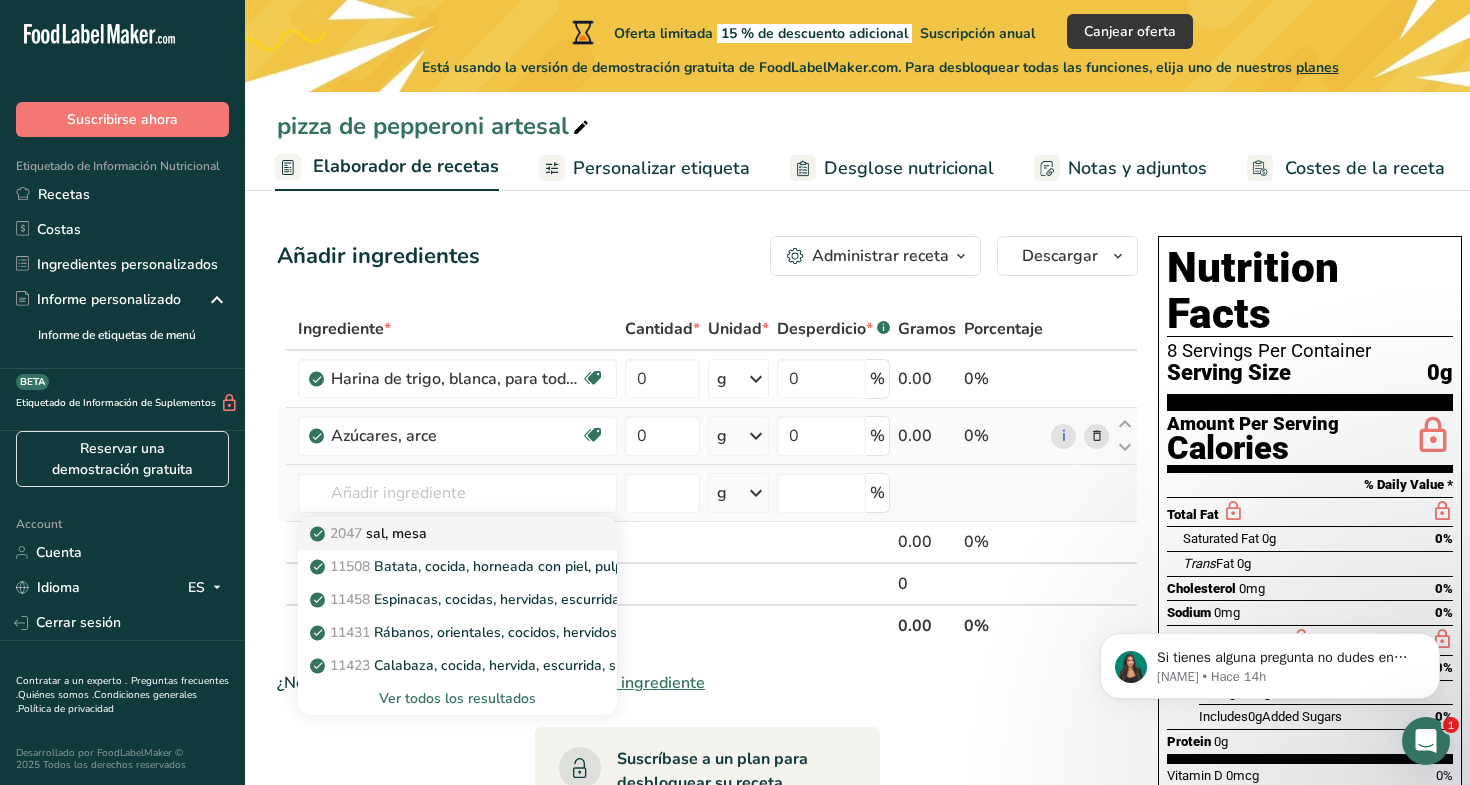 click on "2047
sal, mesa" at bounding box center [370, 533] 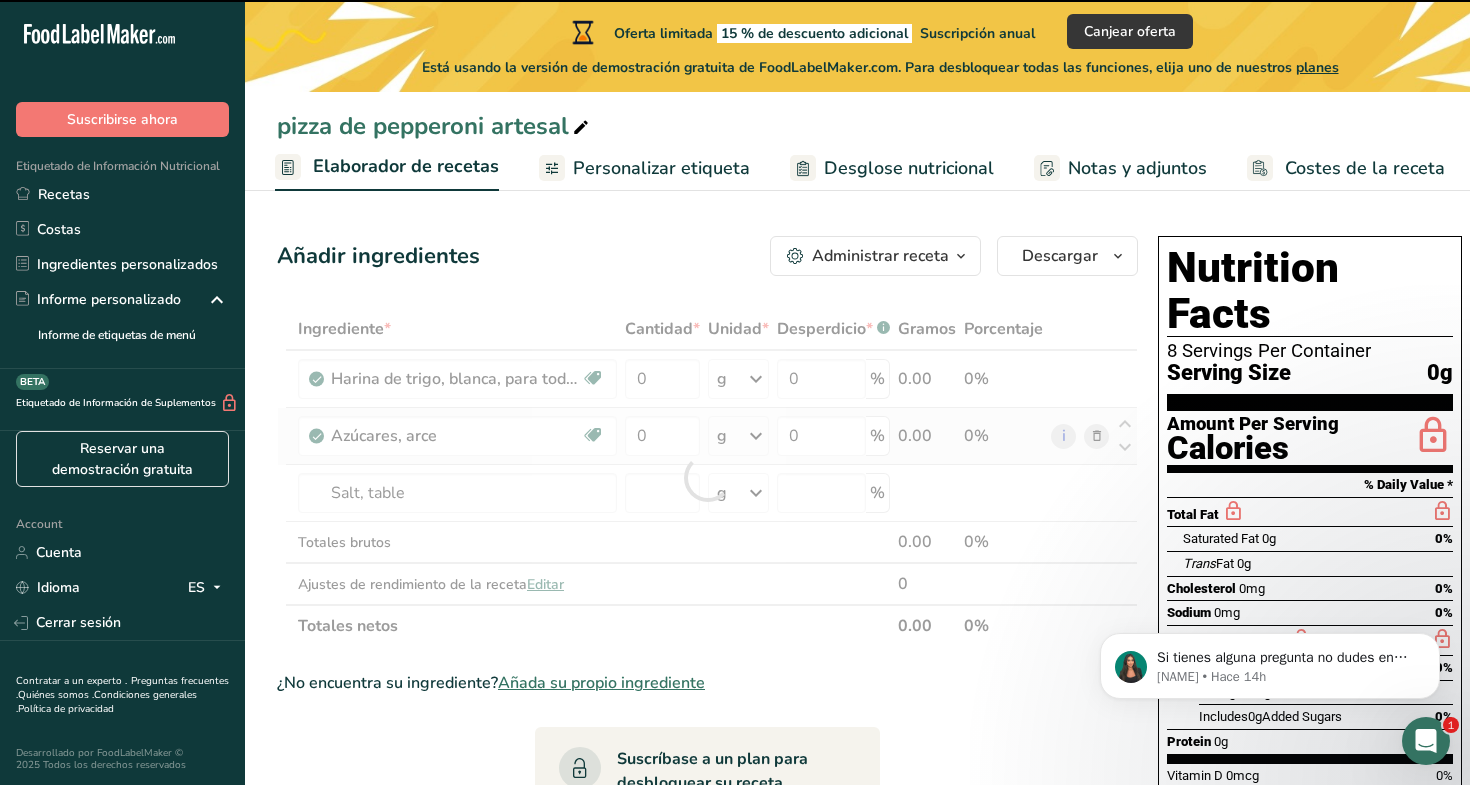 type on "0" 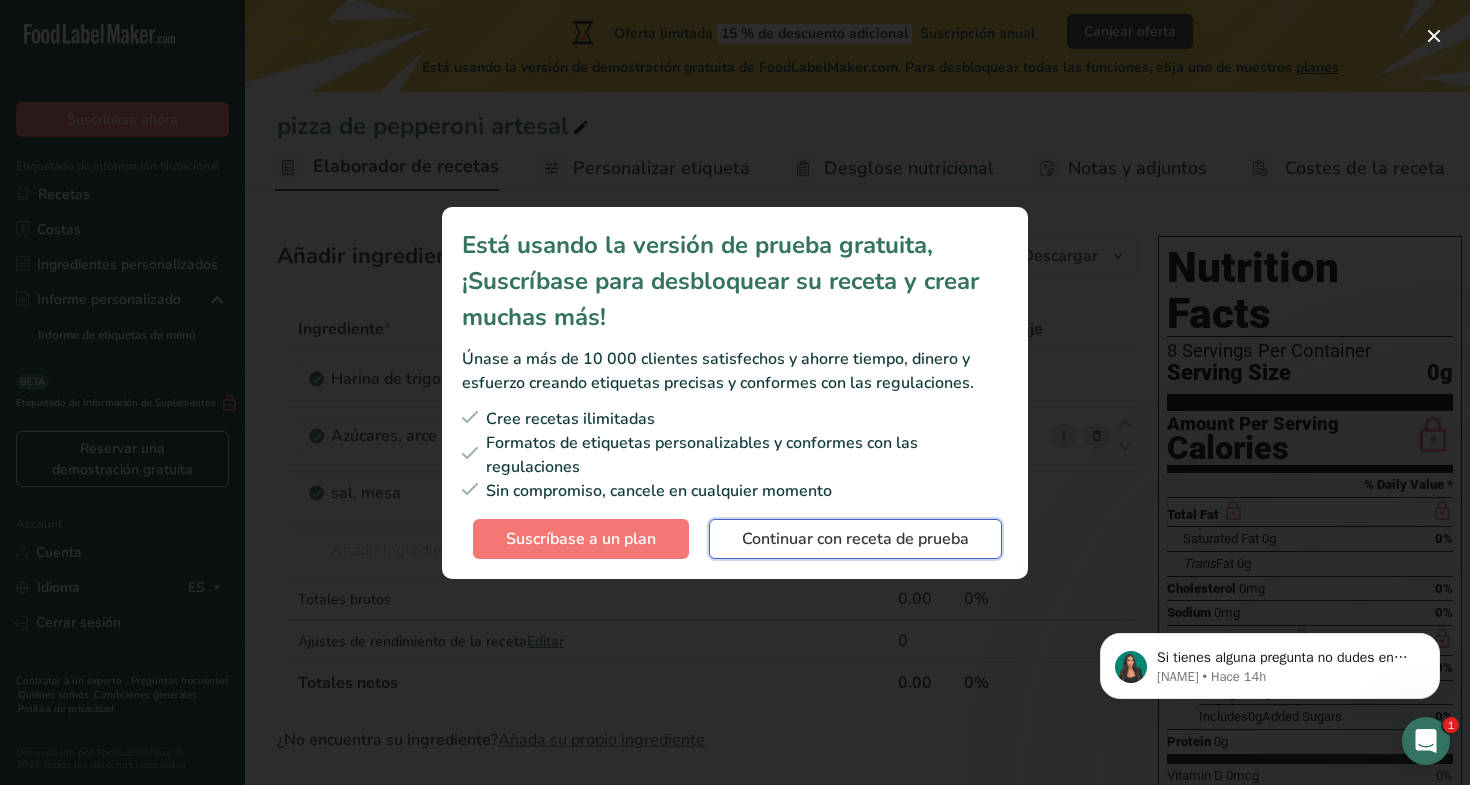click on "Continuar con receta de prueba" at bounding box center [855, 539] 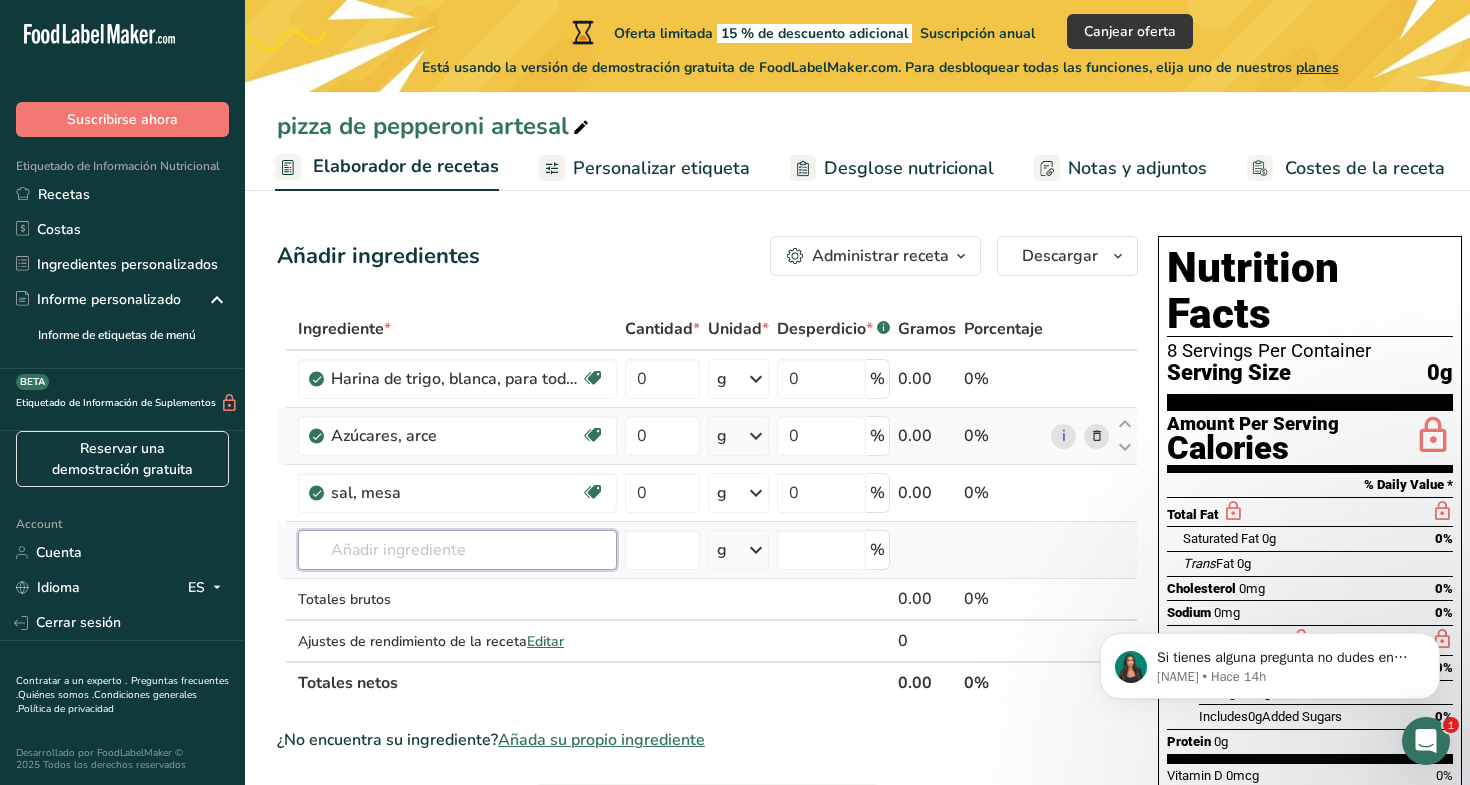 click at bounding box center (457, 550) 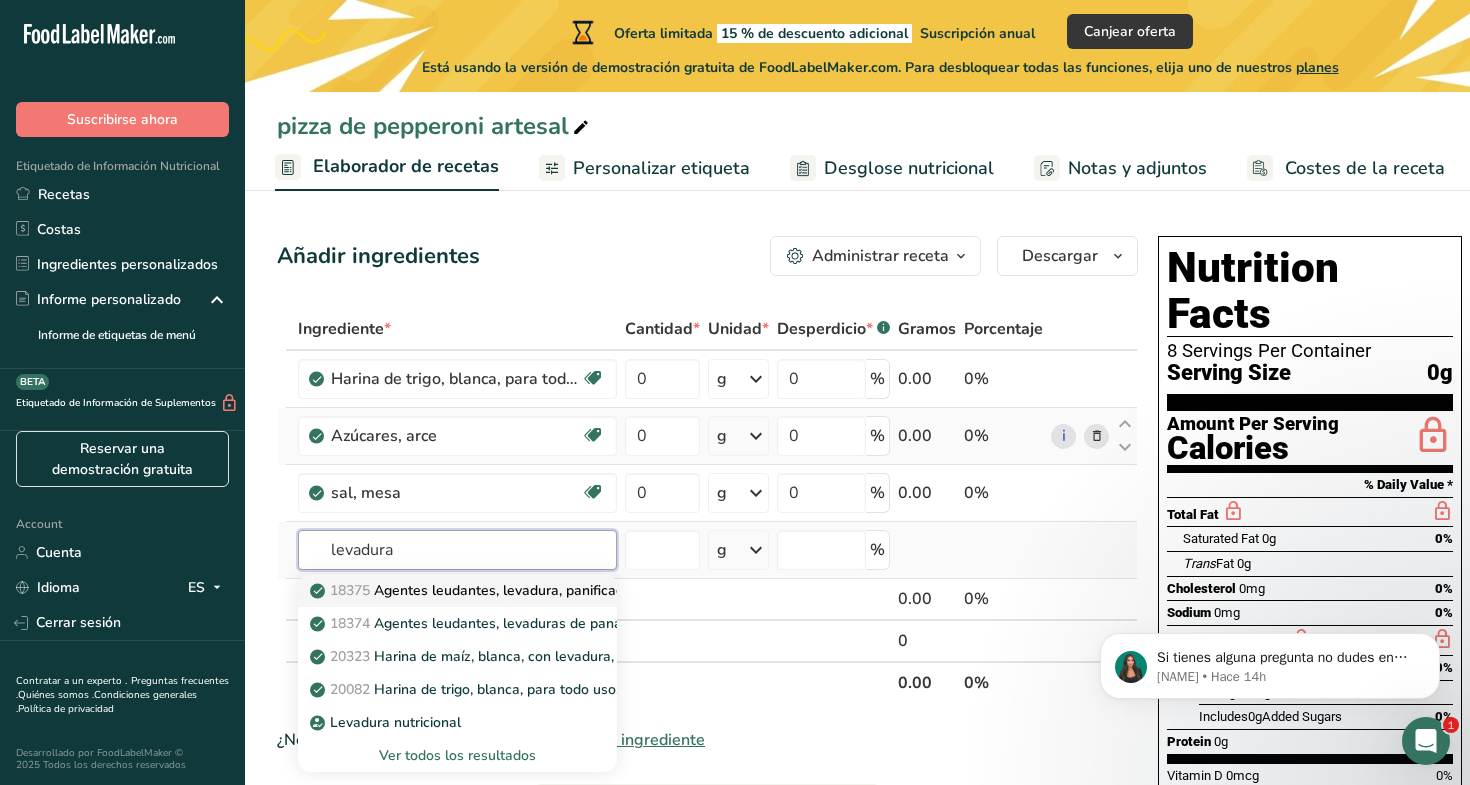 type on "levadura" 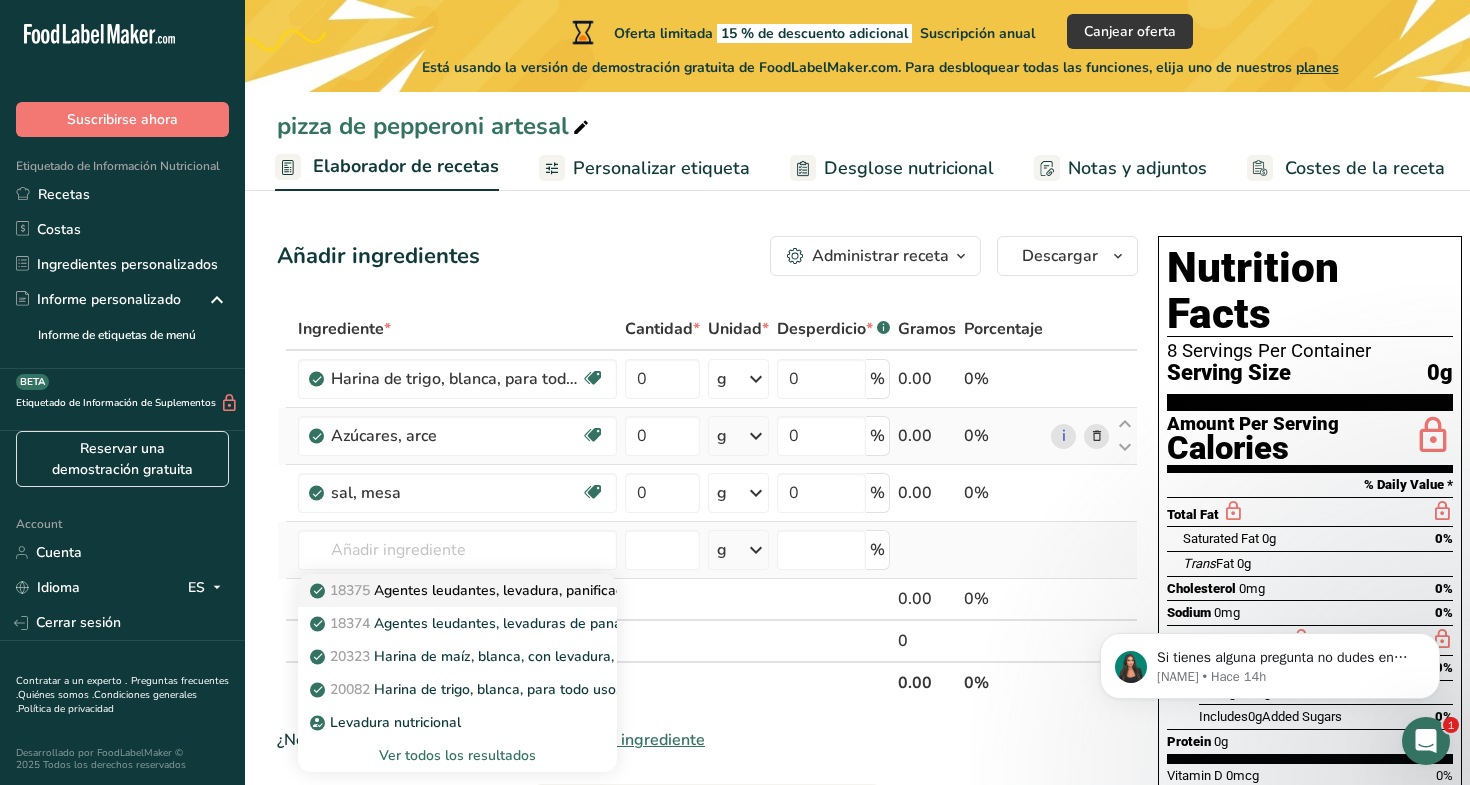 click on "18375
Agentes leudantes, levadura, panificación, activos secos." at bounding box center [526, 590] 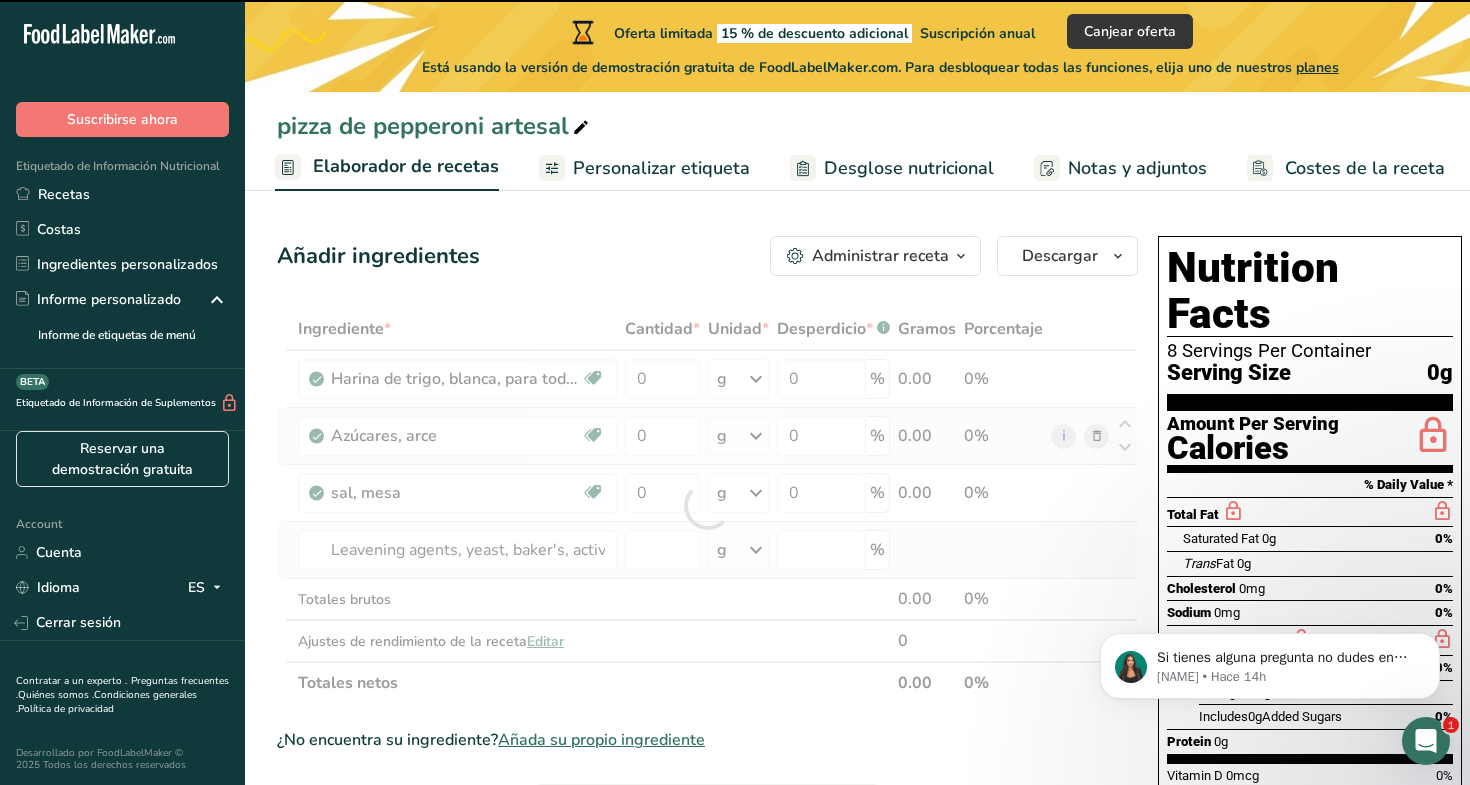type on "0" 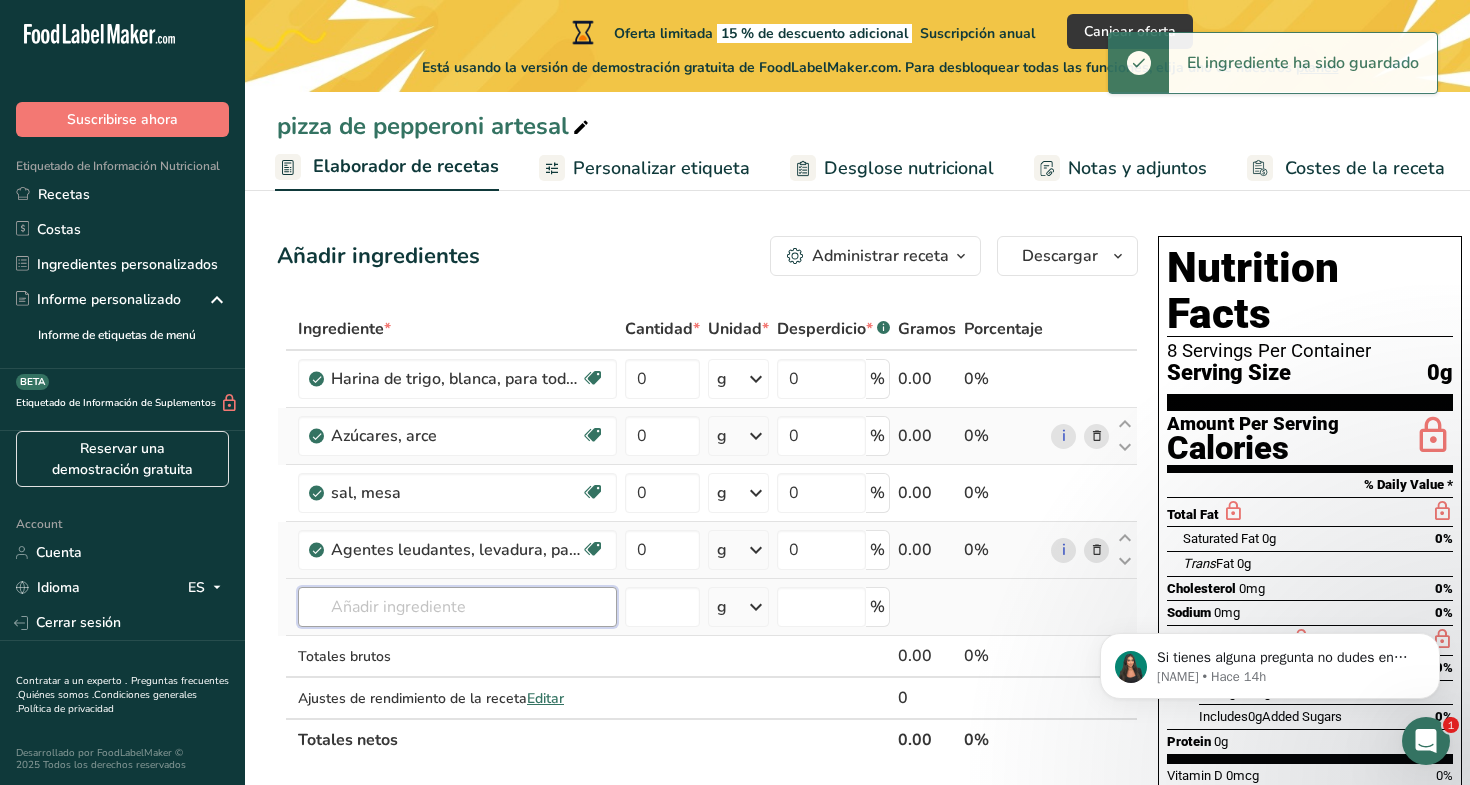 click at bounding box center [457, 607] 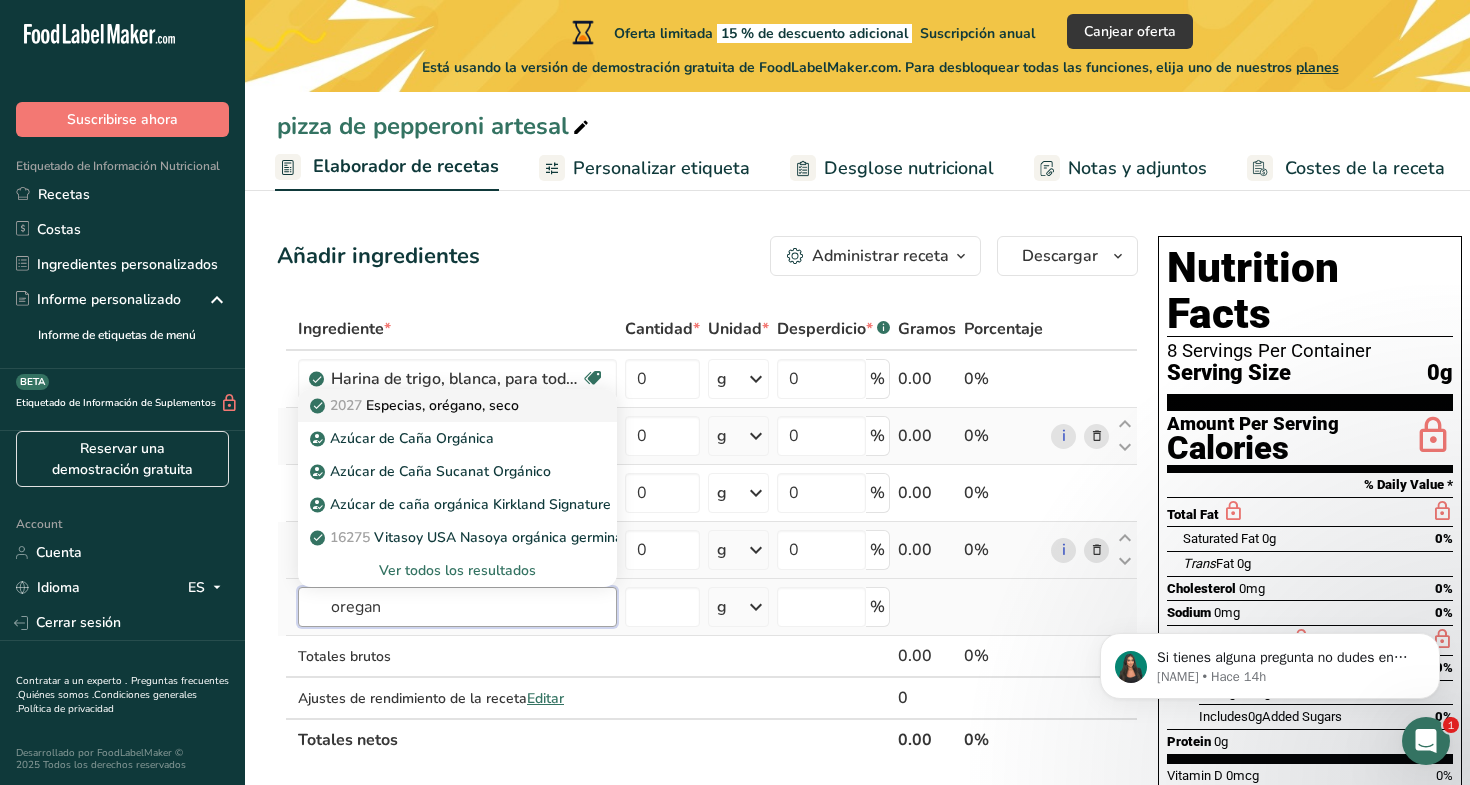 type on "oregan" 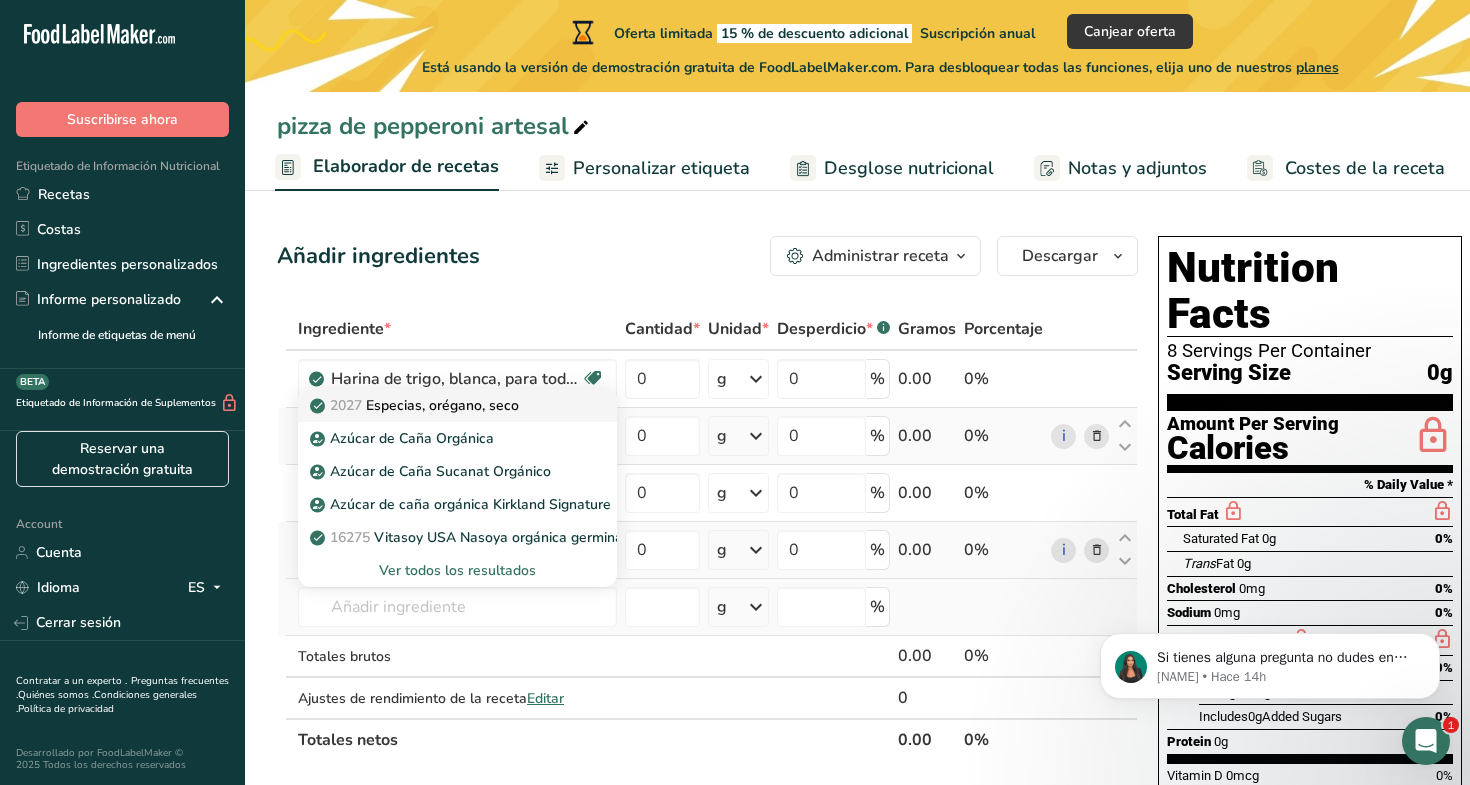 click on "2027
Especias, orégano, seco" at bounding box center [416, 405] 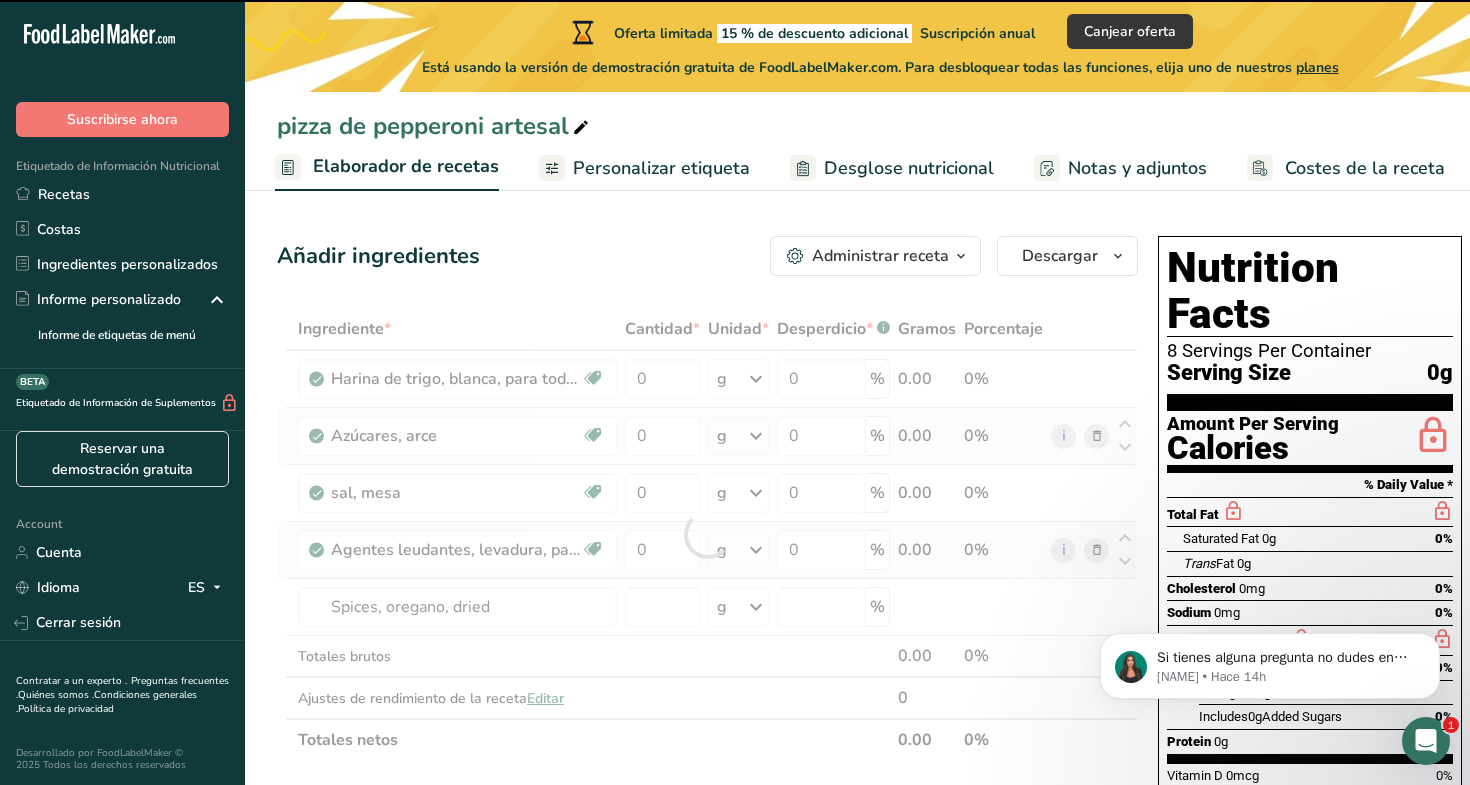 type on "0" 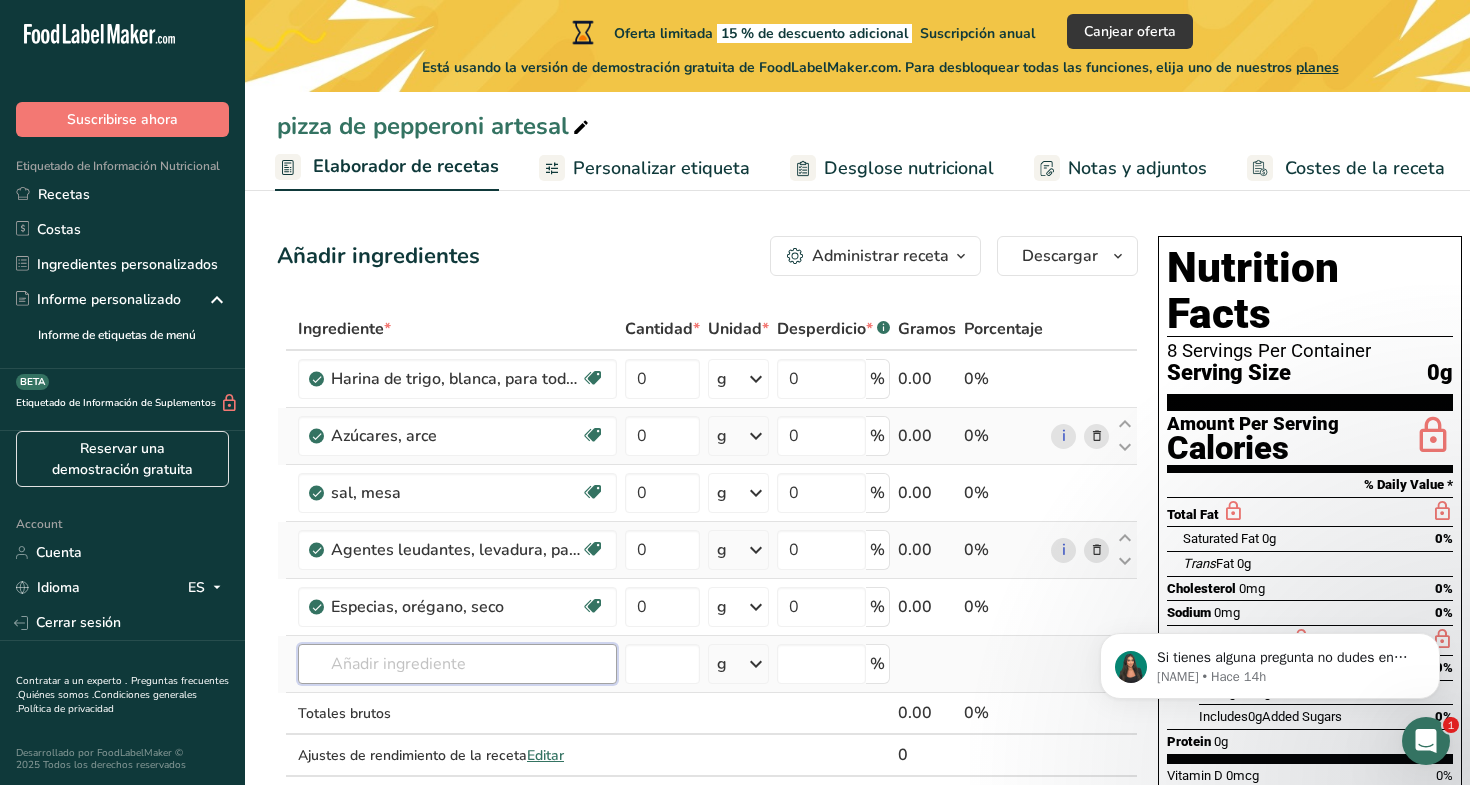 click at bounding box center (457, 664) 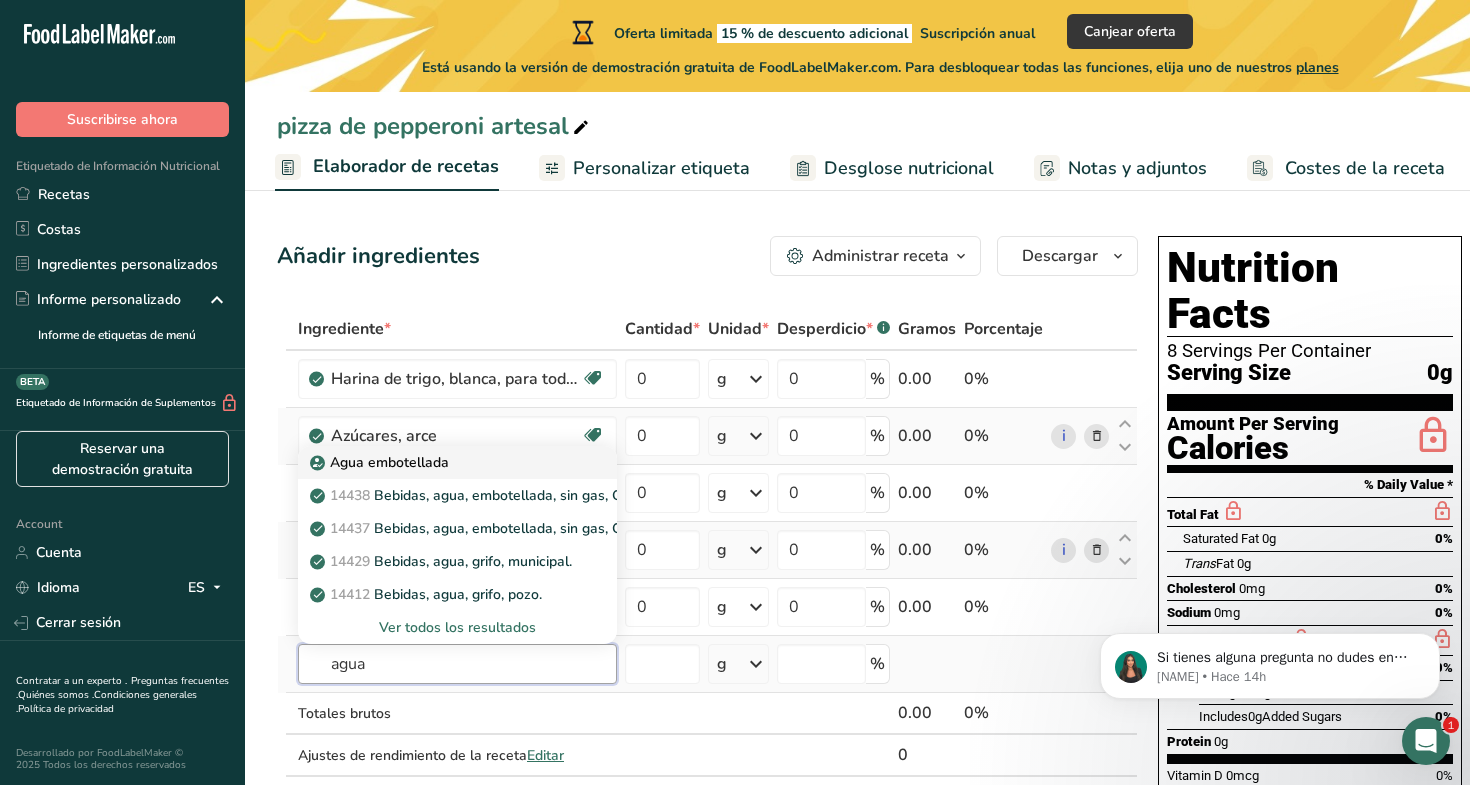 type on "agua" 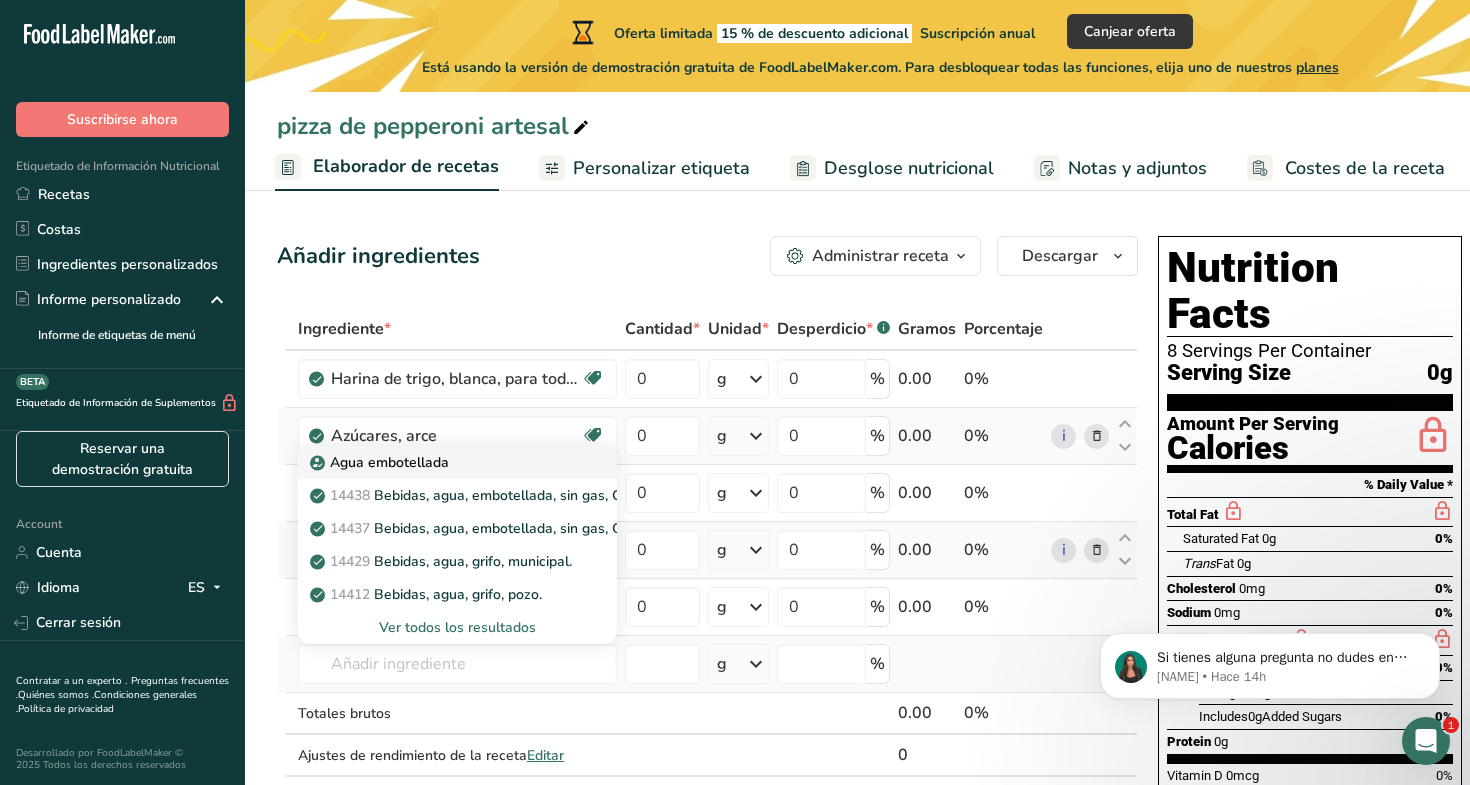 click on "Agua embotellada" at bounding box center [381, 462] 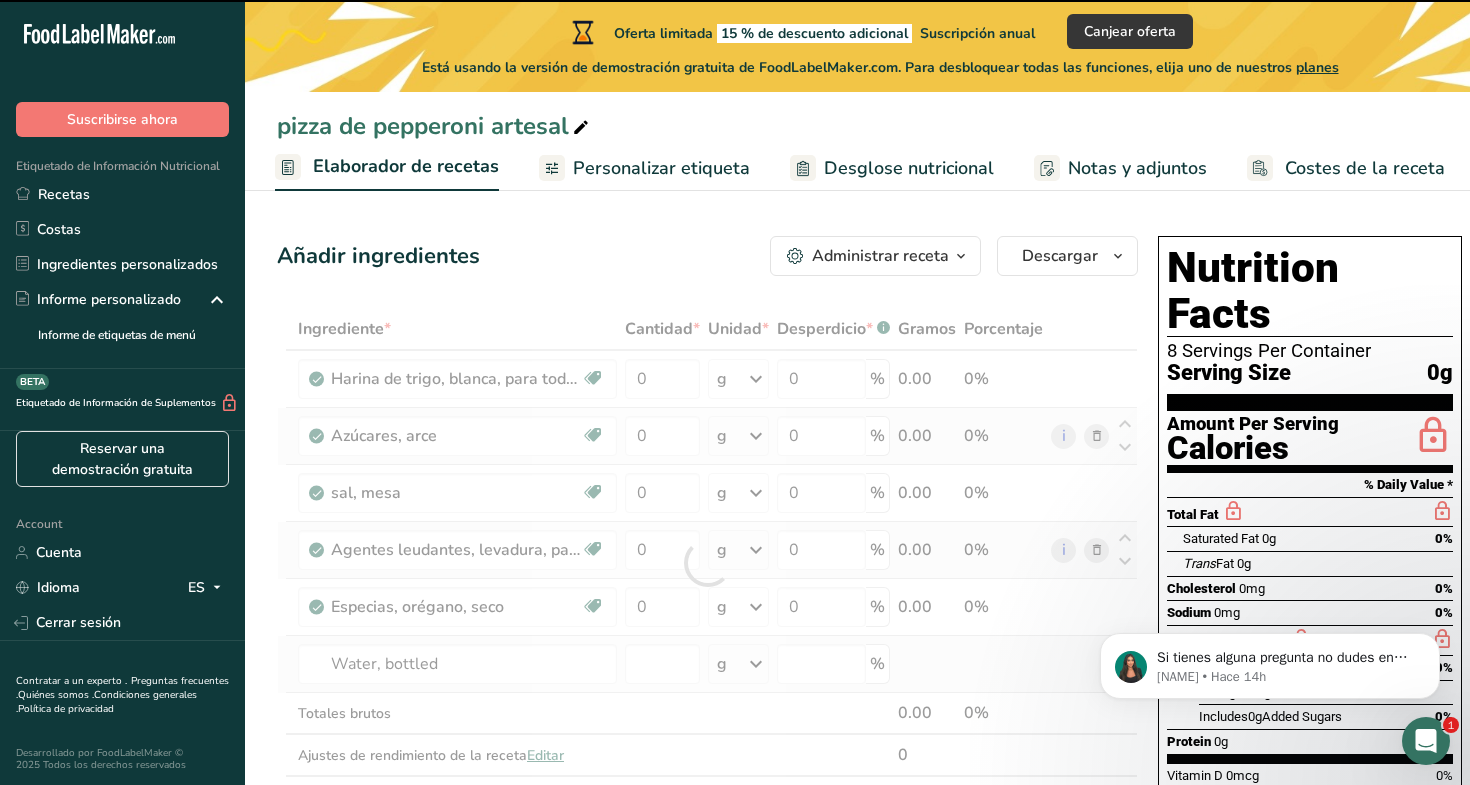 type on "0" 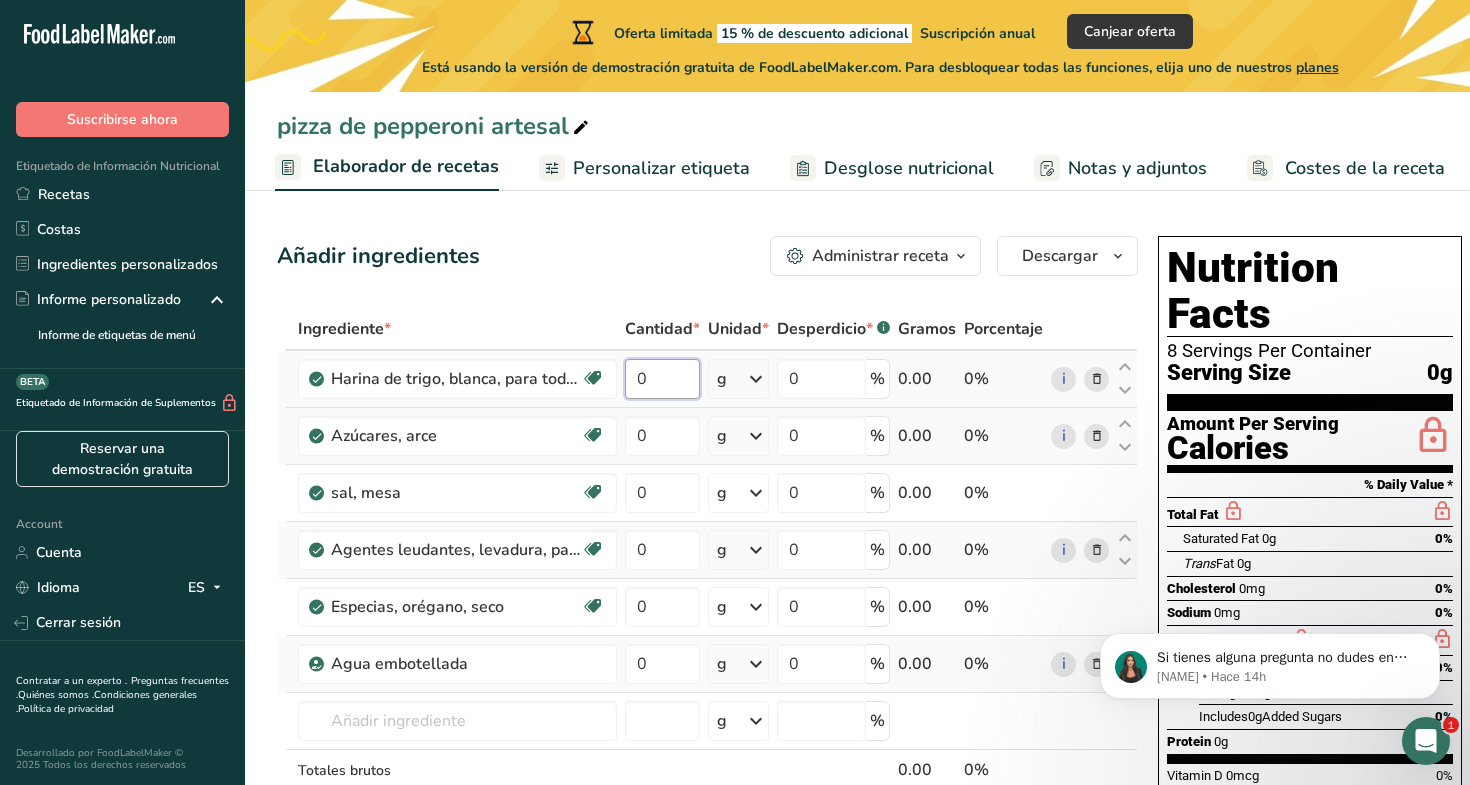 click on "0" at bounding box center (662, 379) 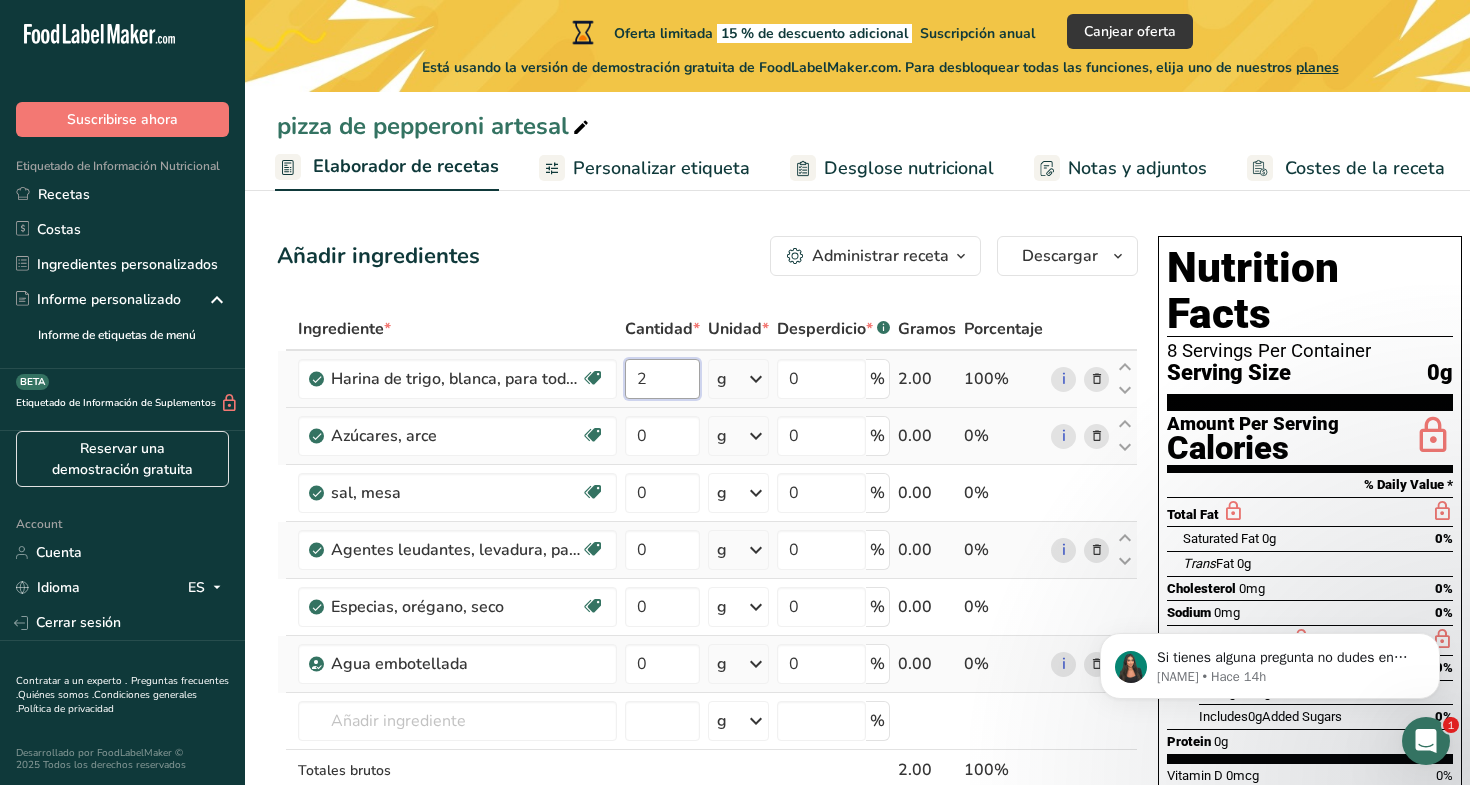 type on "2" 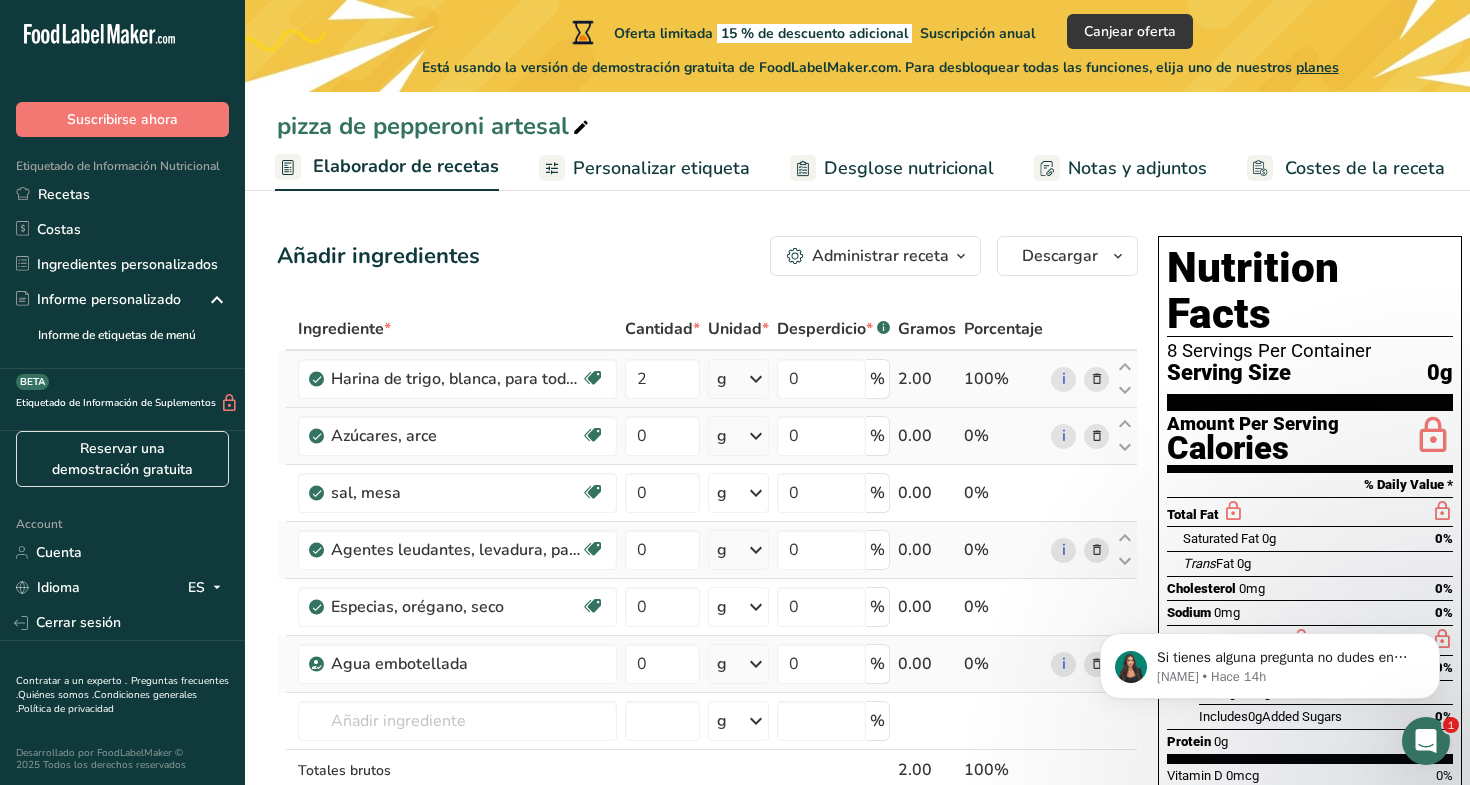 click on "Ingrediente *
Cantidad *
Unidad *
Desperdicio *   .a-a{fill:#347362;}.b-a{fill:#fff;}          Gramos
Porcentaje
Harina de trigo, blanca, para todo uso, con levadura, enriquecida
Libre de lácteos
Vegano
Vegetariano
Libre de soja
2
g
Porciones
1 cup
Unidades de peso
g
kg
mg
Ver más
Unidades de volumen
litro
Las unidades de volumen requieren una conversión de densidad. Si conoce la densidad de su ingrediente, introdúzcala a continuación. De lo contrario, haga clic en "RIA", nuestra asistente regulatoria de IA, quien podrá ayudarle.
lb/pie³
g/cm³
mL" at bounding box center [707, 591] 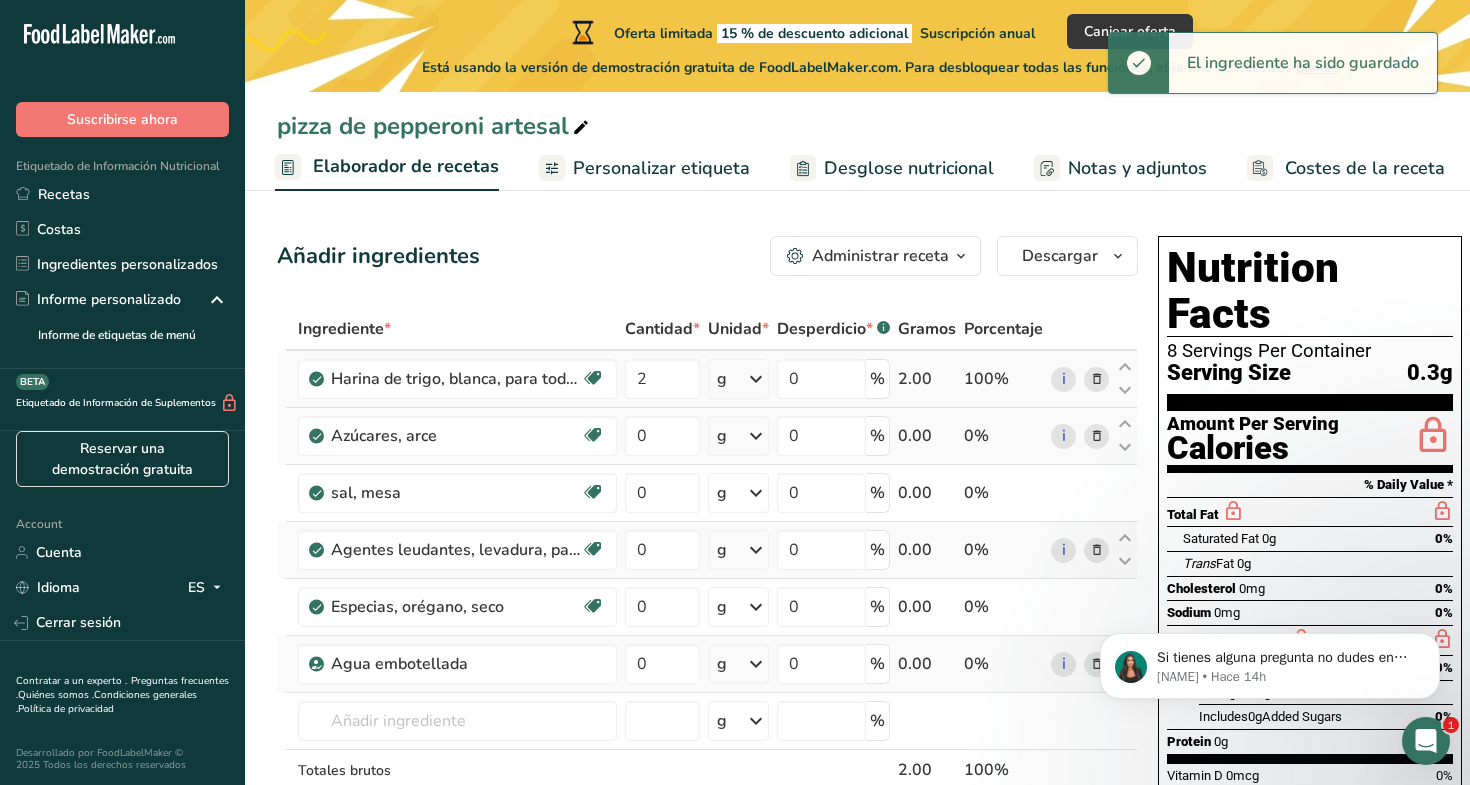 click at bounding box center (756, 379) 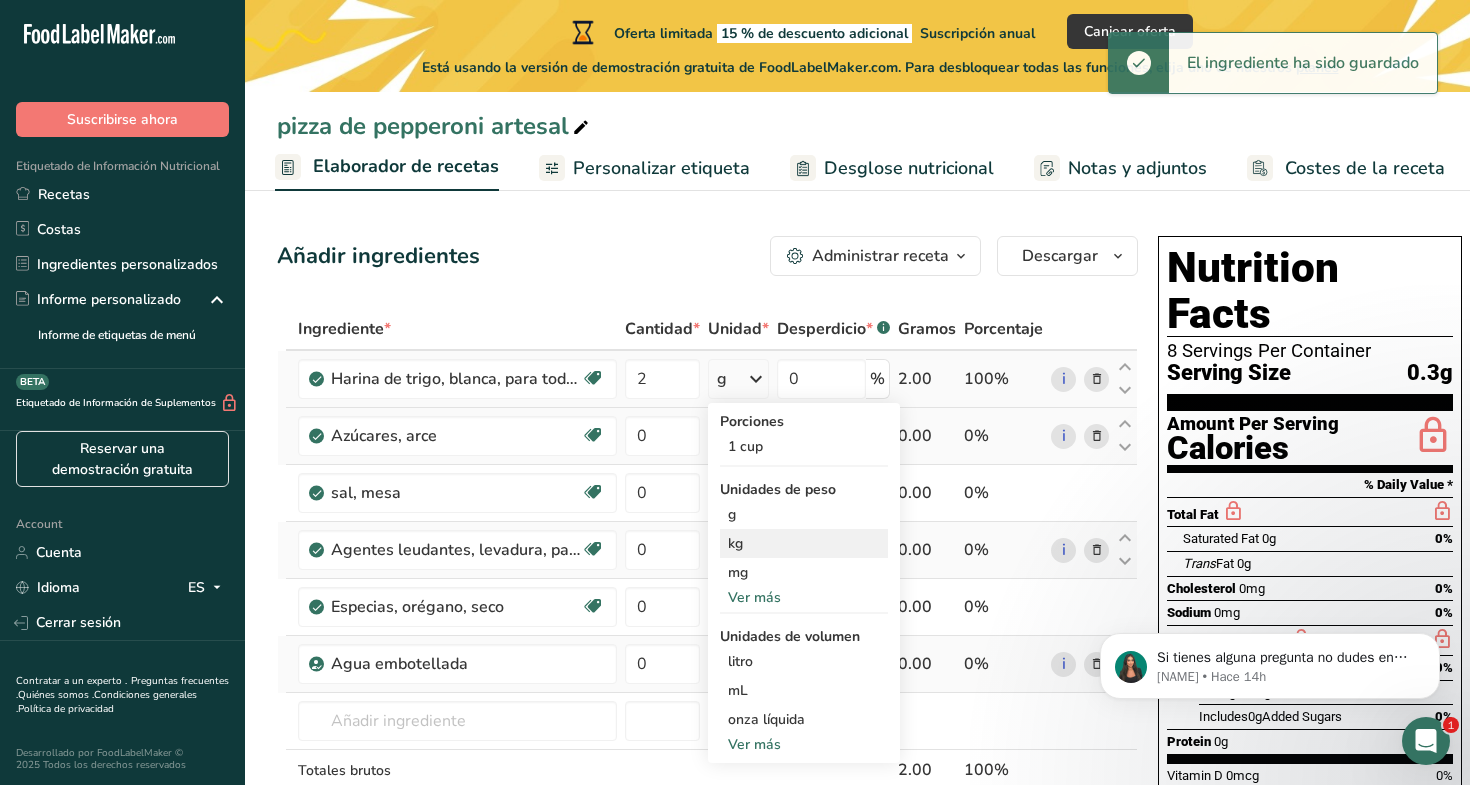 click on "kg" at bounding box center [804, 543] 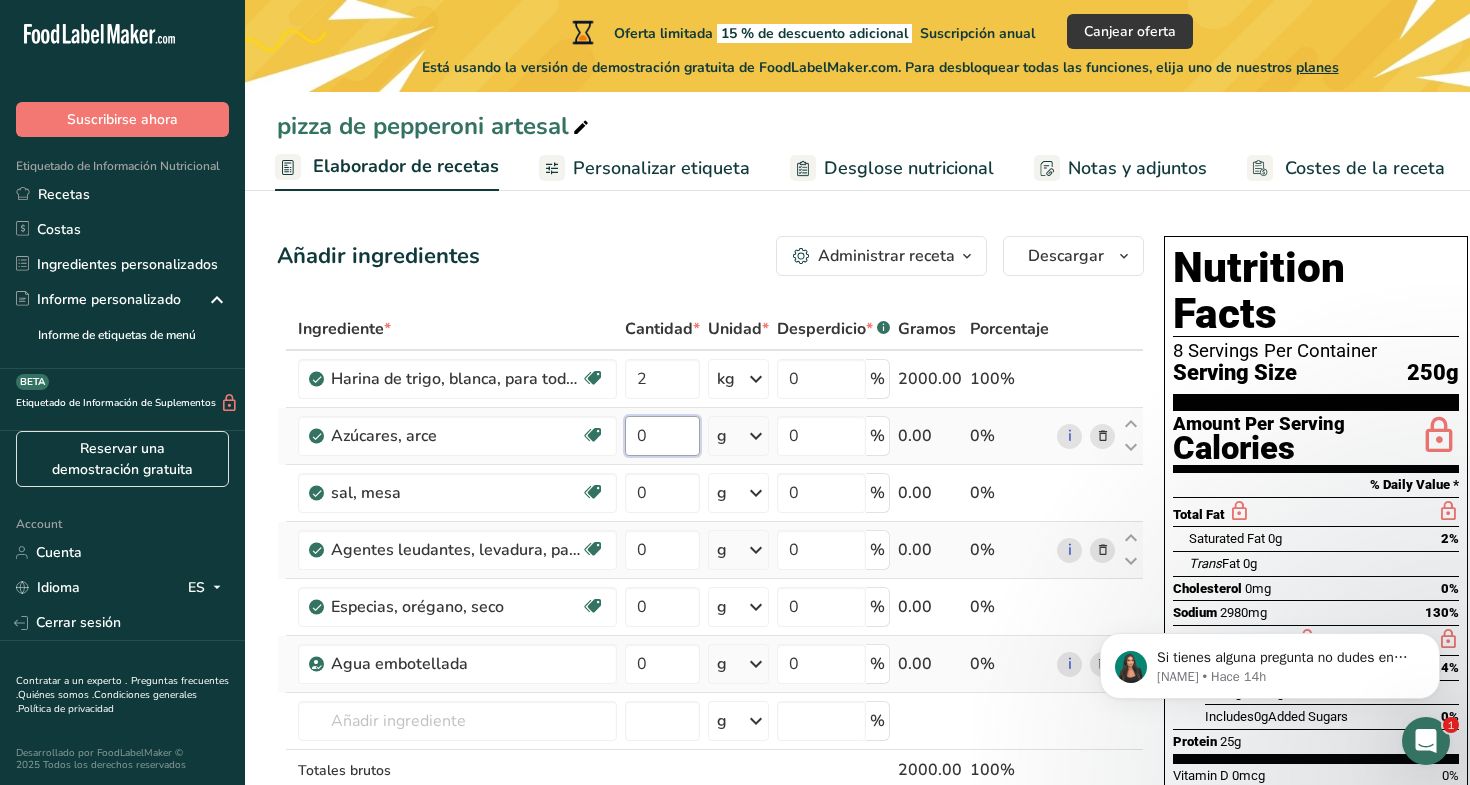 click on "0" at bounding box center (662, 436) 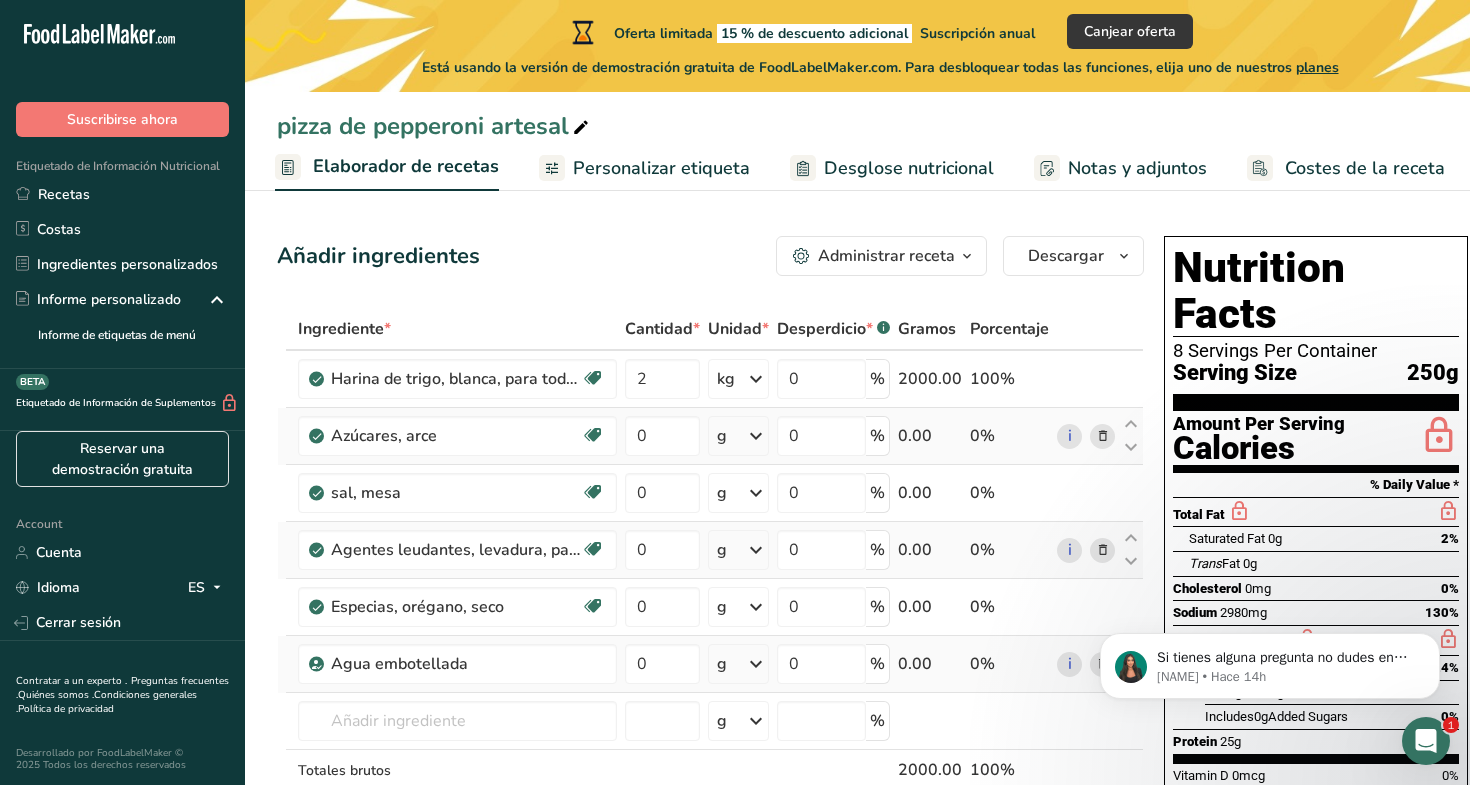 click on "Ingrediente *
Cantidad *
Unidad *
Desperdicio *   .a-a{fill:#347362;}.b-a{fill:#fff;}          Gramos
Porcentaje
Harina de trigo, blanca, para todo uso, con levadura, enriquecida
Libre de lácteos
Vegano
Vegetariano
Libre de soja
2
kg
Porciones
1 cup
Unidades de peso
g
kg
mg
Ver más
Unidades de volumen
litro
Las unidades de volumen requieren una conversión de densidad. Si conoce la densidad de su ingrediente, introdúzcala a continuación. De lo contrario, haga clic en "RIA", nuestra asistente regulatoria de IA, quien podrá ayudarle.
lb/pie³
g/cm³
mL" at bounding box center (710, 591) 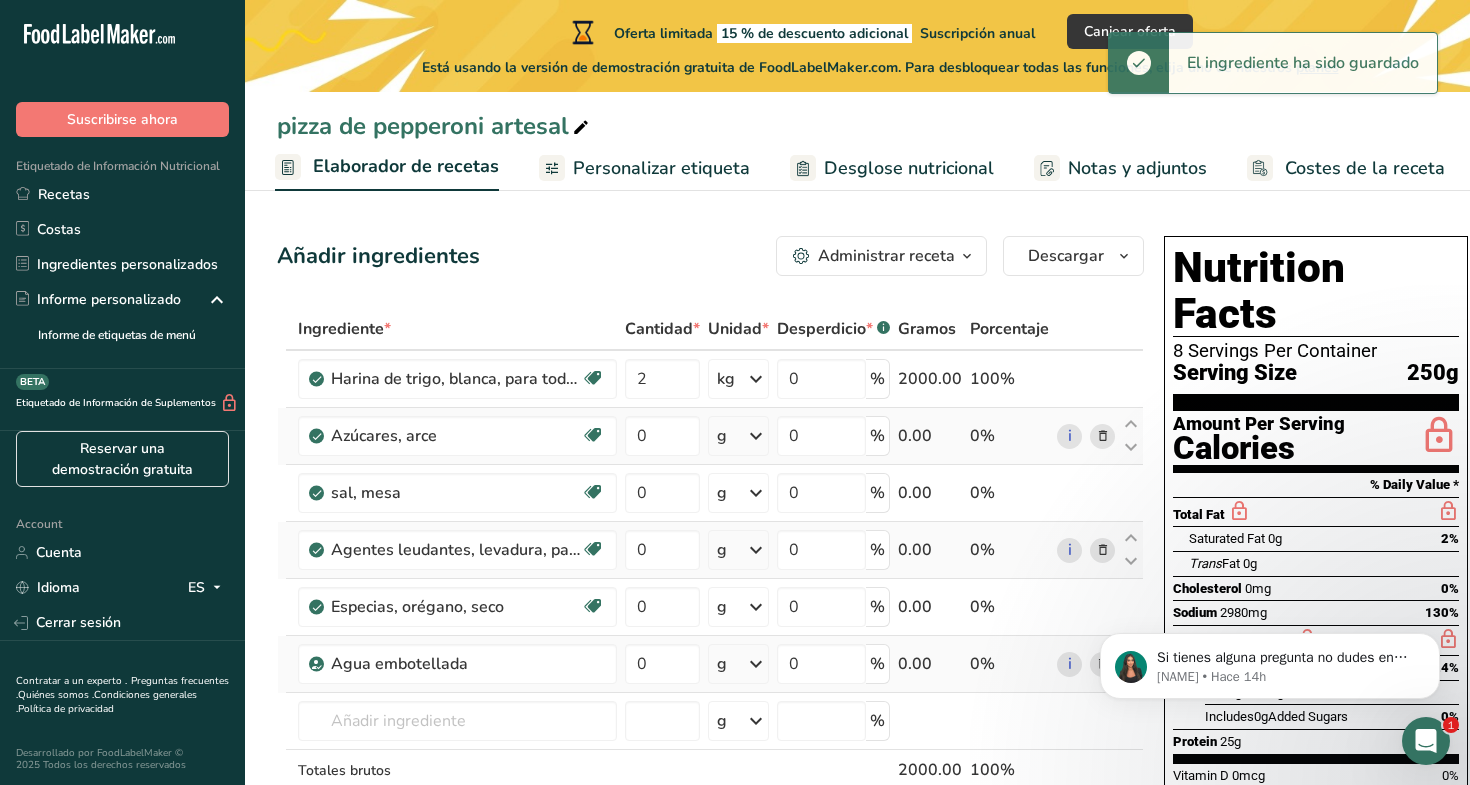 click at bounding box center (756, 436) 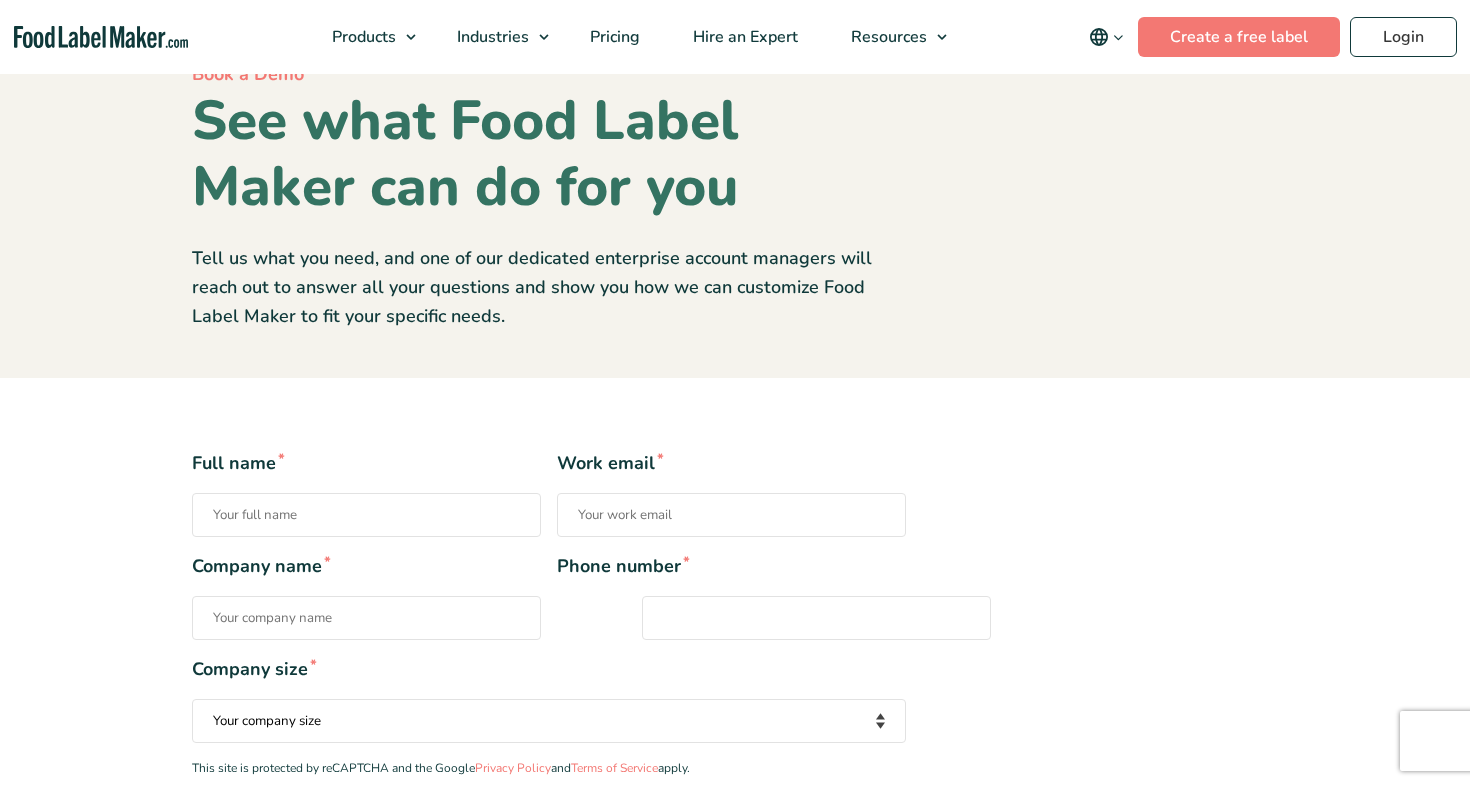 scroll, scrollTop: 0, scrollLeft: 0, axis: both 